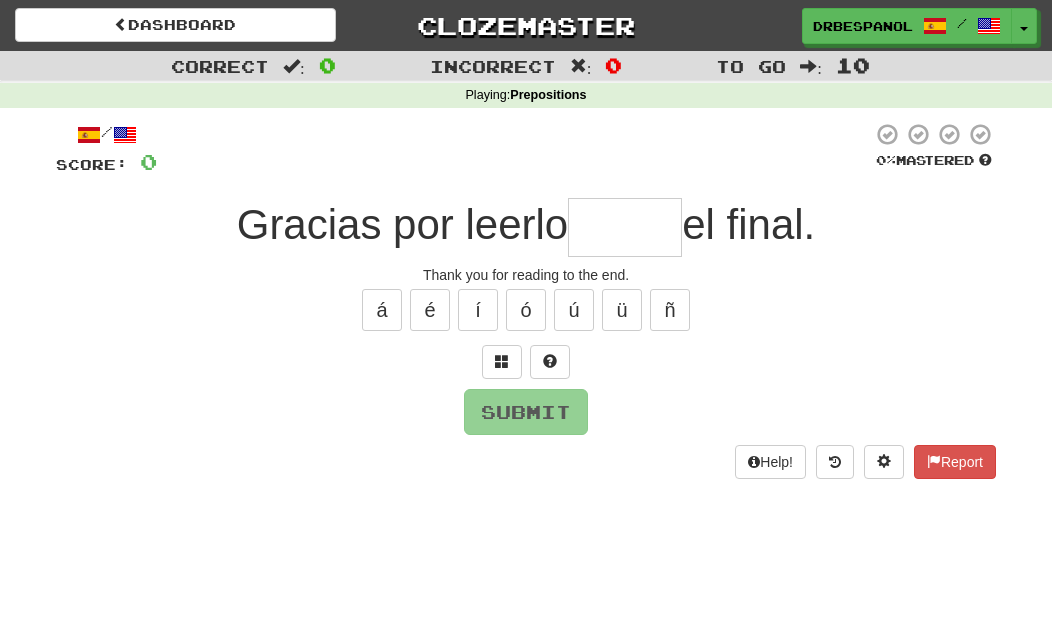 scroll, scrollTop: 0, scrollLeft: 0, axis: both 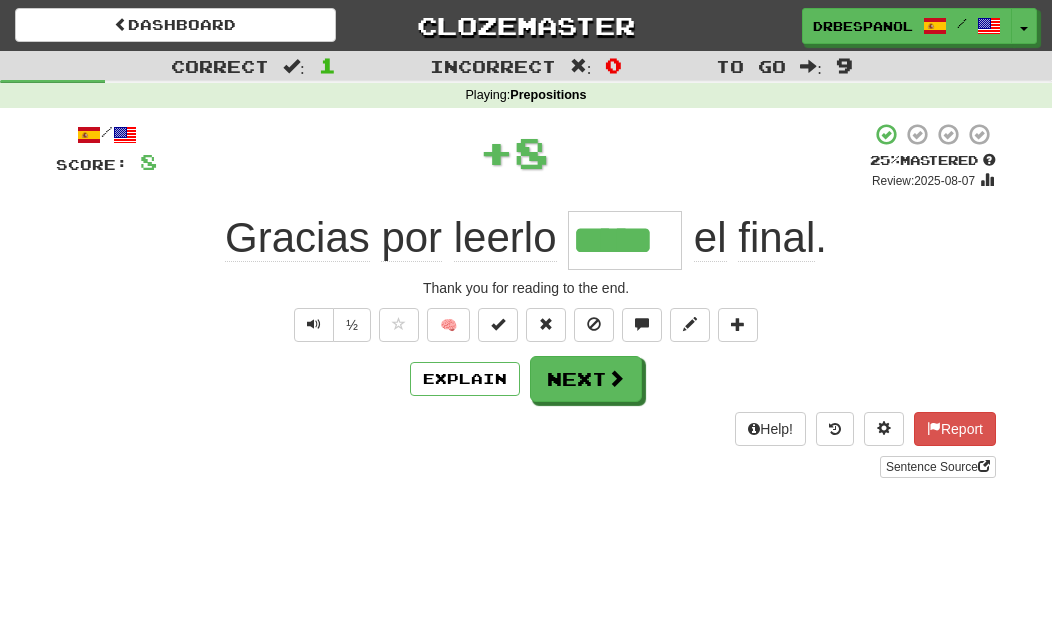 type on "*****" 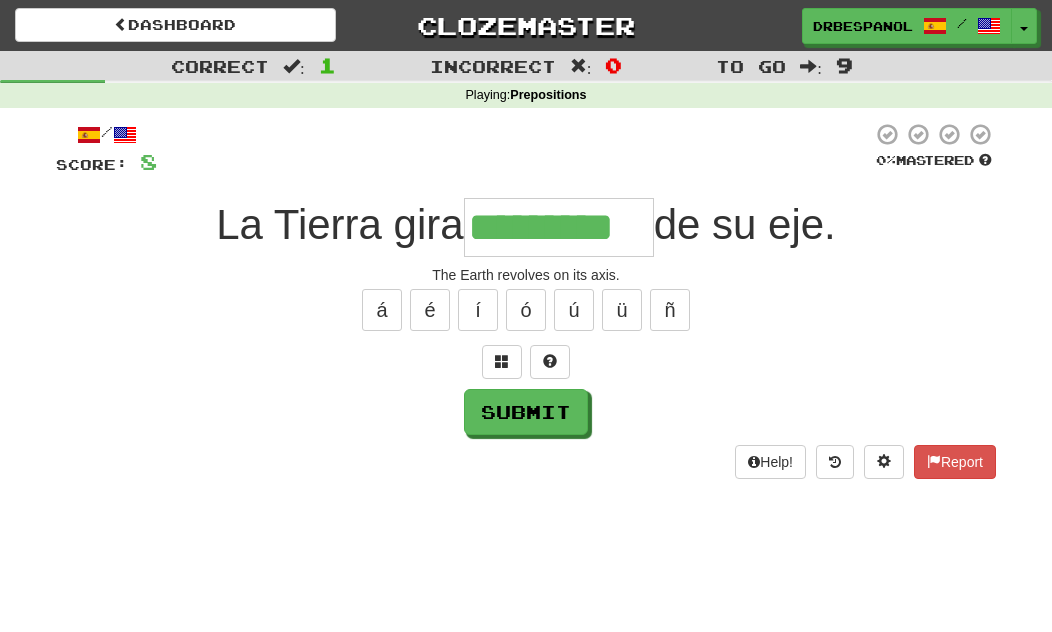 type on "*********" 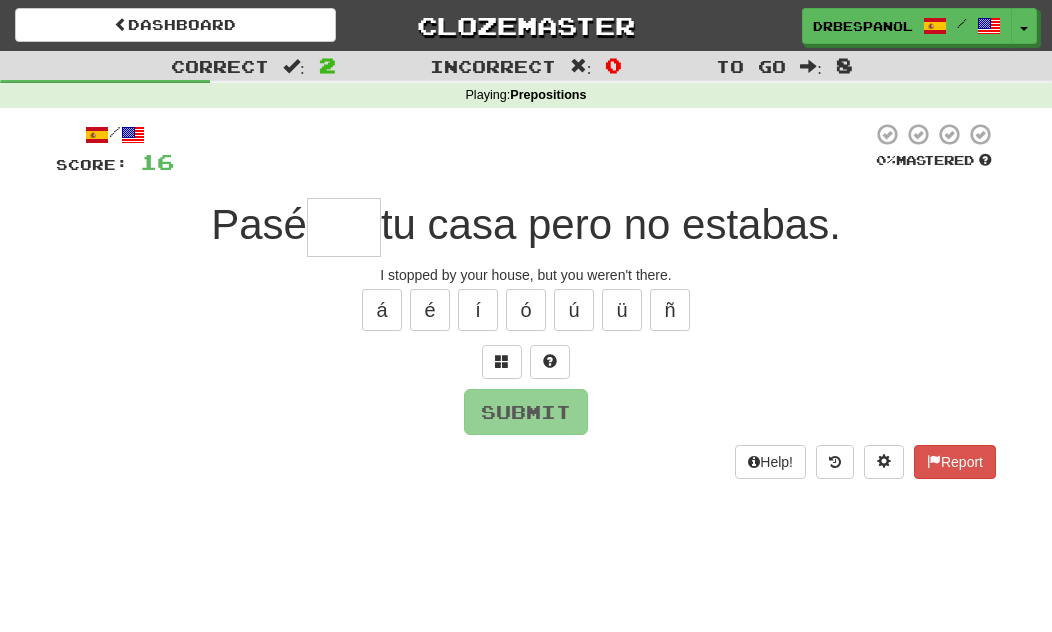 type on "*" 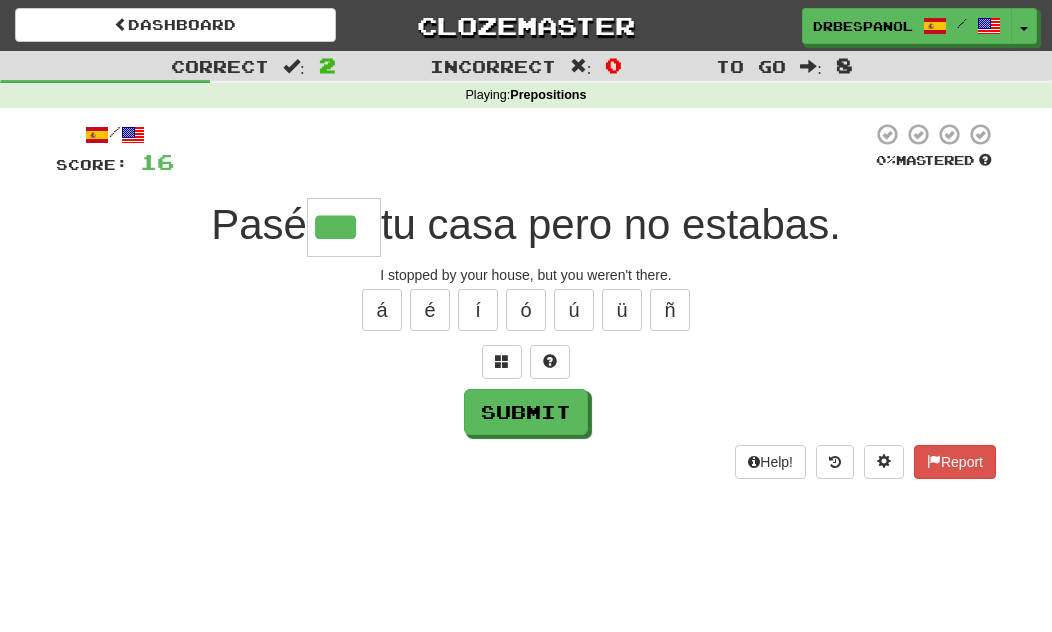 type on "***" 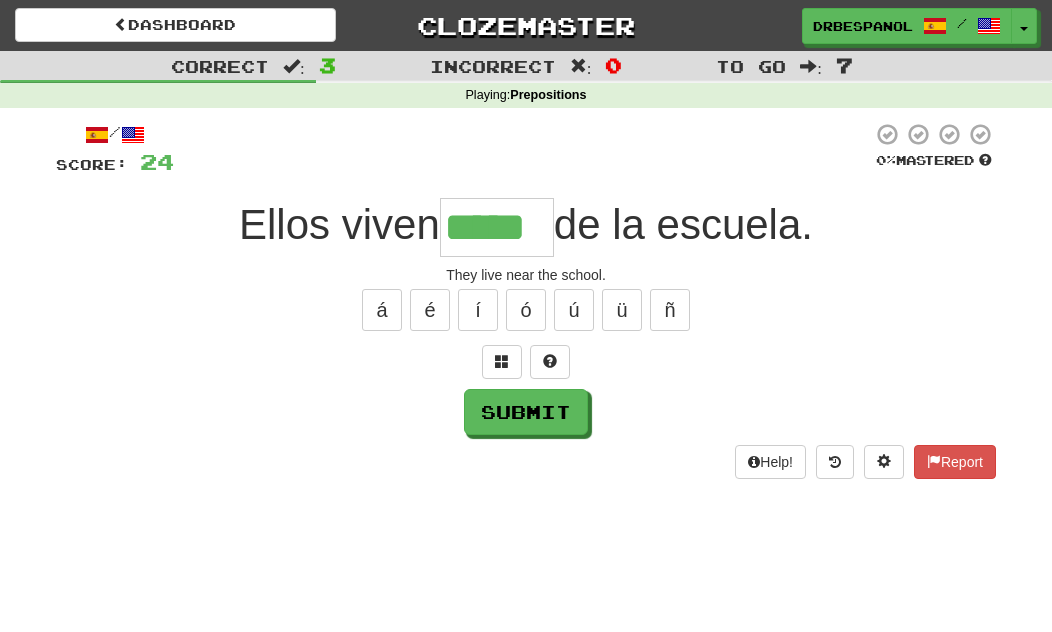 type on "*****" 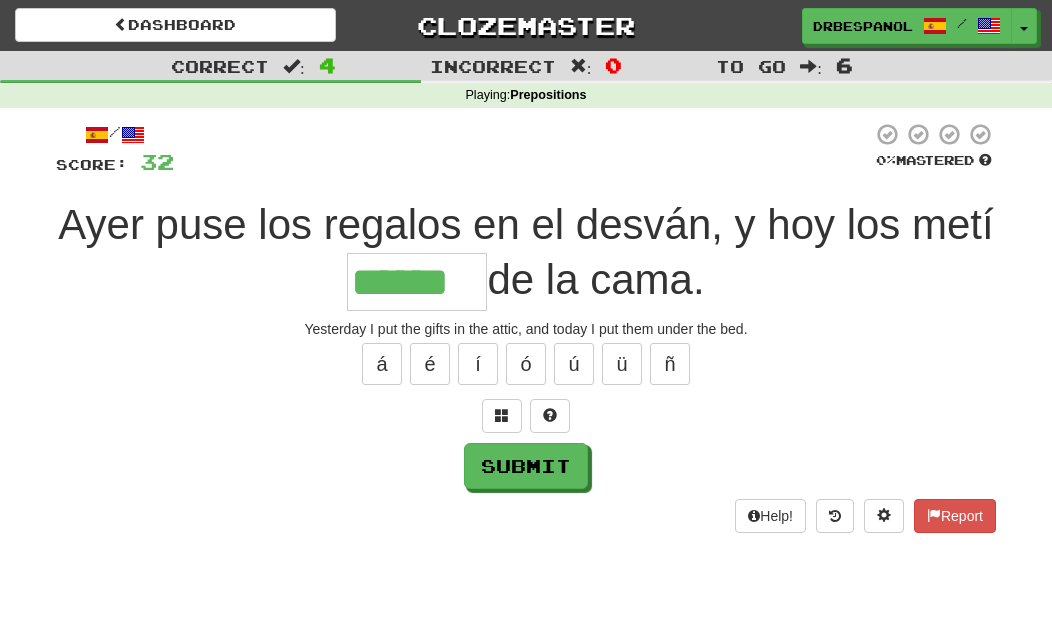type on "******" 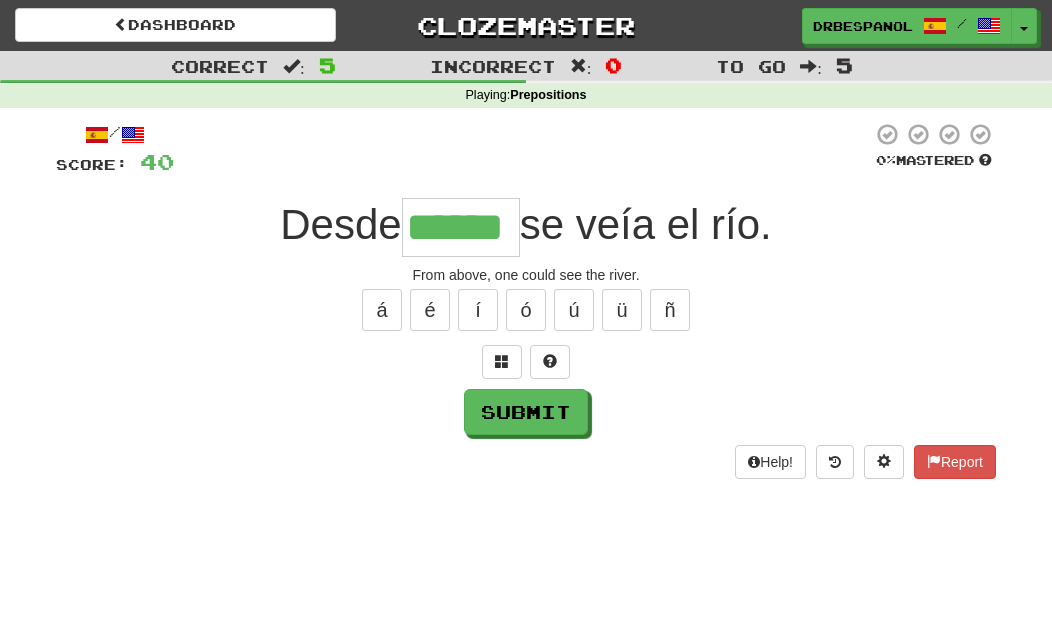 type on "******" 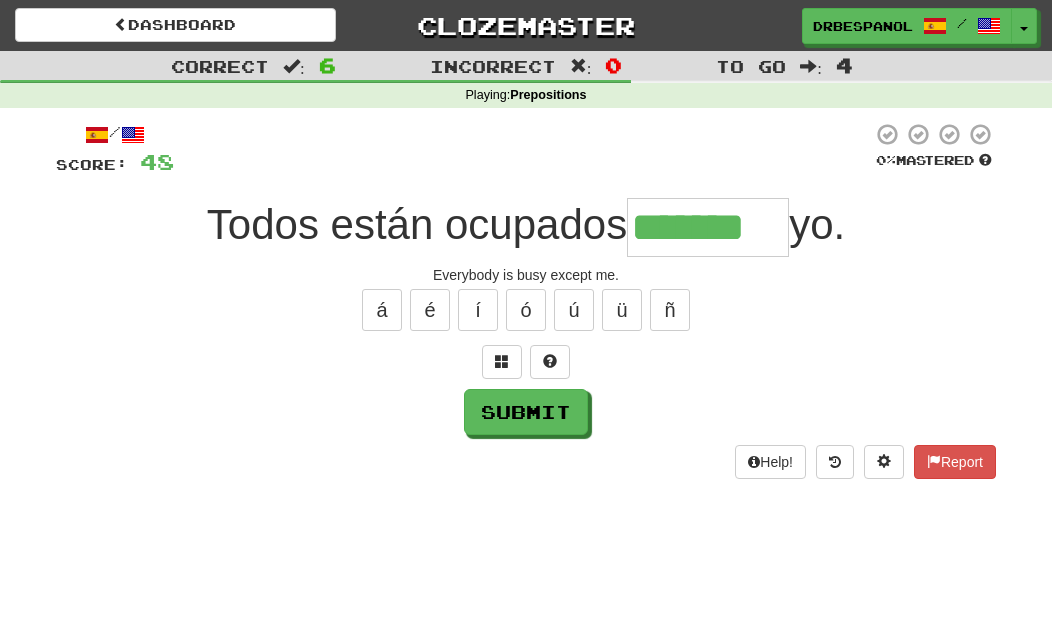 type on "*******" 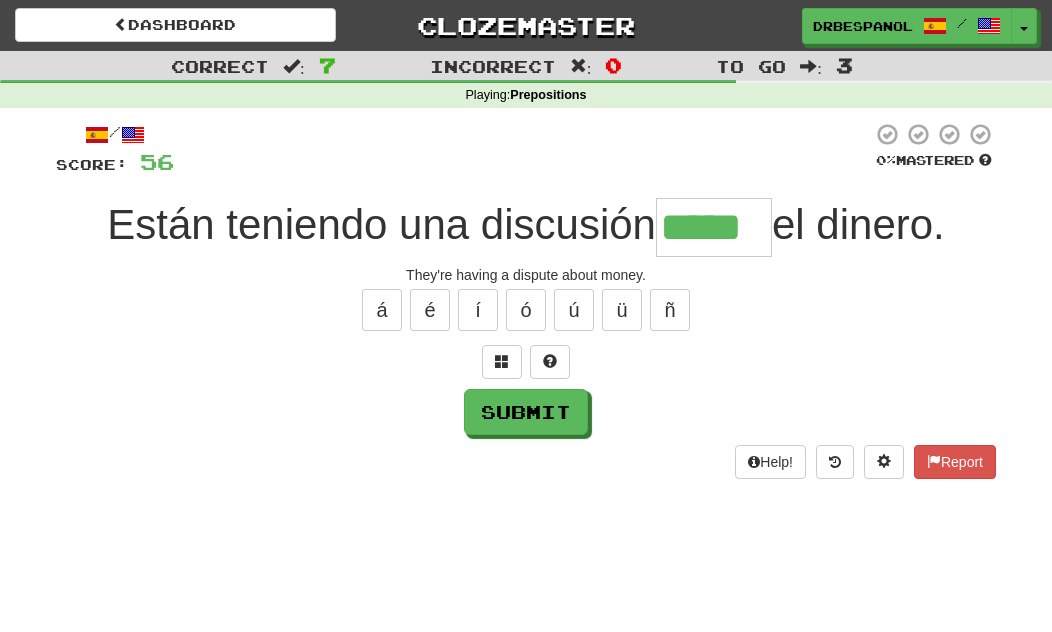 type on "*****" 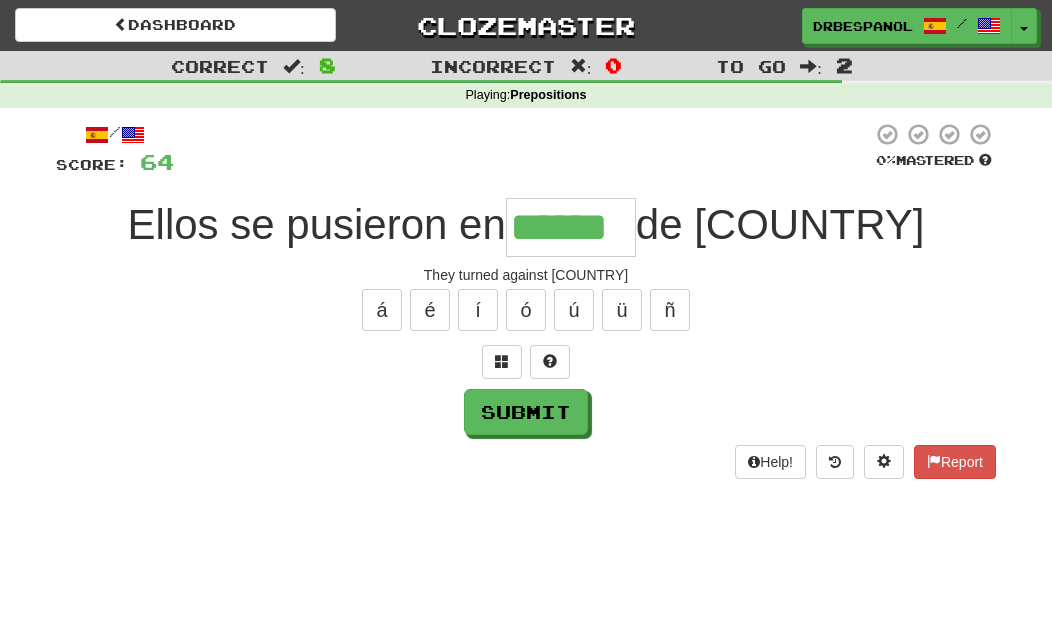 type on "******" 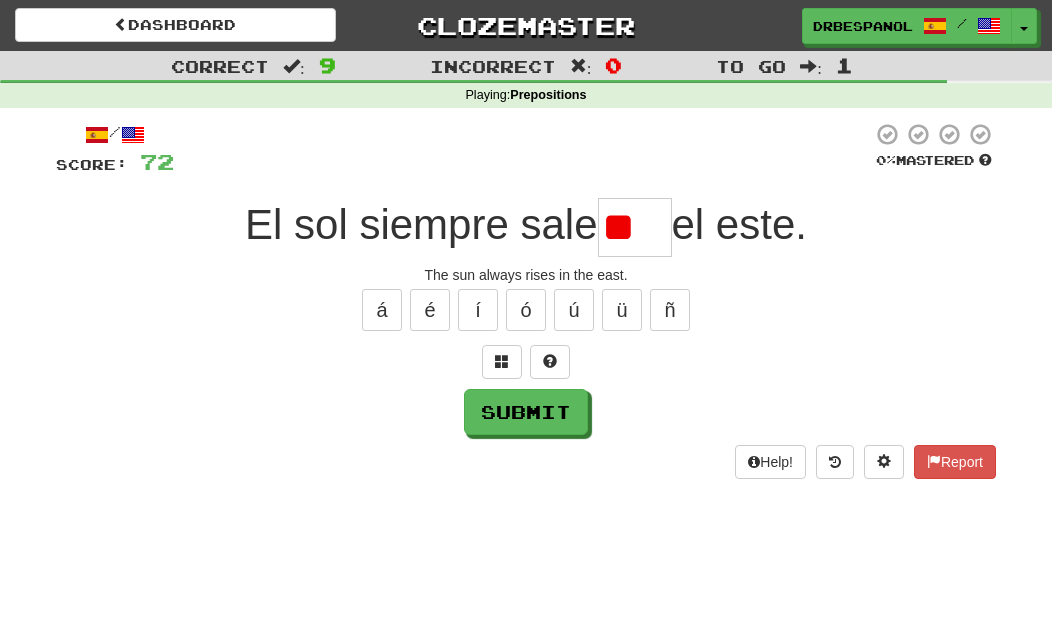 type on "*" 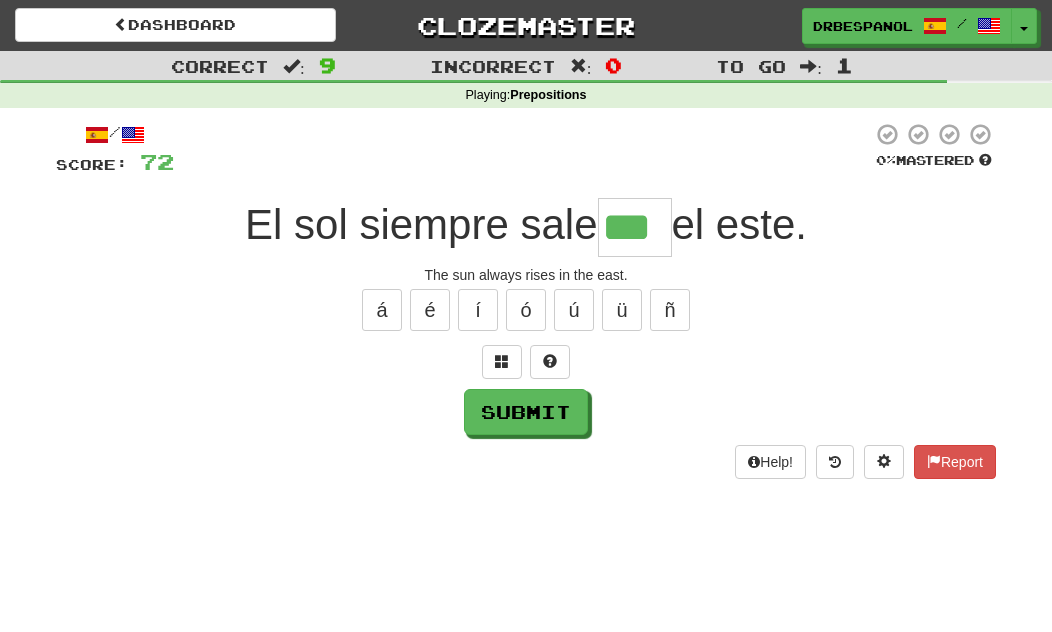 type on "***" 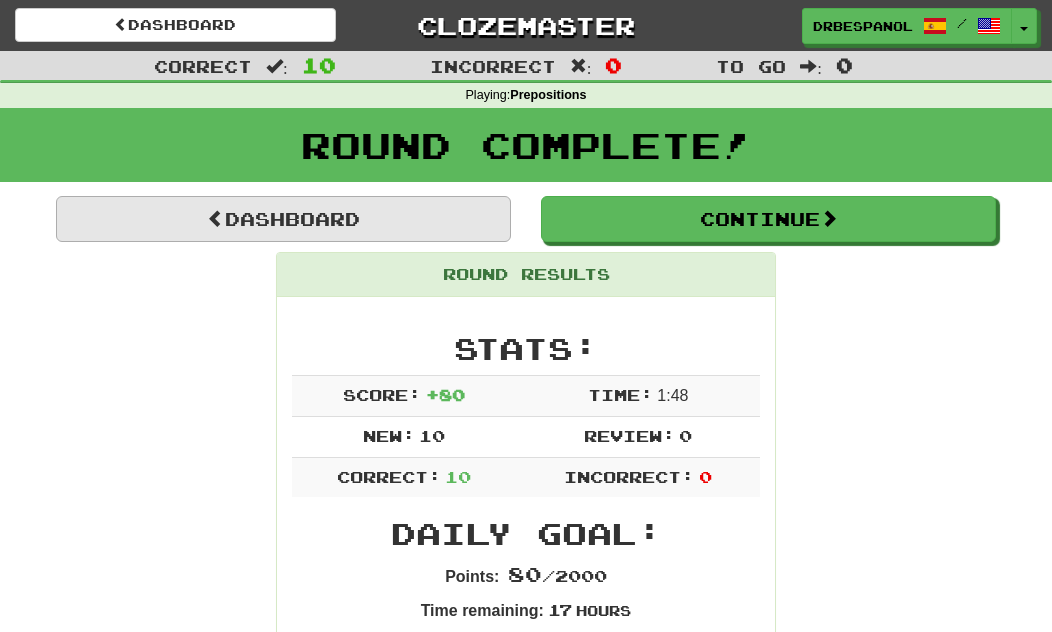 click on "Dashboard" at bounding box center (283, 219) 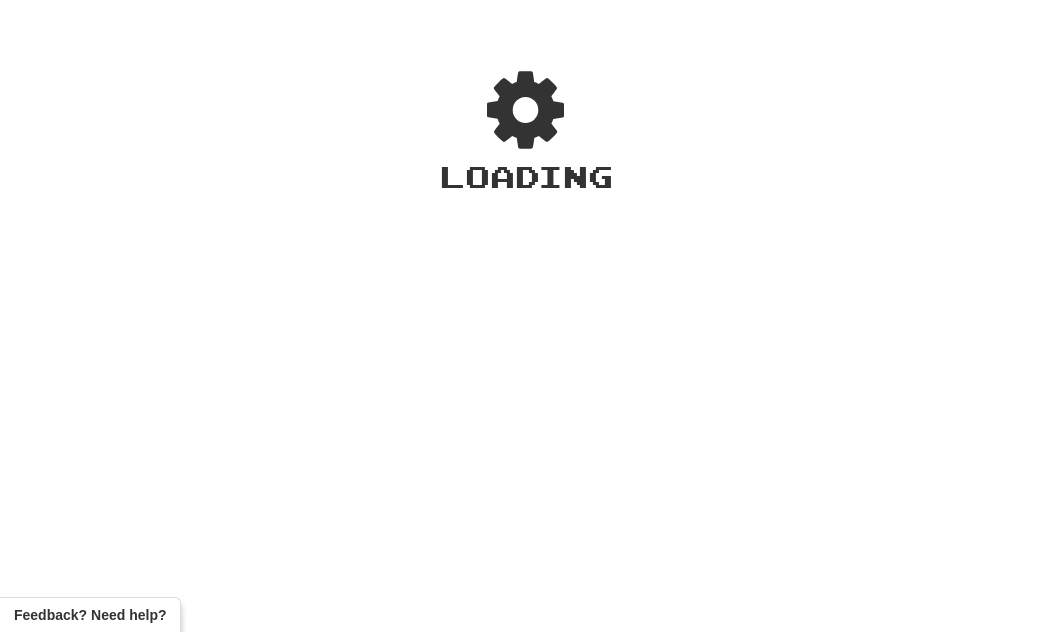 scroll, scrollTop: 0, scrollLeft: 0, axis: both 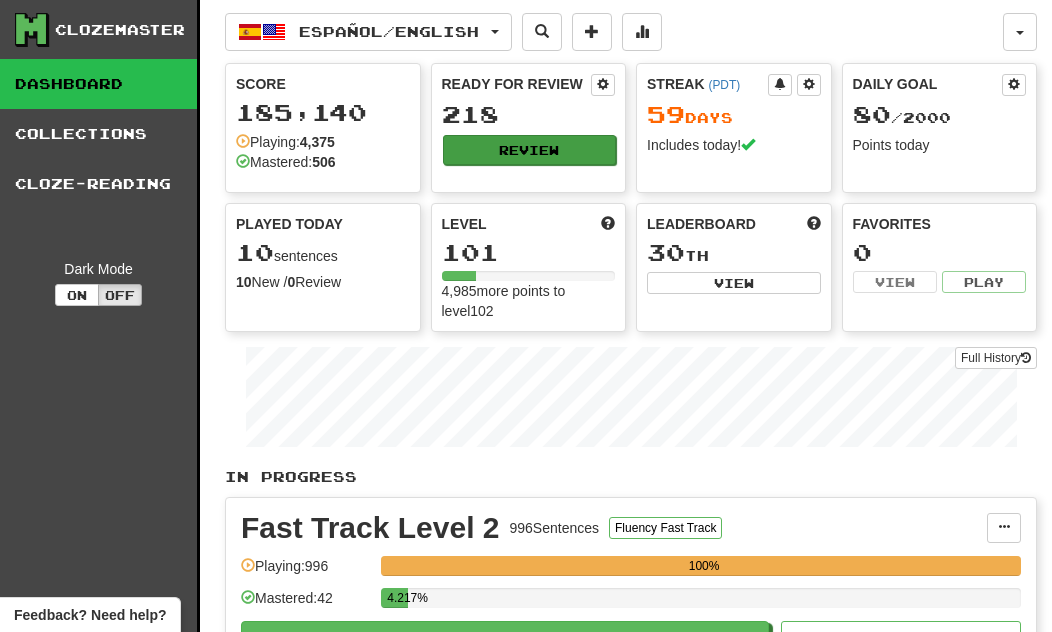 click on "Review" at bounding box center (530, 150) 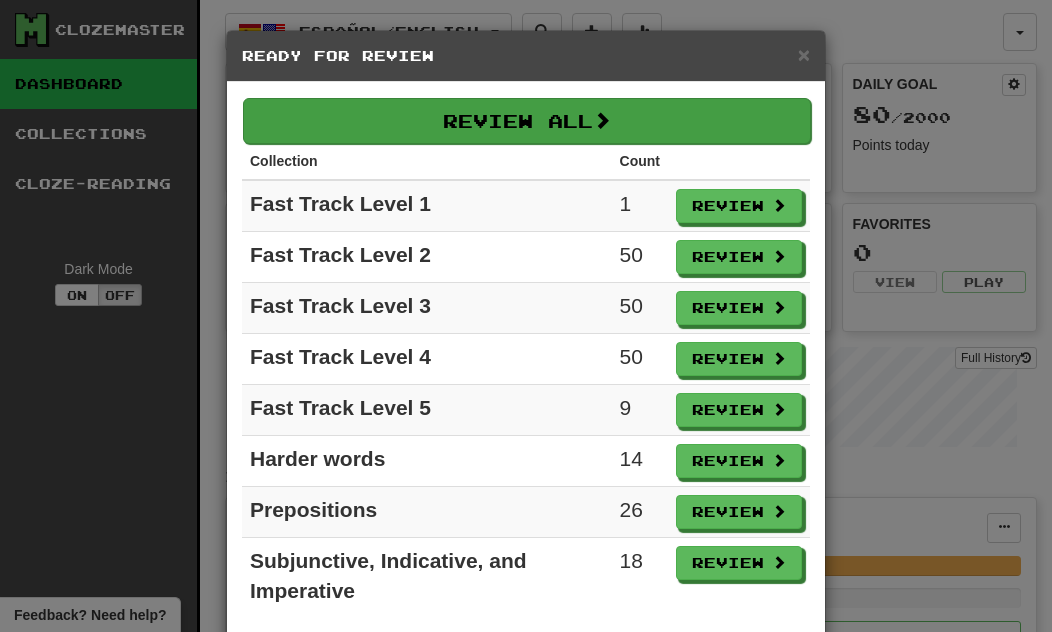 click on "Review All" at bounding box center [527, 121] 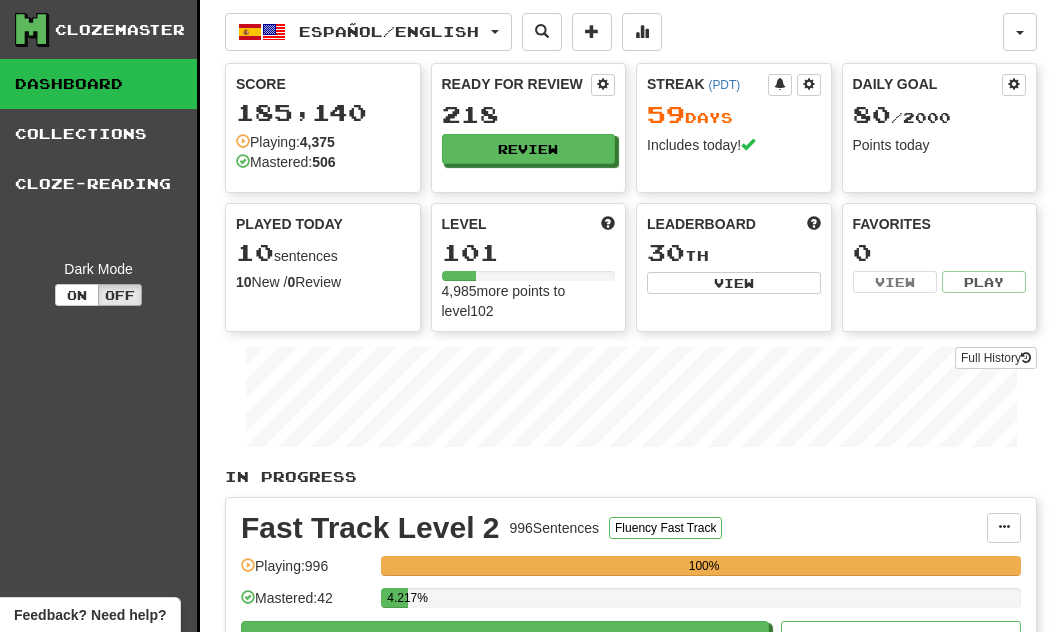 select on "**" 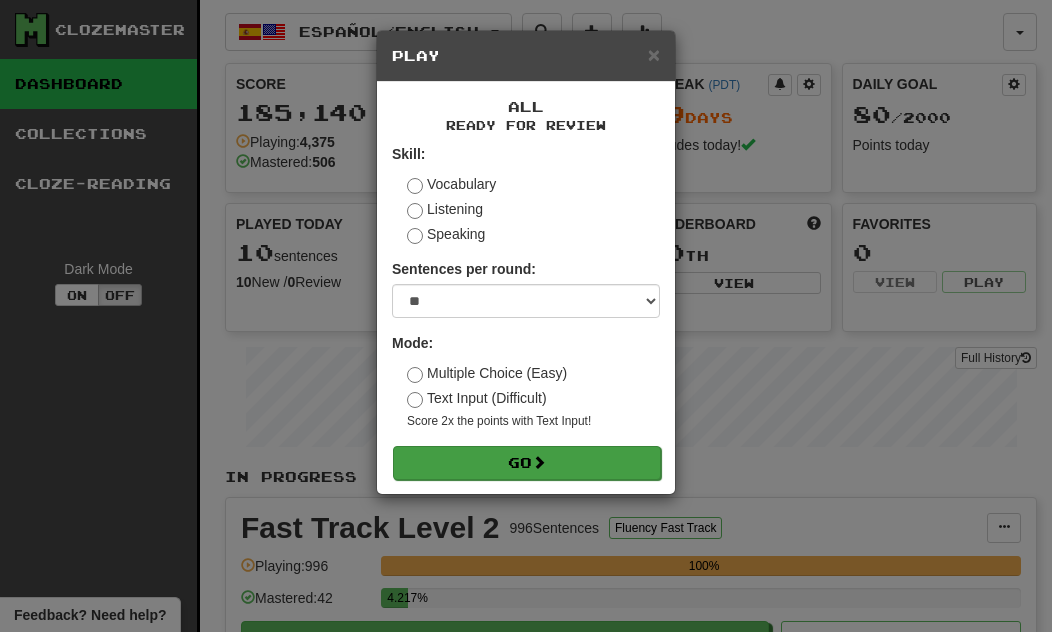 click on "Go" at bounding box center (527, 463) 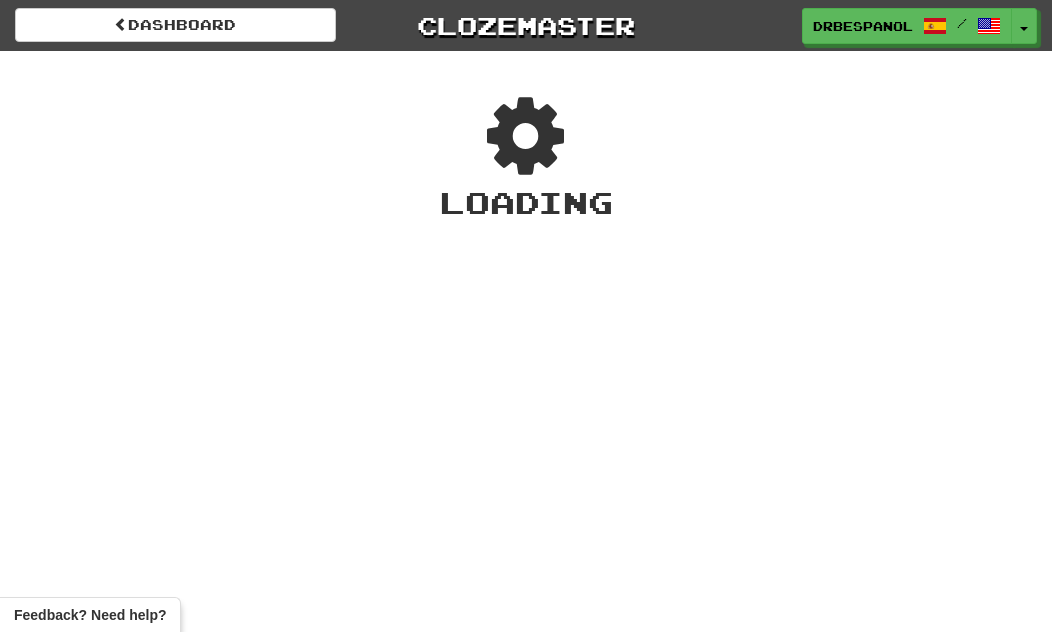 scroll, scrollTop: 0, scrollLeft: 0, axis: both 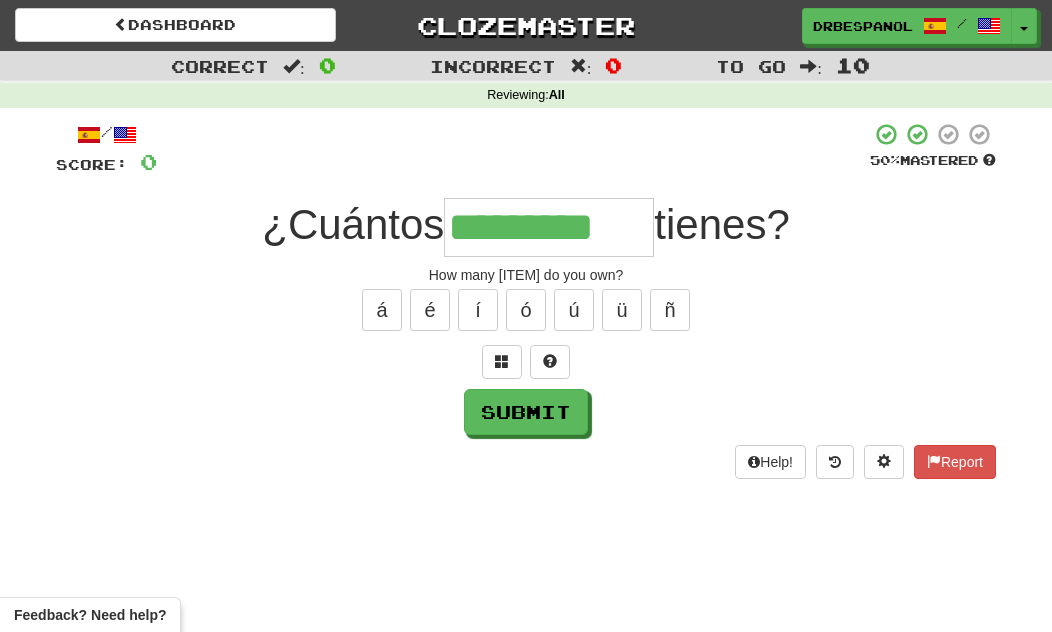 type on "*********" 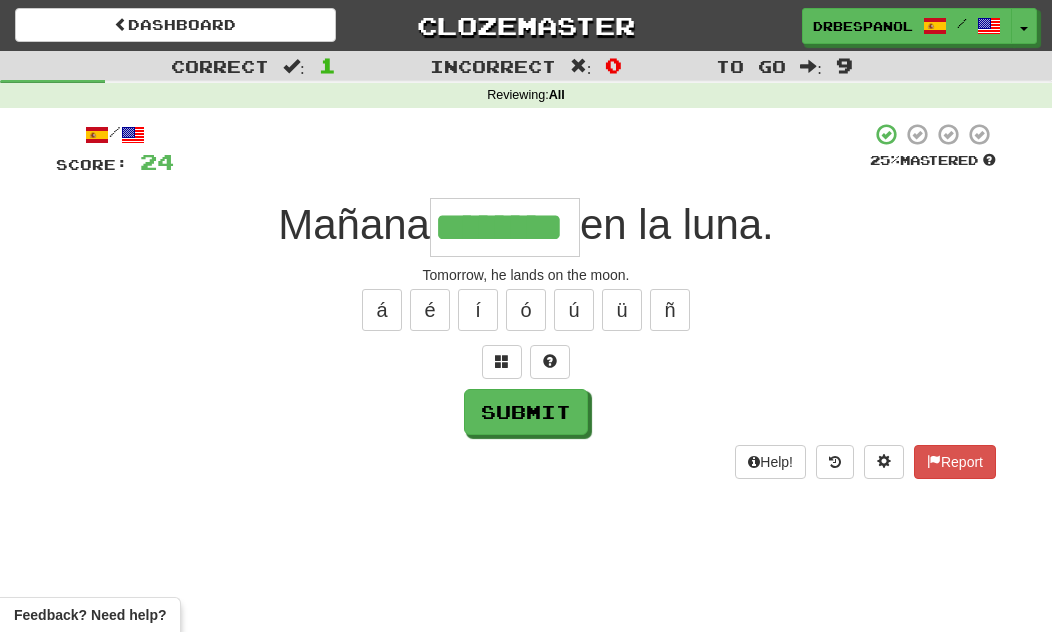 type on "********" 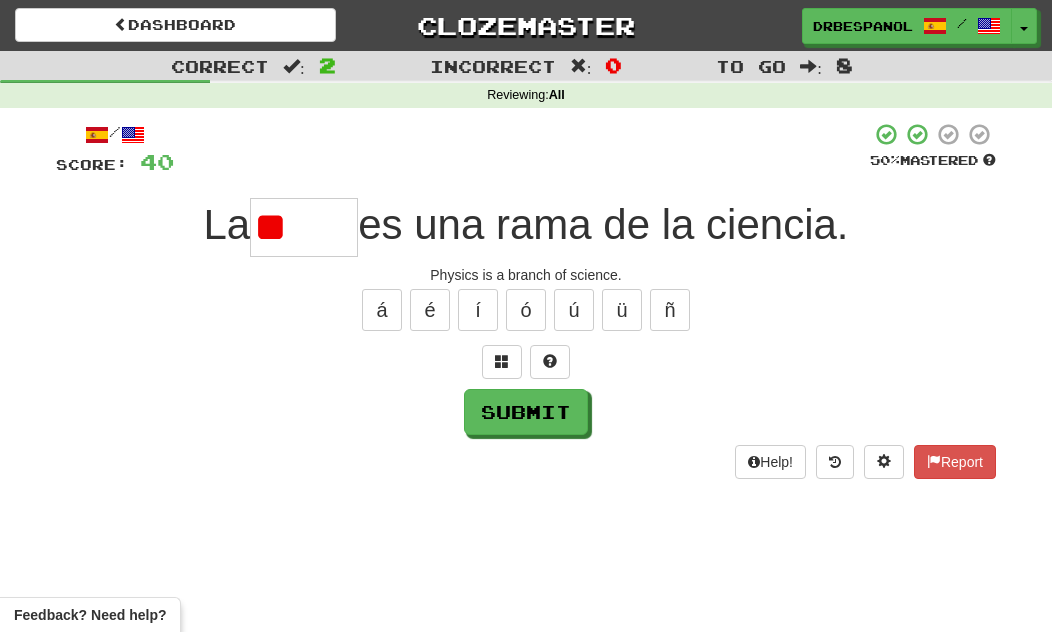 type on "*" 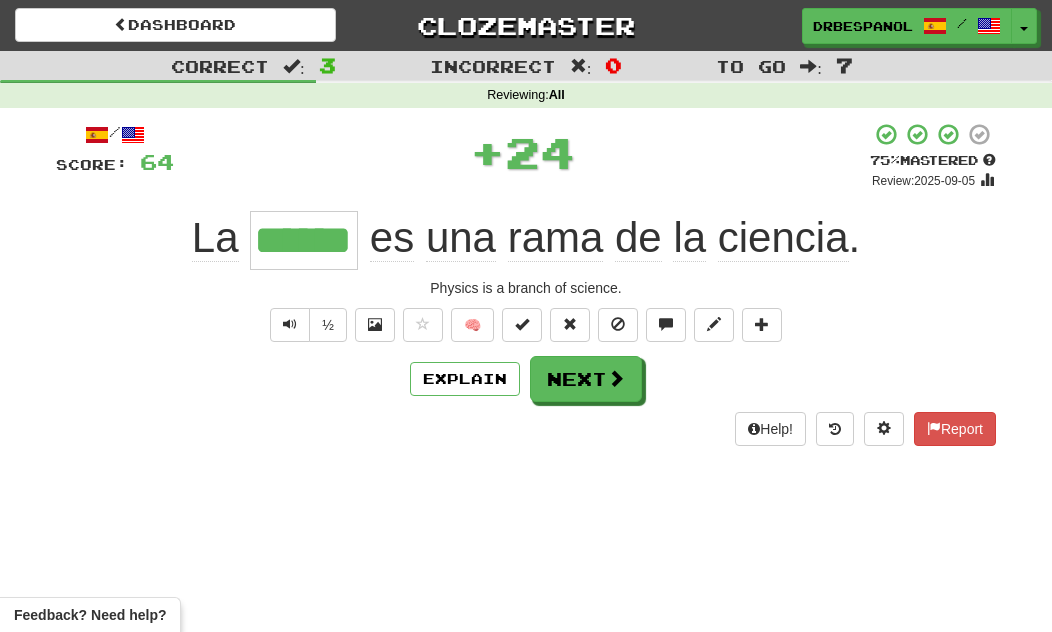 type on "******" 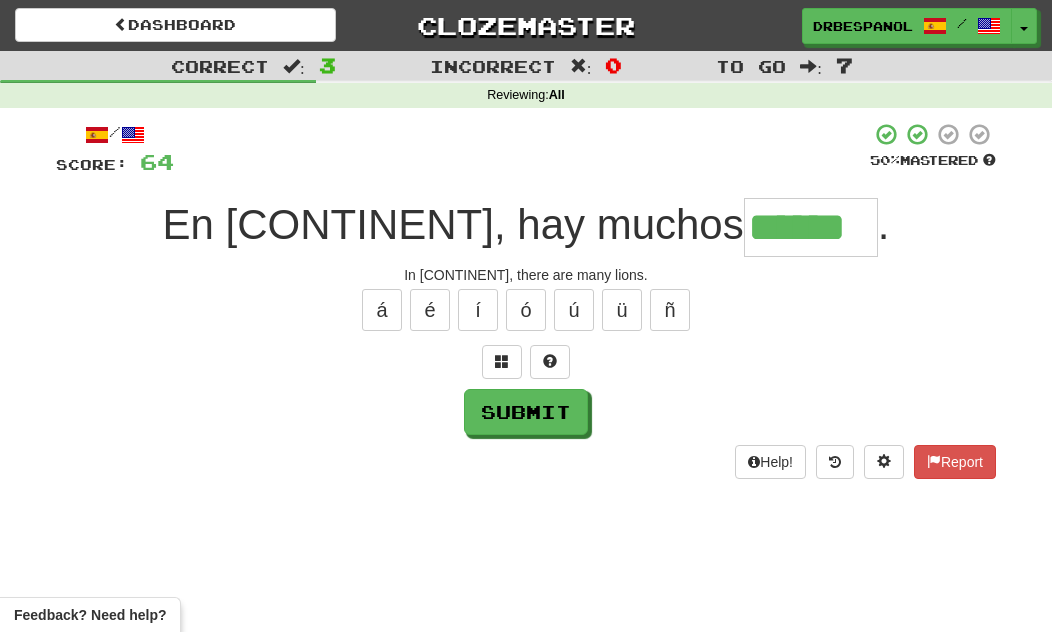 type on "******" 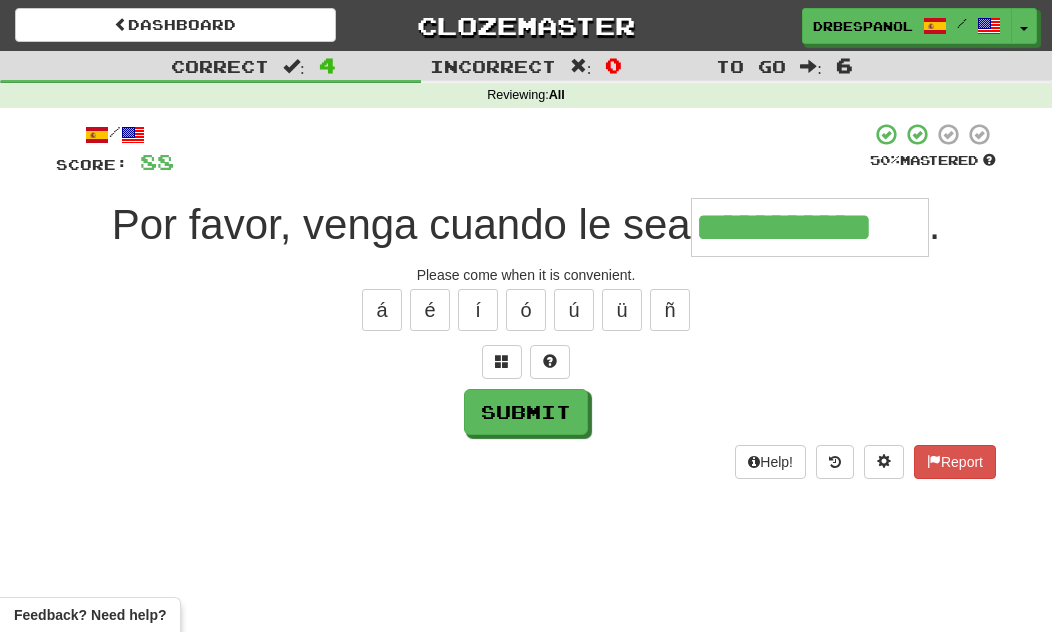 type on "**********" 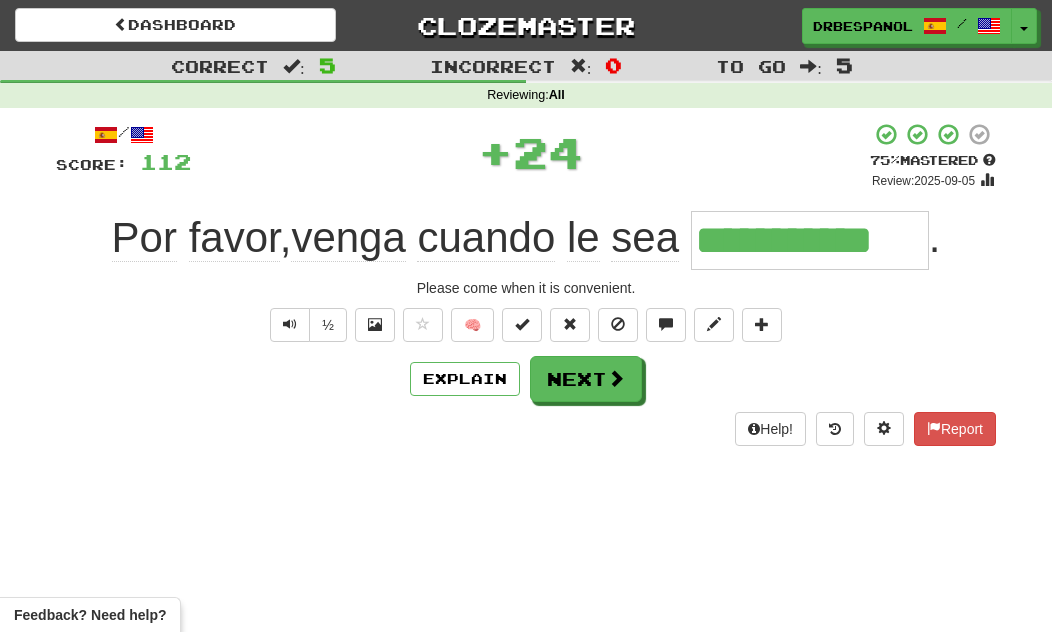 click on "Por" 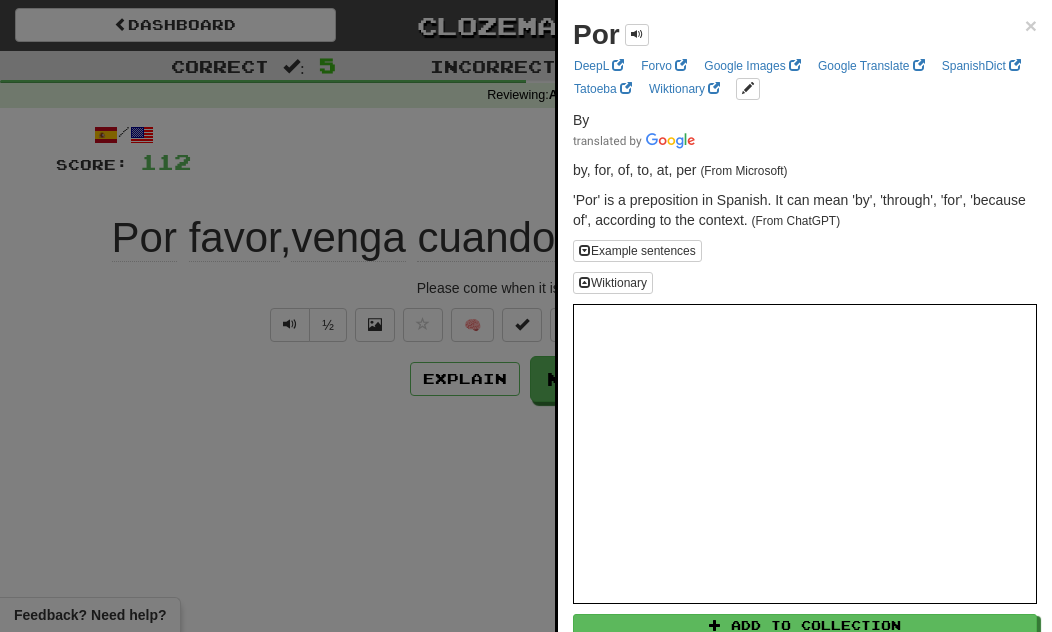 click at bounding box center [526, 316] 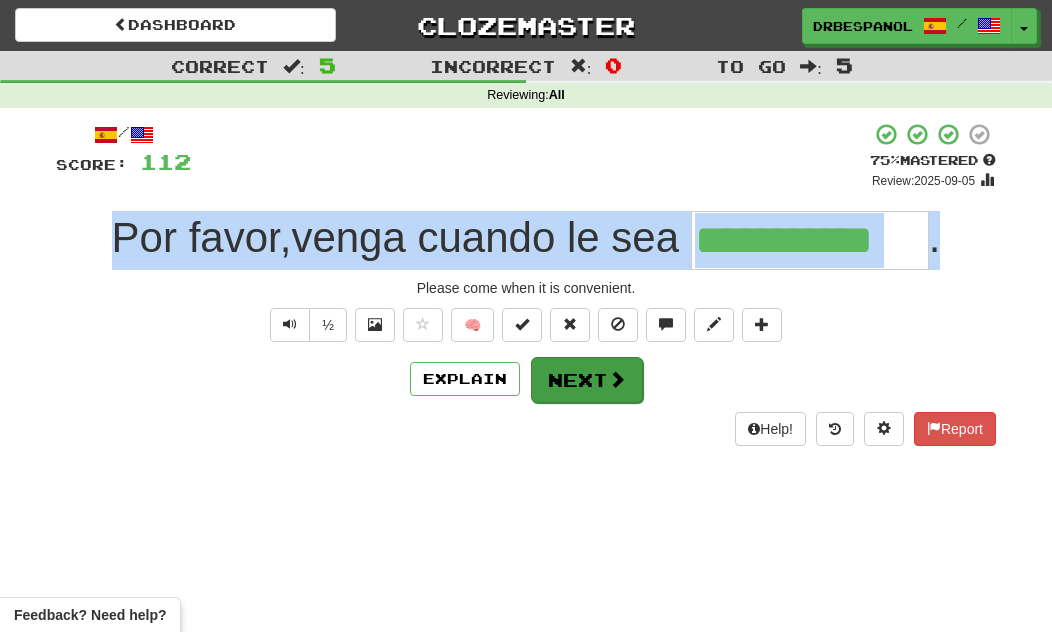 click on "Next" at bounding box center [587, 380] 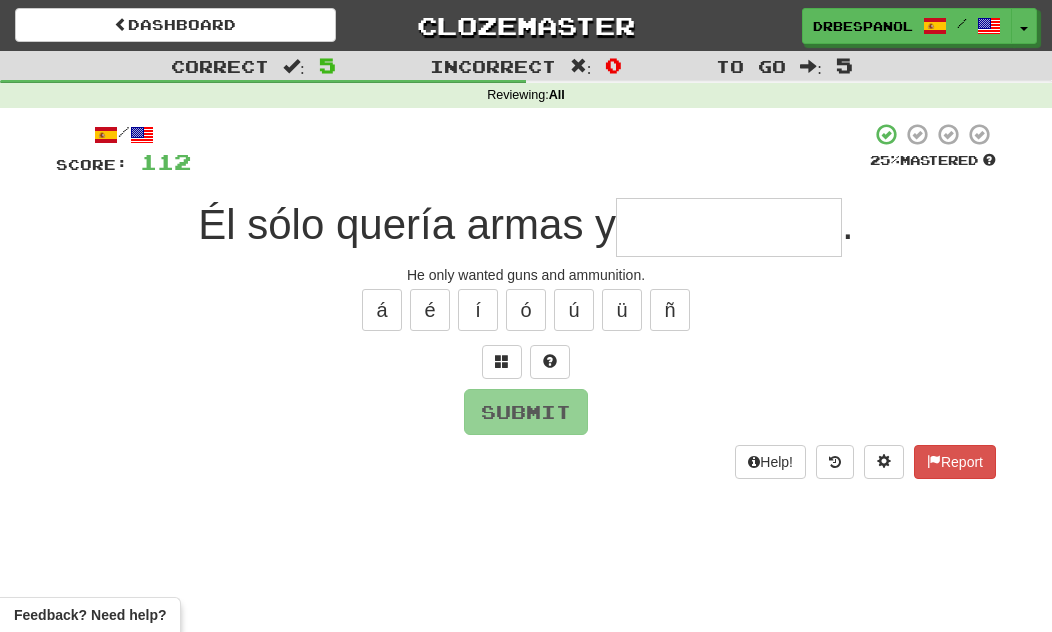 type on "*" 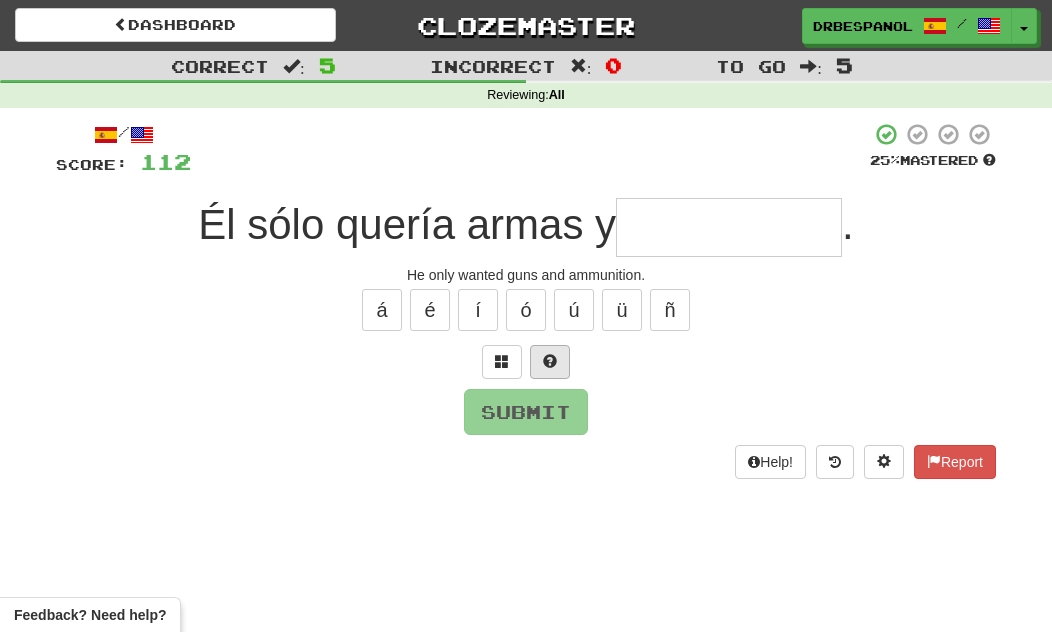 click at bounding box center [550, 362] 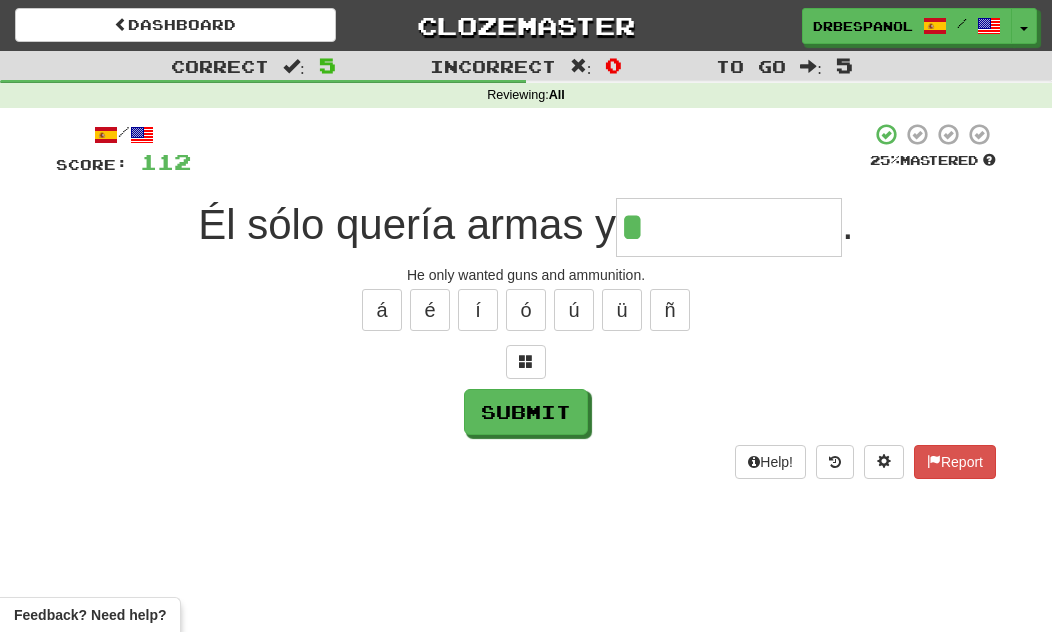 type on "**********" 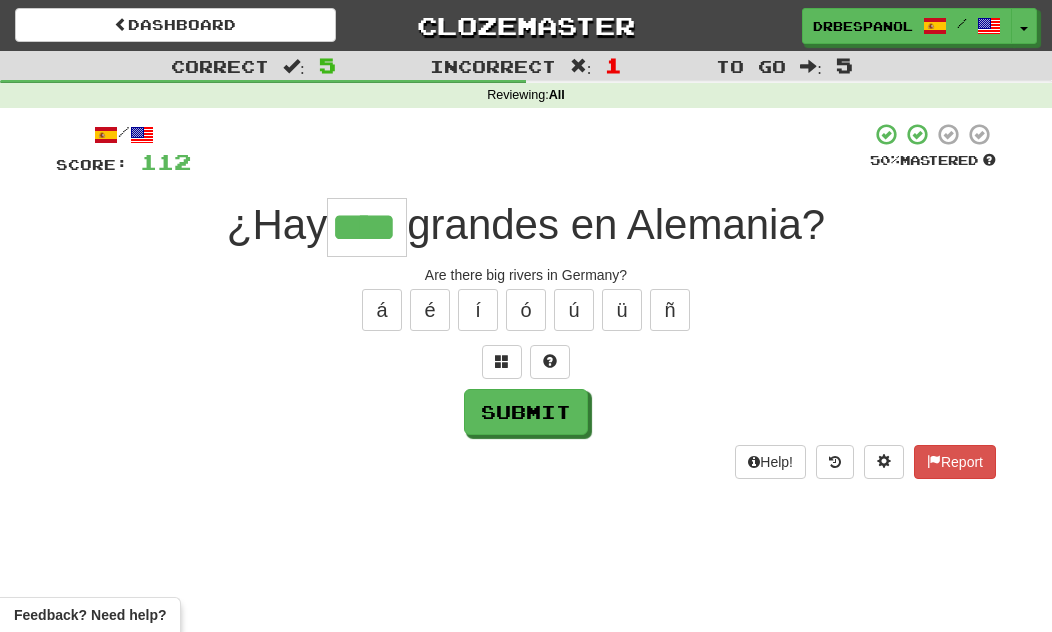 type on "****" 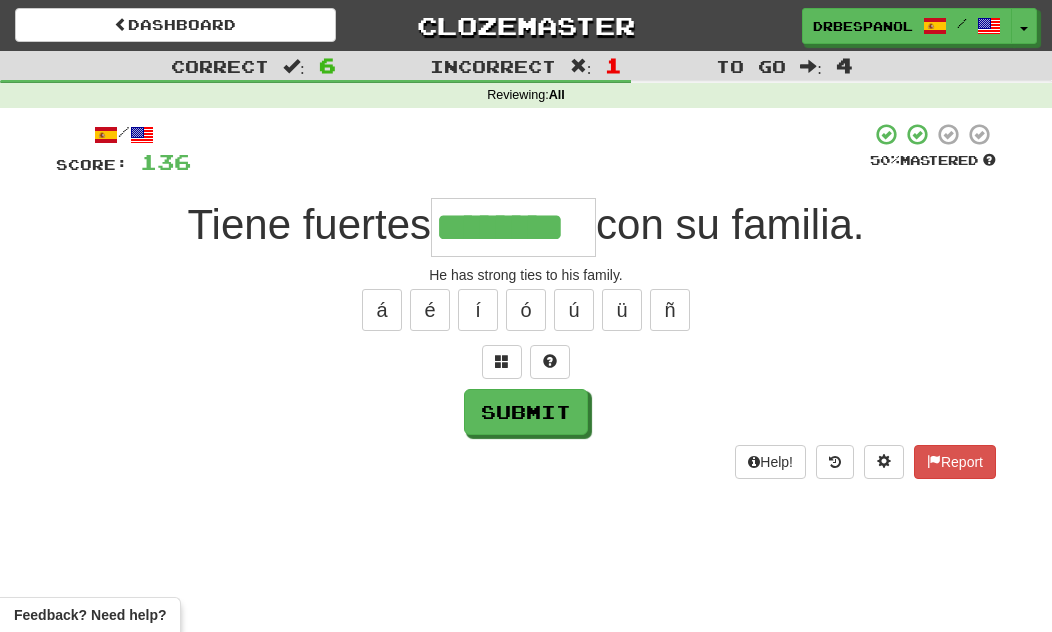 type on "********" 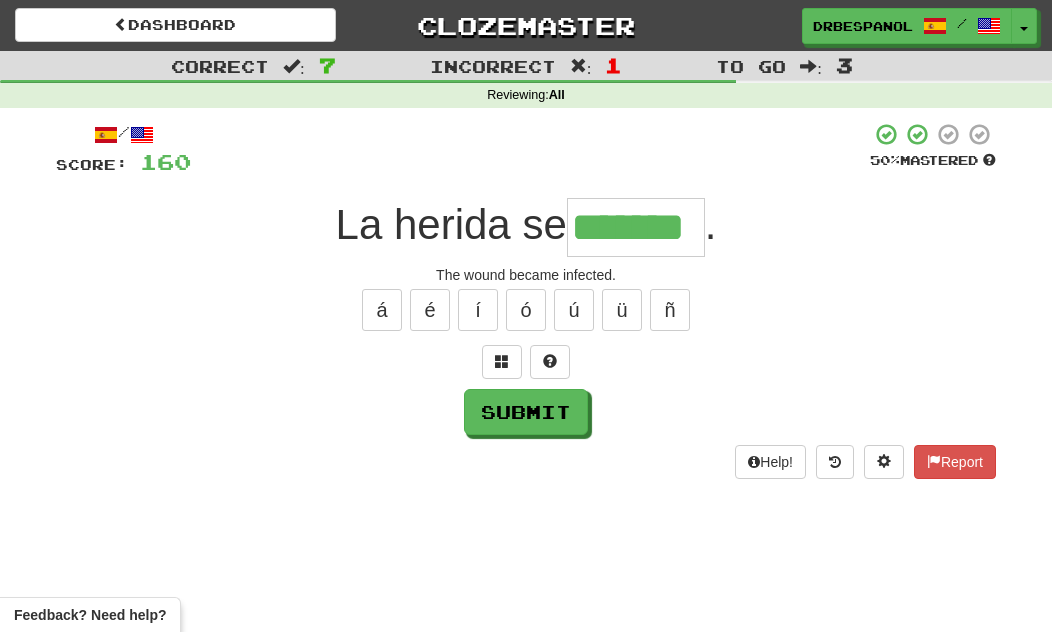 type on "*******" 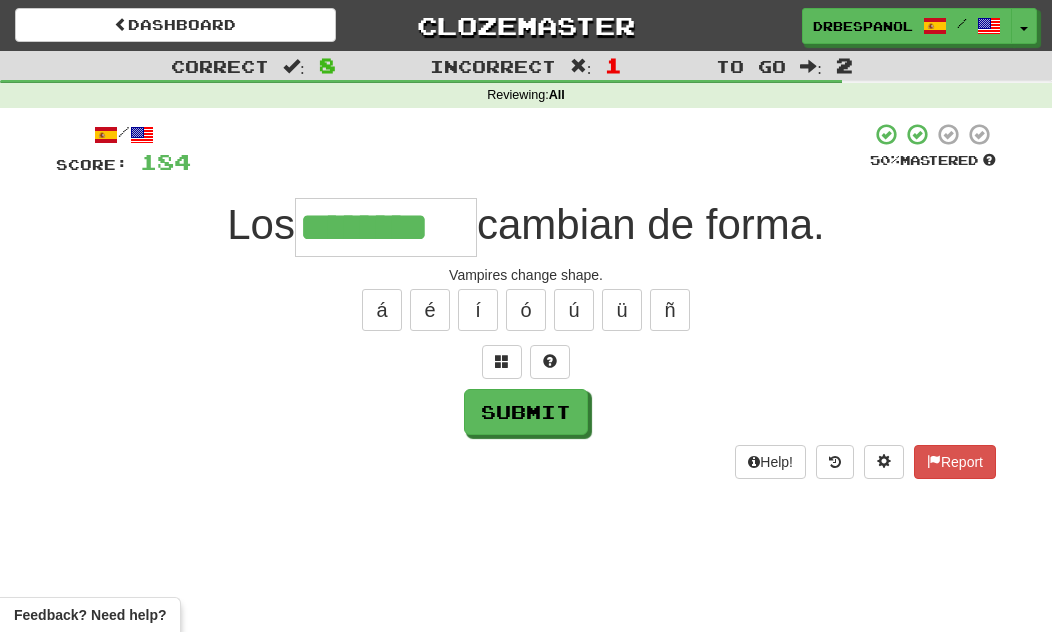 type on "********" 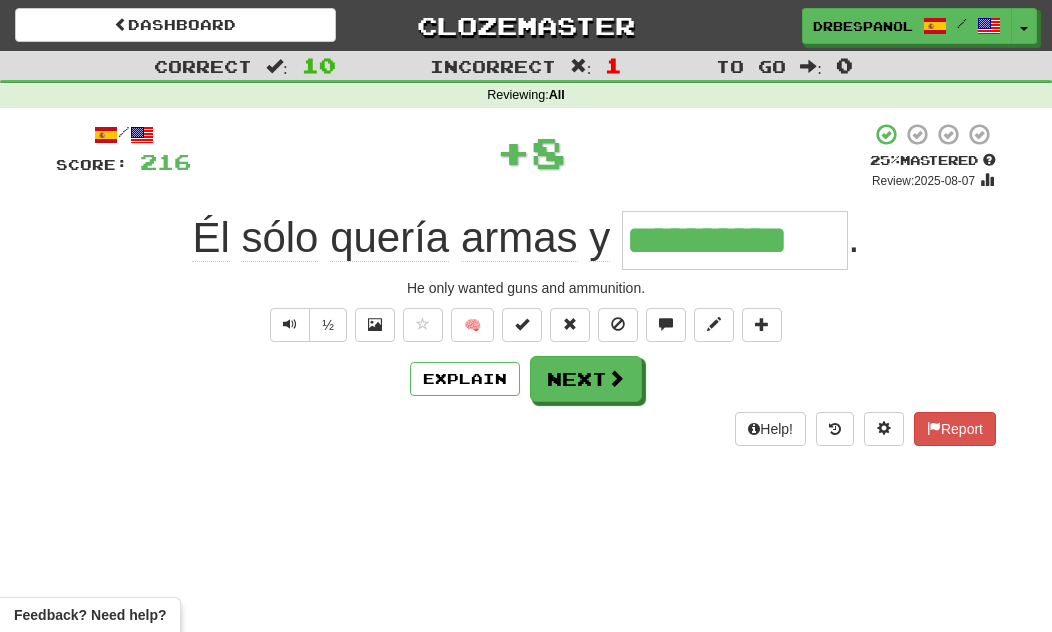 type on "**********" 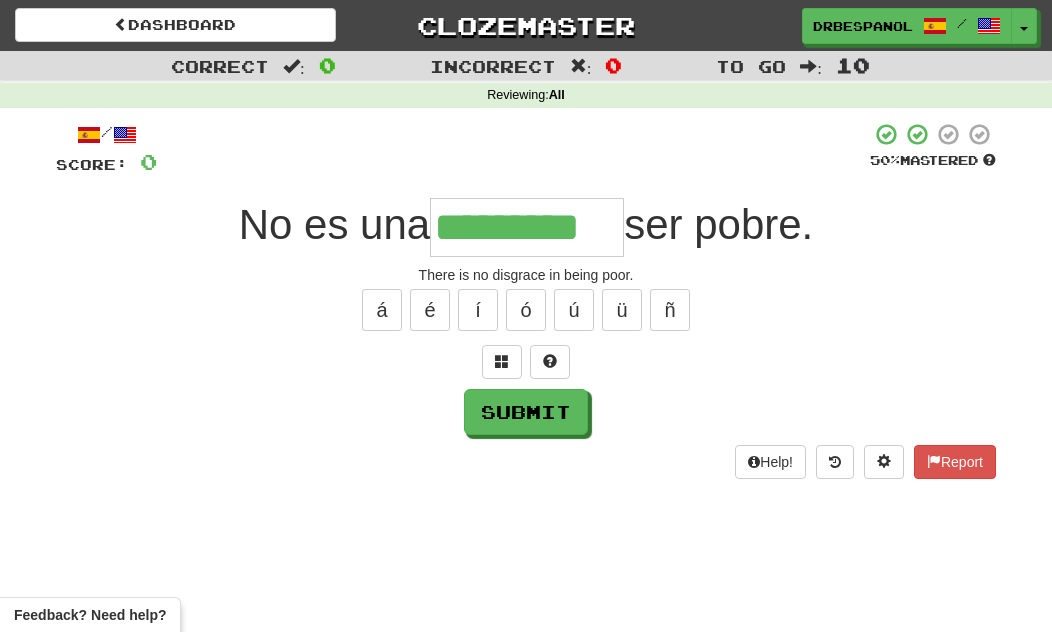 type on "*********" 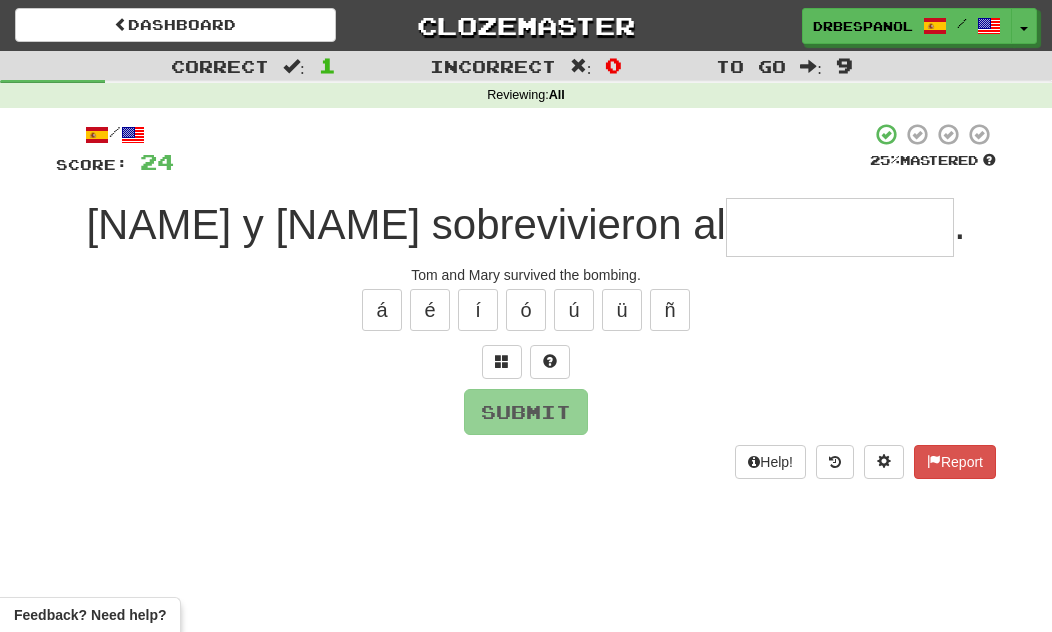 type on "*" 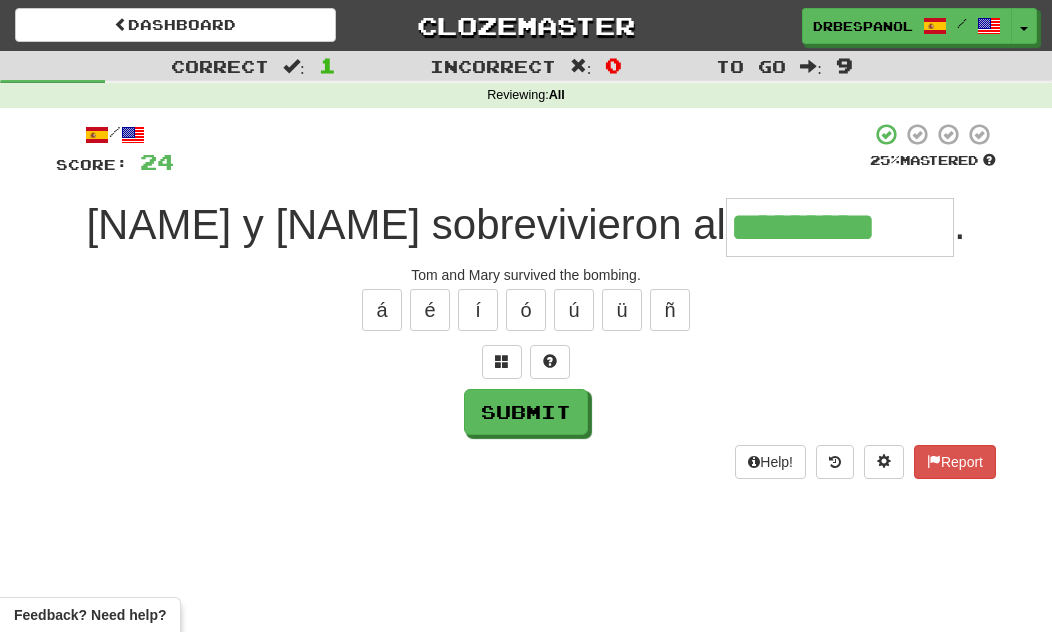 type on "*********" 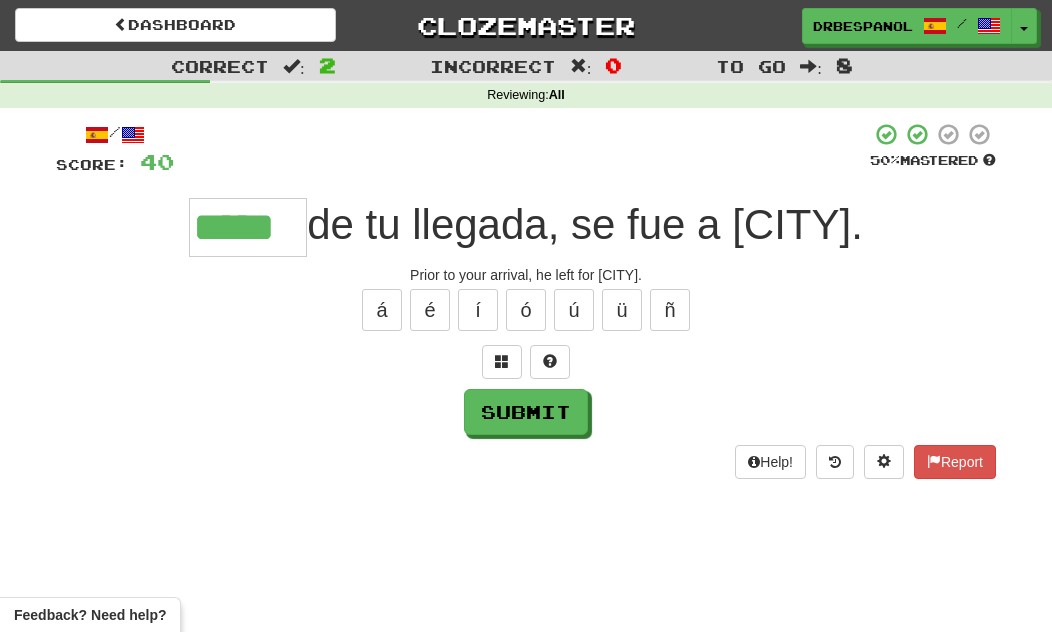 type on "*****" 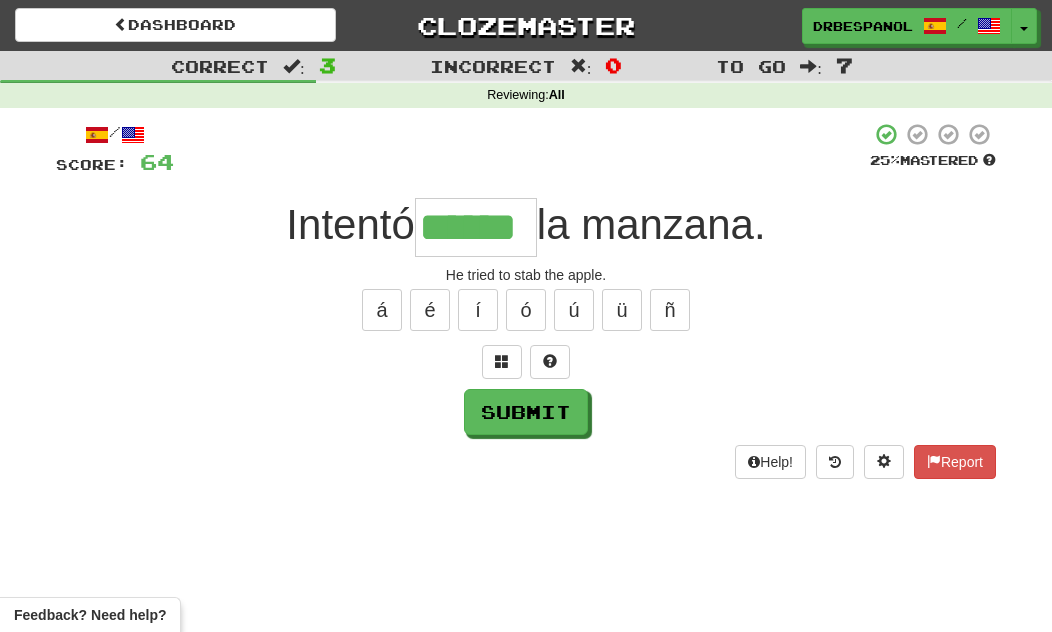 type on "******" 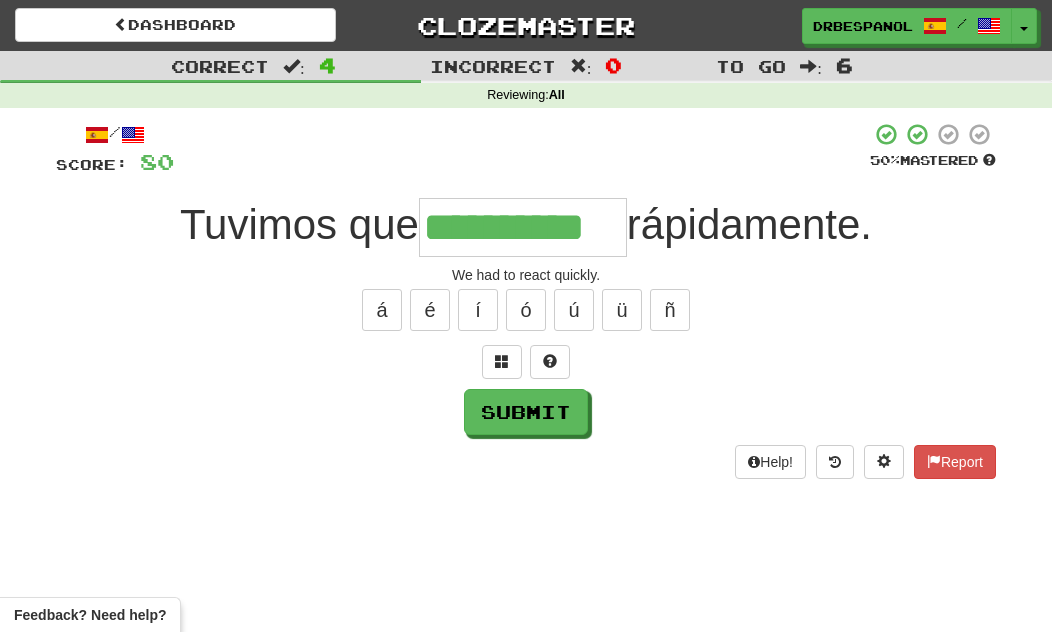 type on "**********" 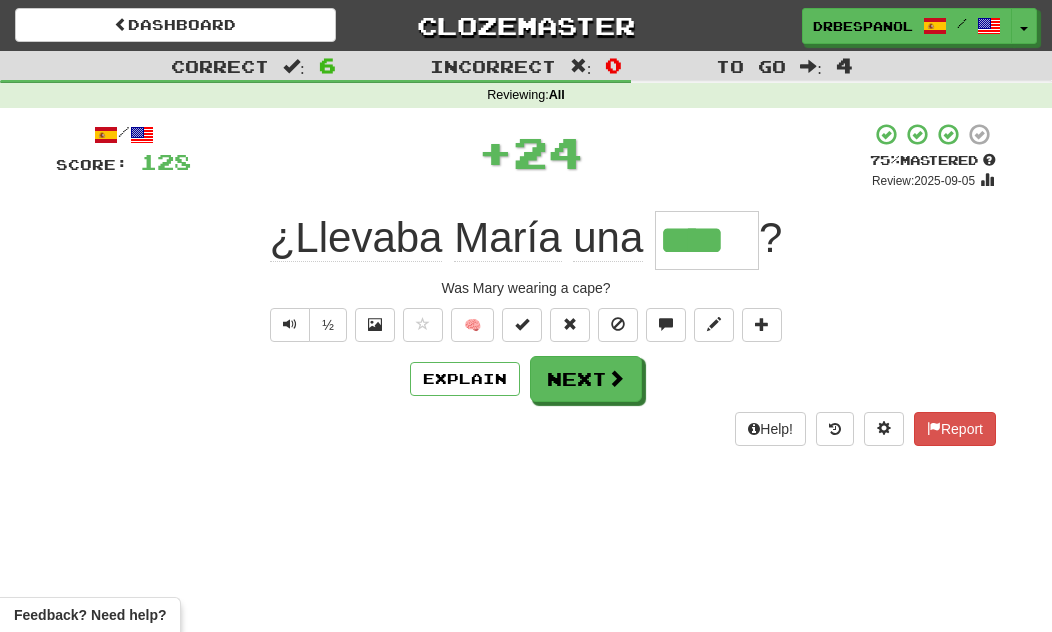 type on "****" 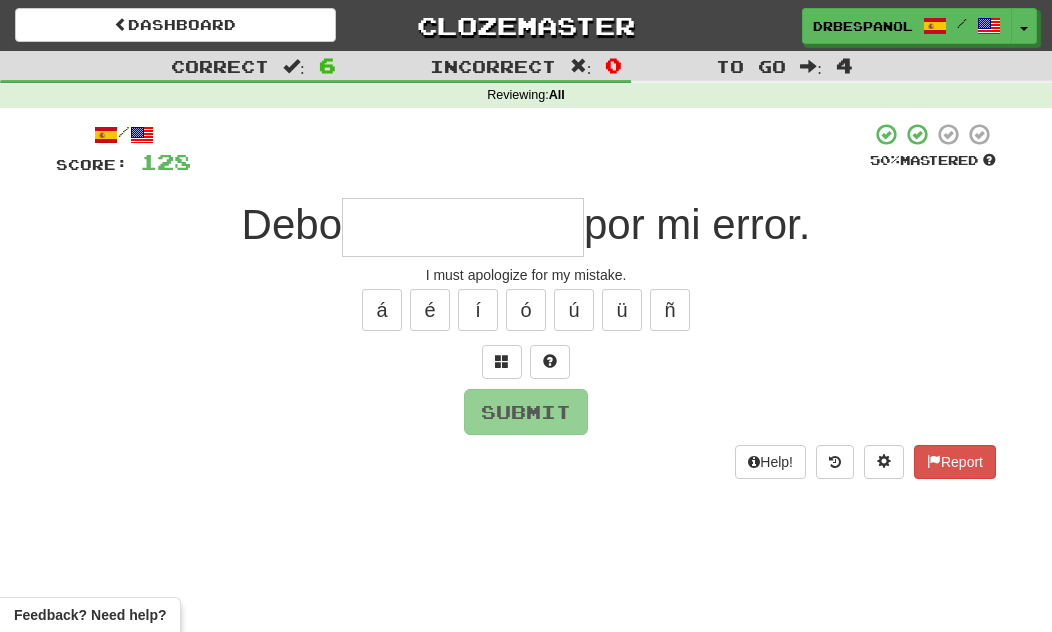 type on "*" 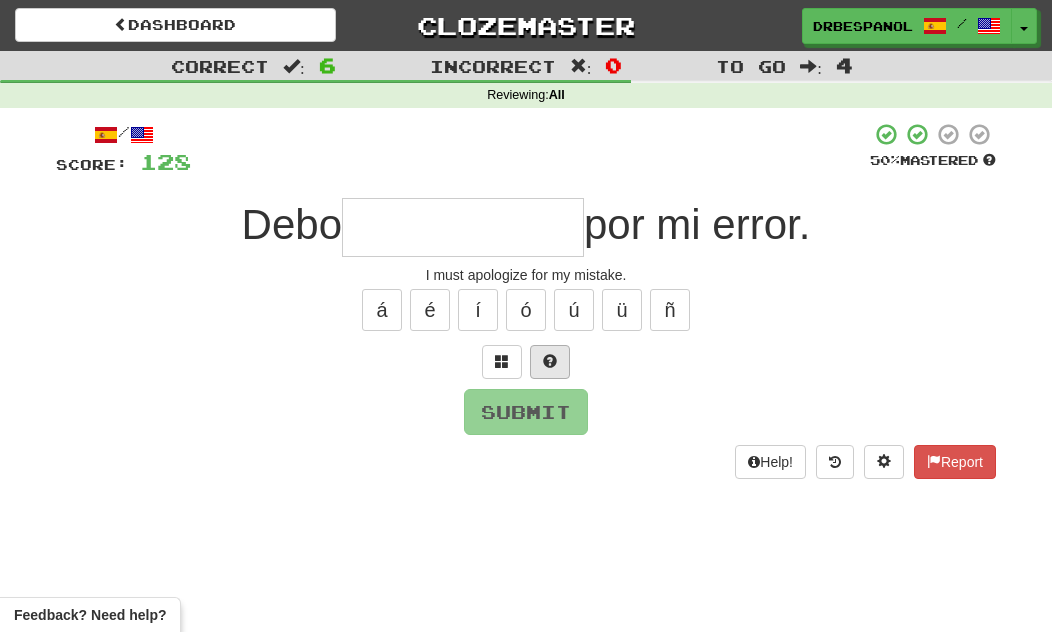 click at bounding box center [550, 361] 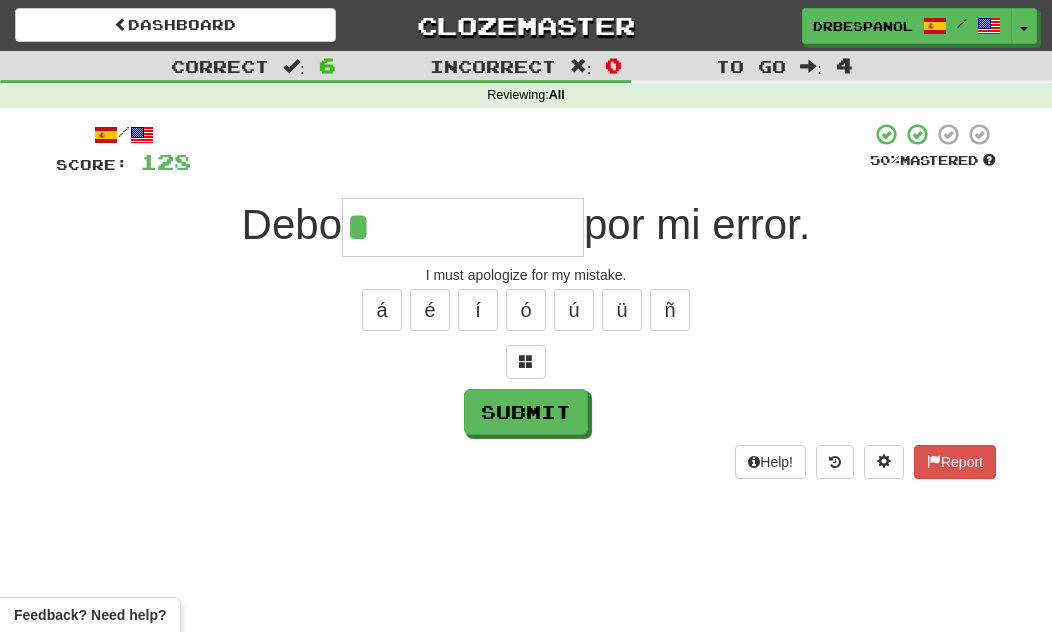 type on "**********" 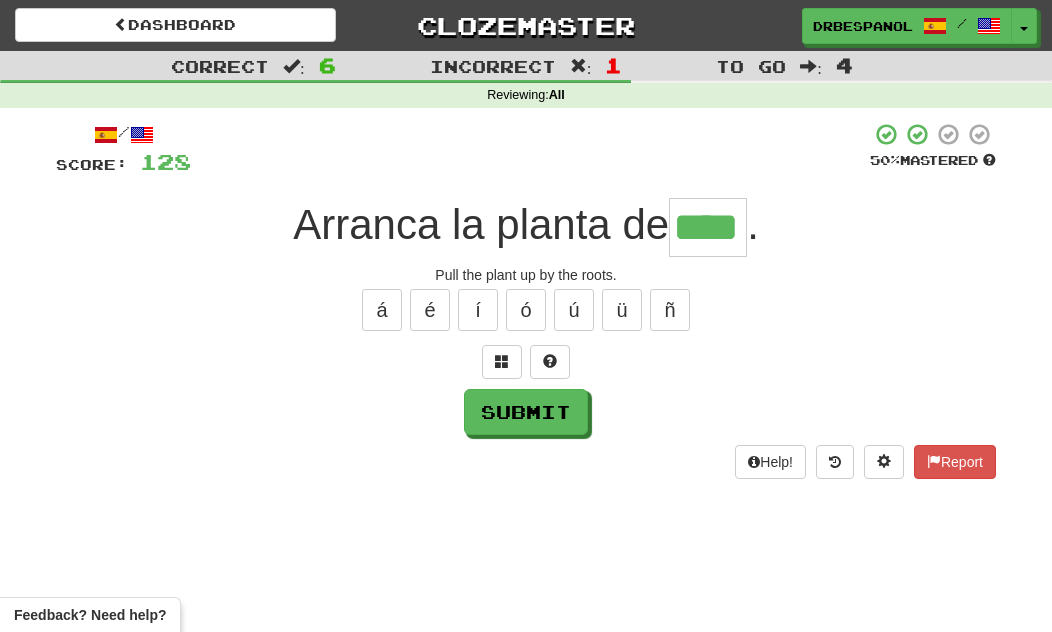 type on "****" 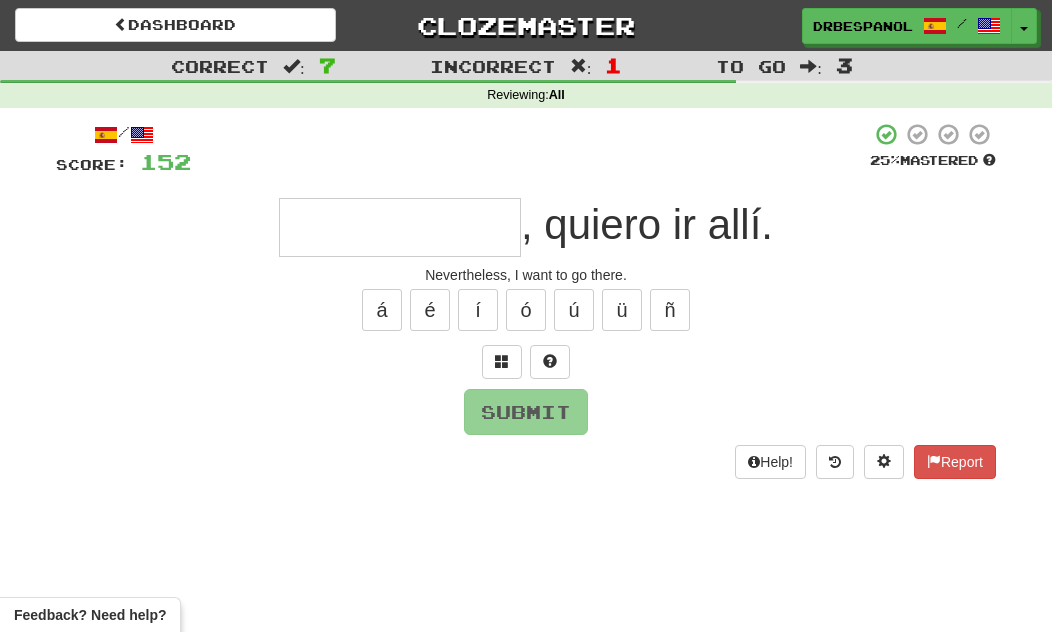type on "*" 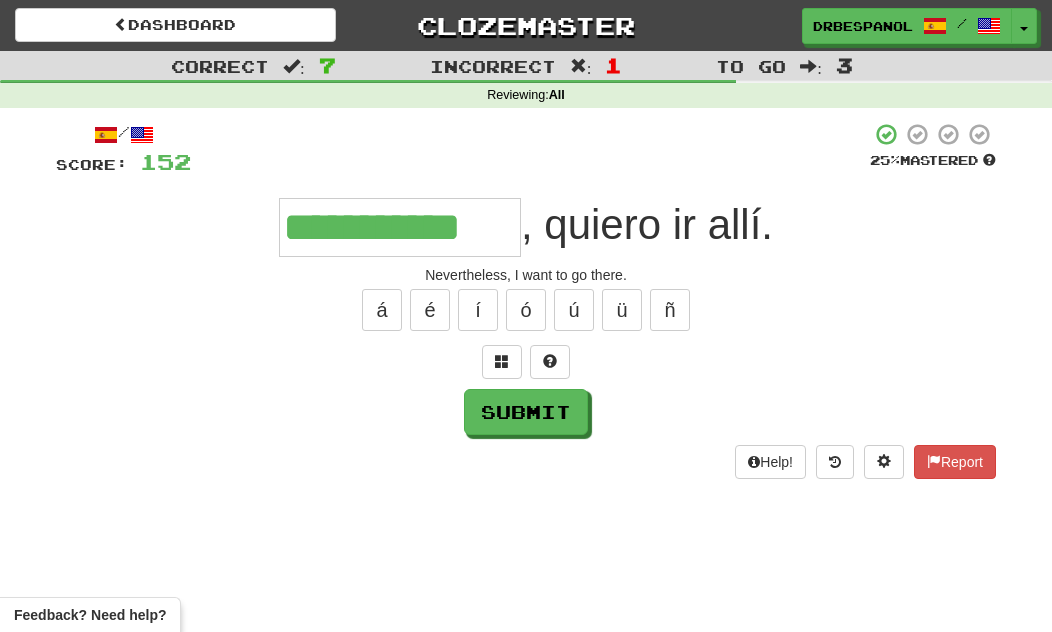 type on "**********" 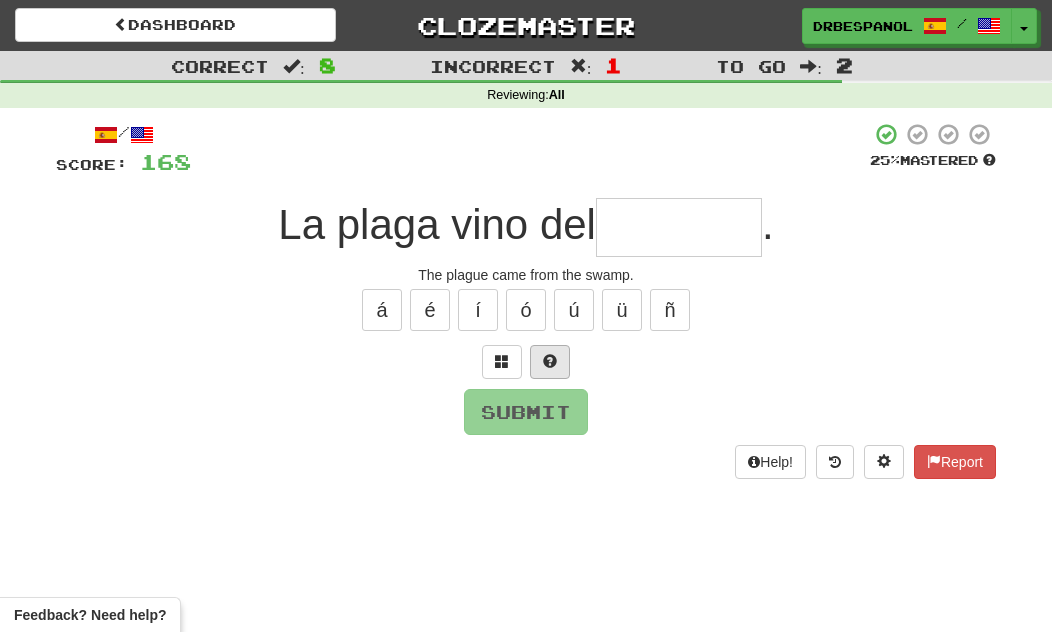 click at bounding box center [550, 361] 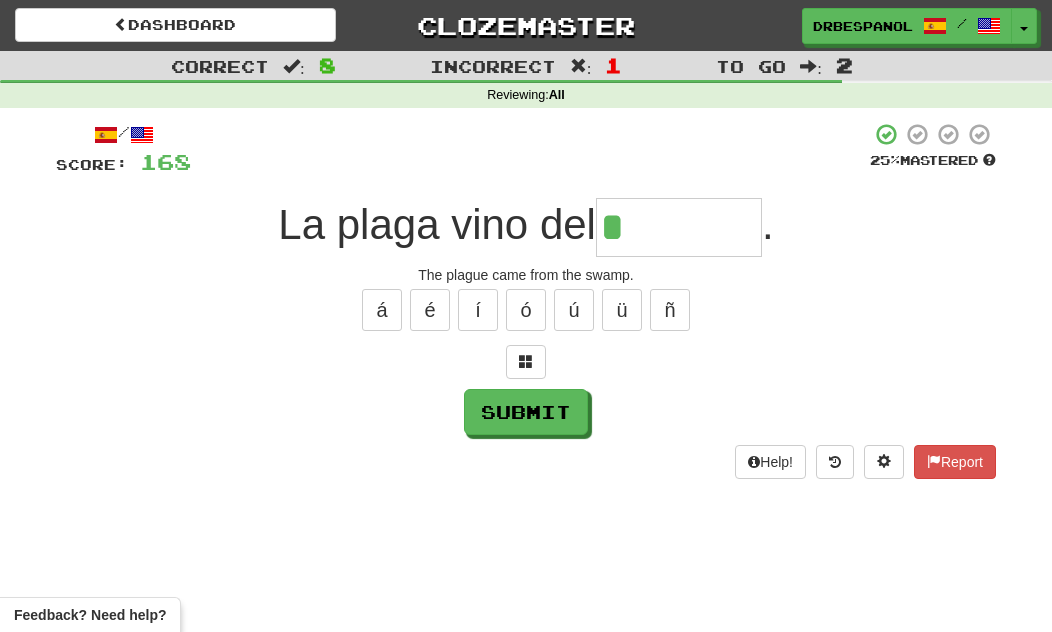 type on "*******" 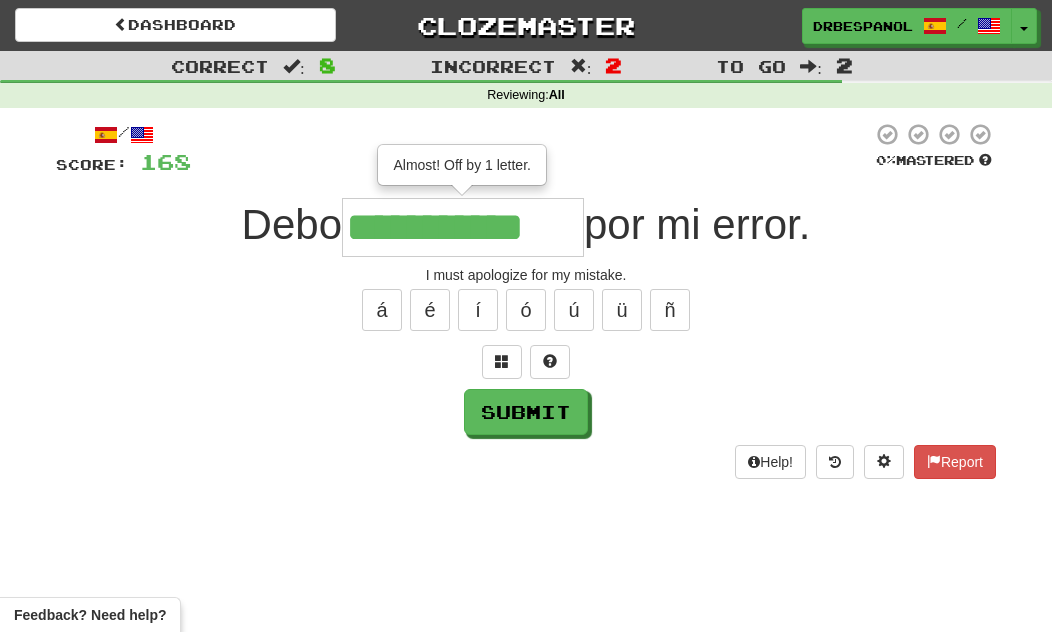 type on "**********" 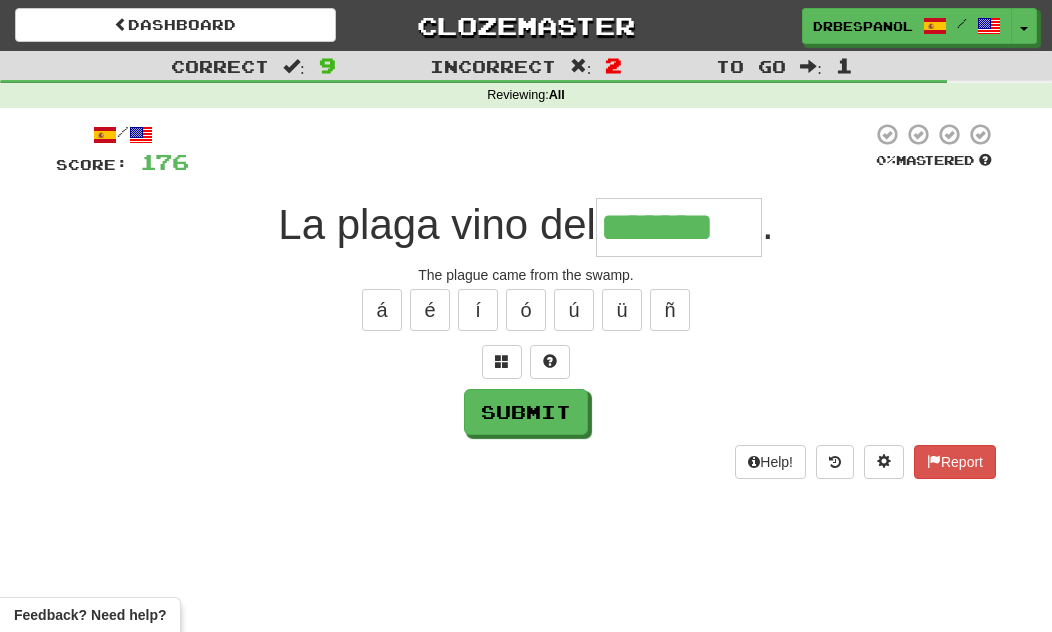 type on "*******" 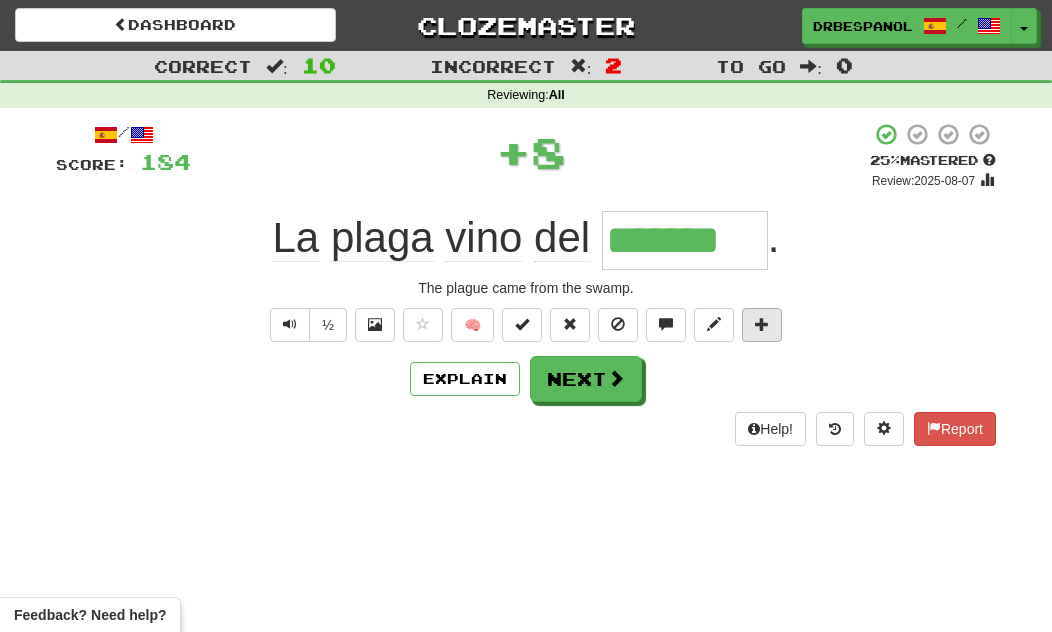 click at bounding box center [762, 324] 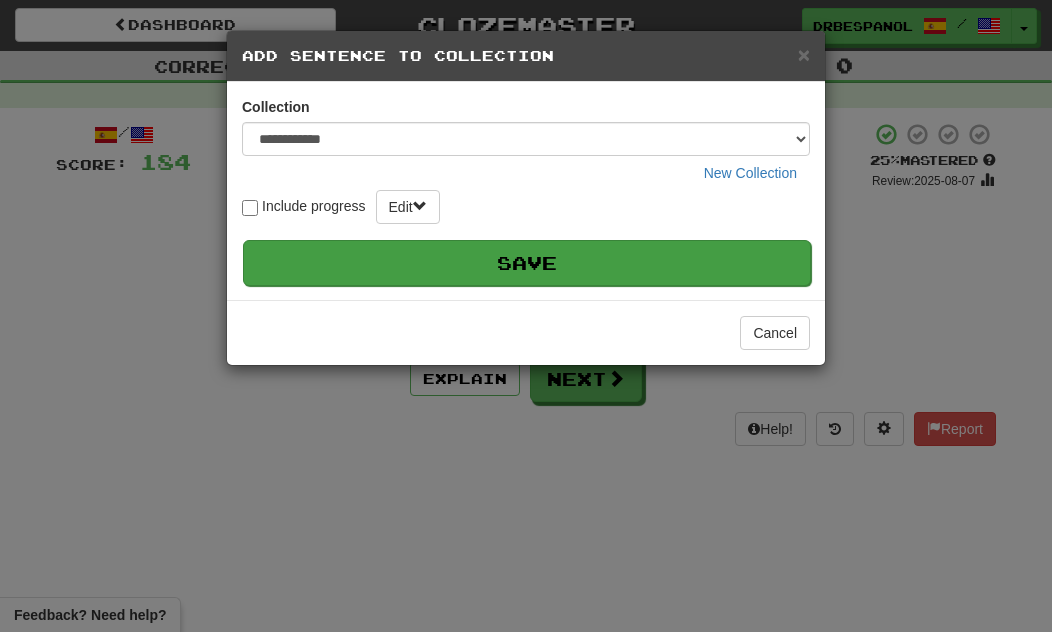 click on "Save" at bounding box center (527, 263) 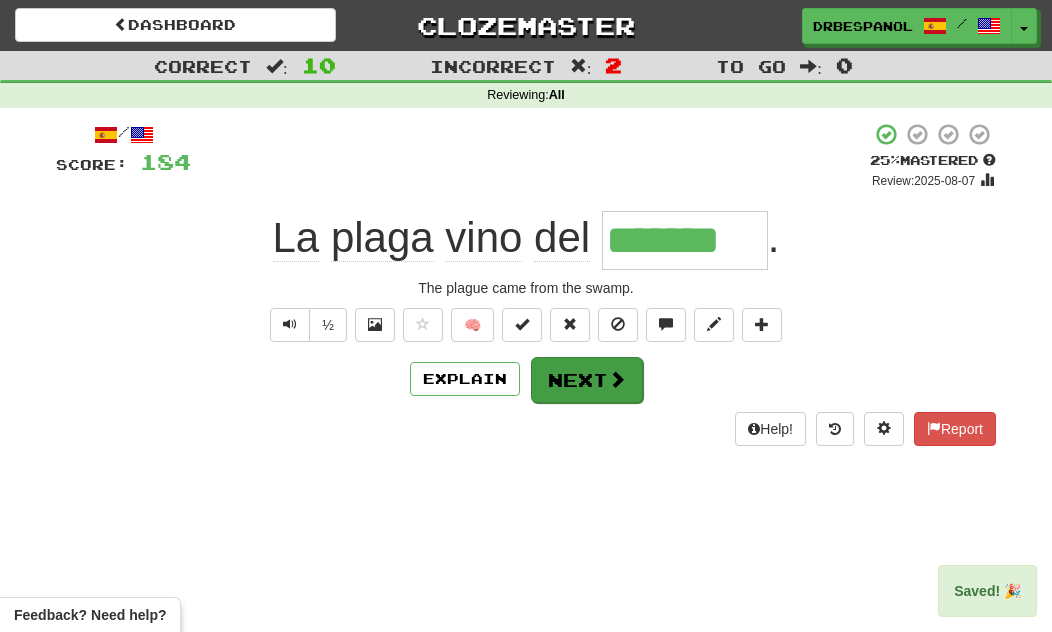 click on "Next" at bounding box center (587, 380) 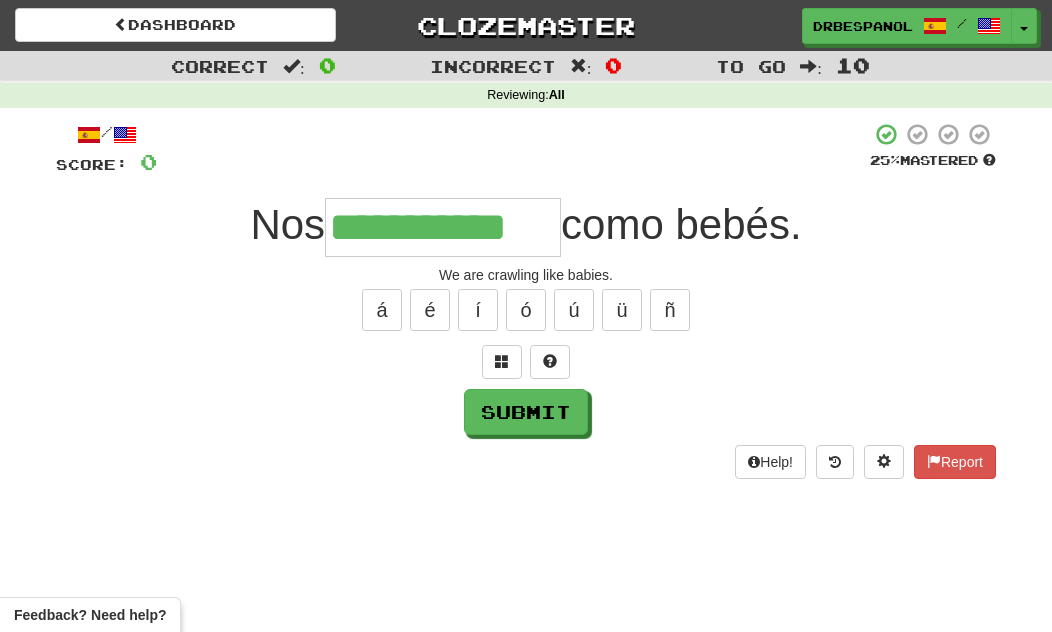 type on "**********" 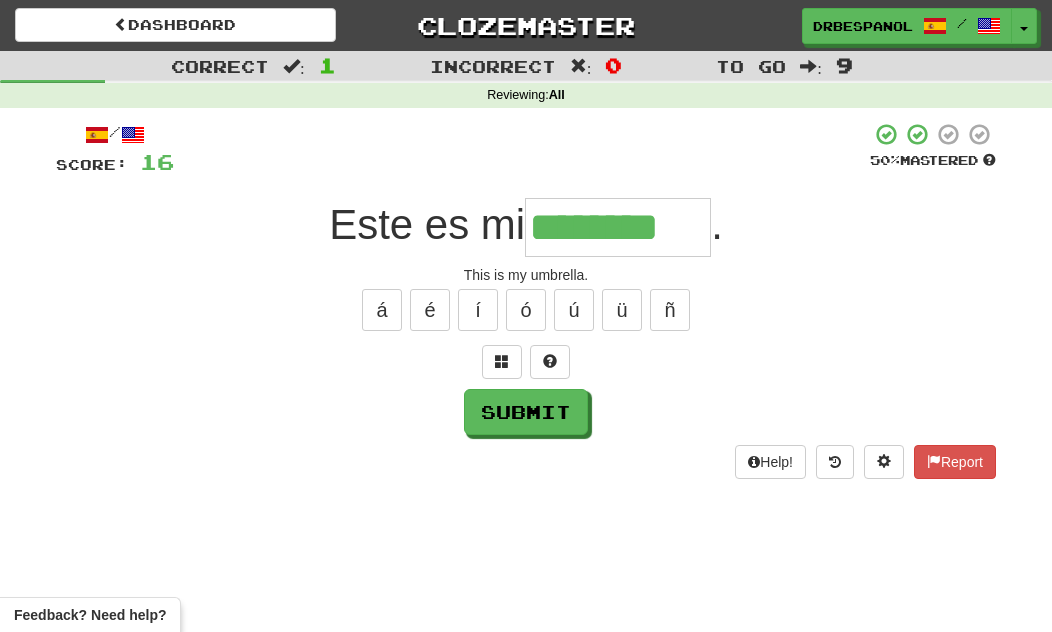 type on "********" 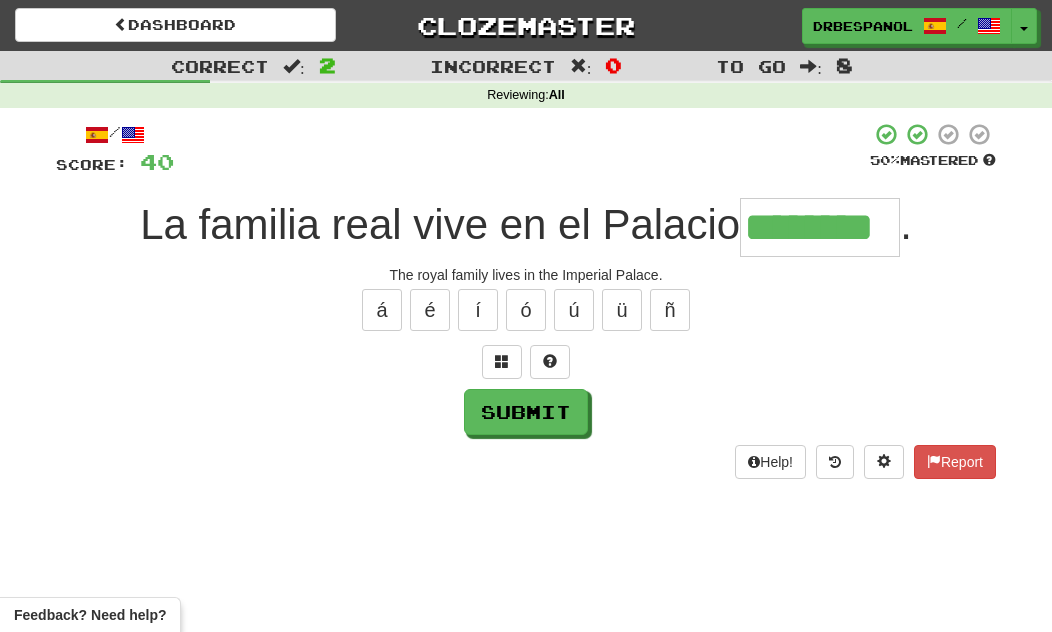type on "********" 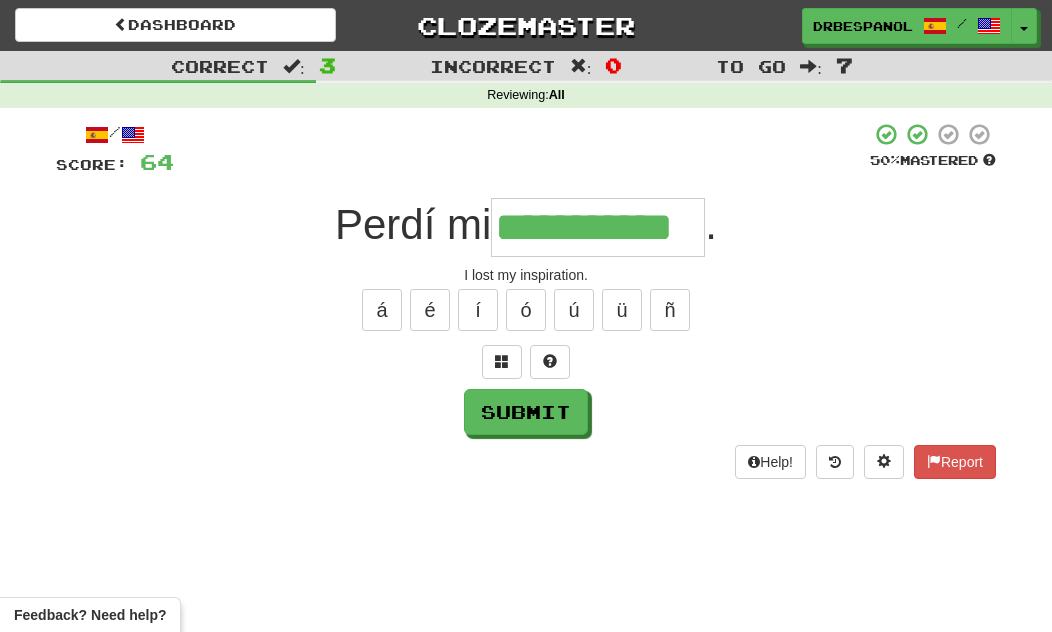 type on "**********" 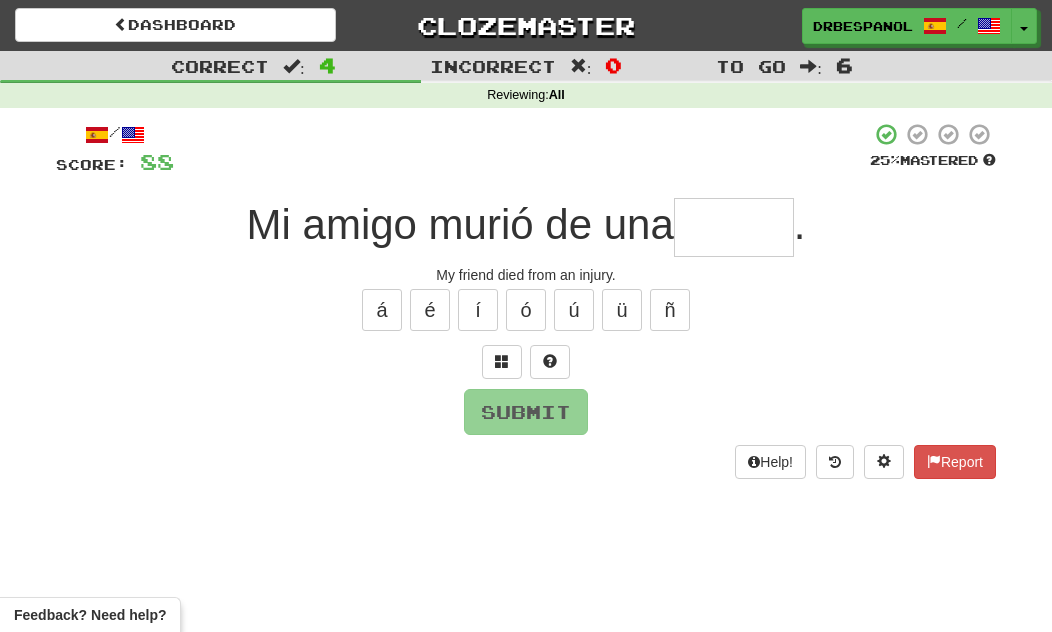 type on "*" 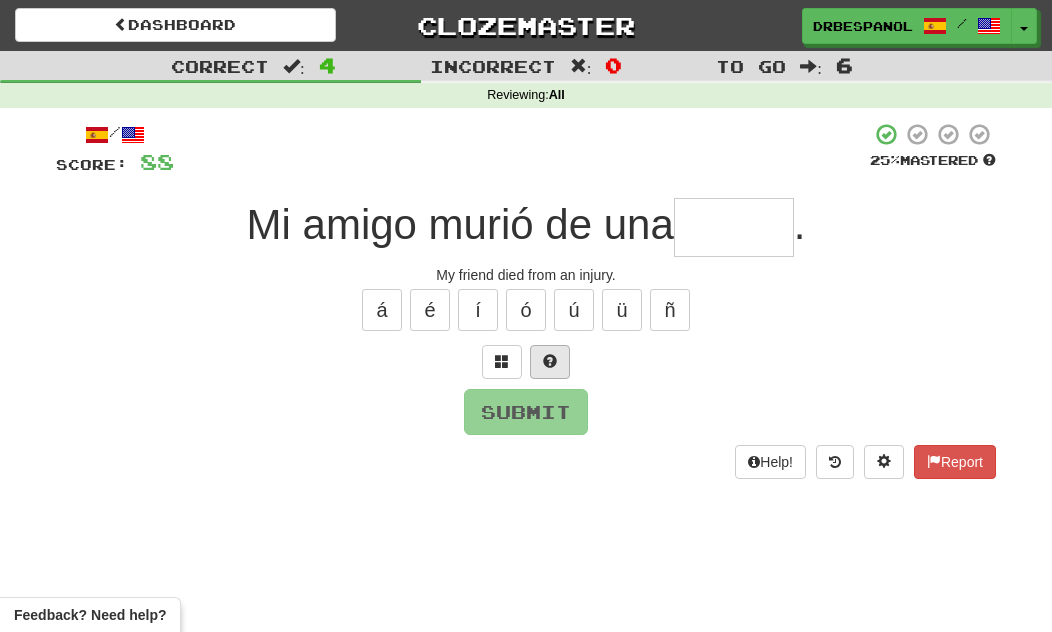 click at bounding box center (550, 362) 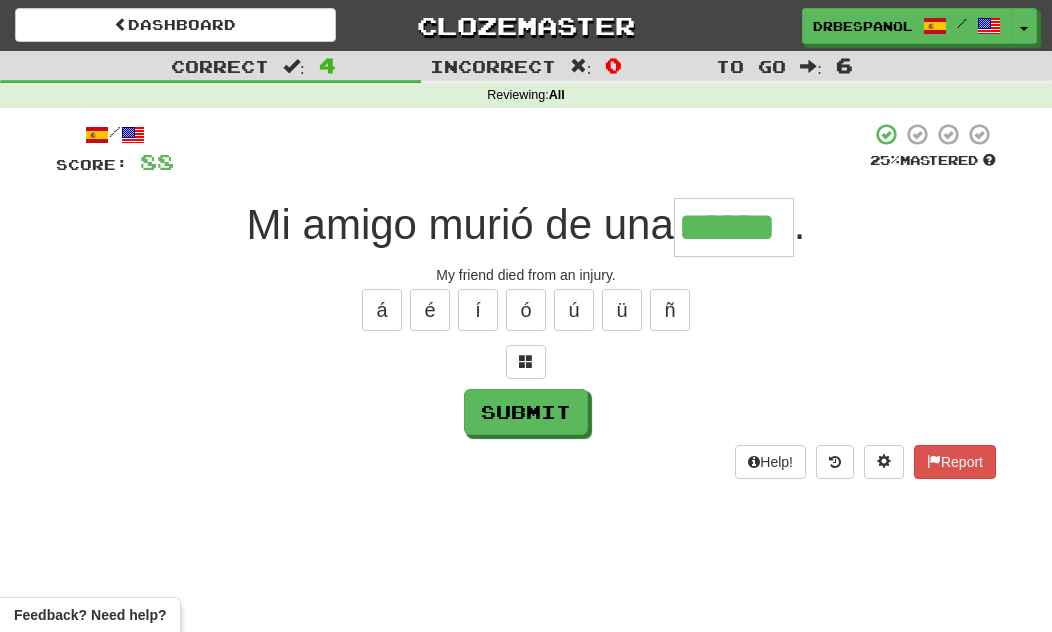 type on "******" 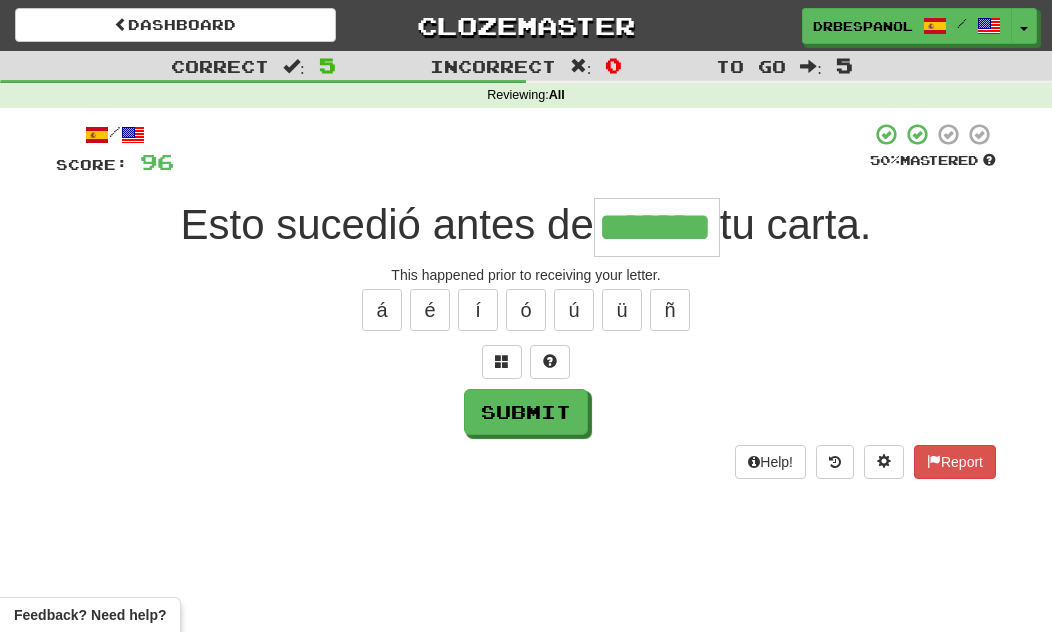 type on "*******" 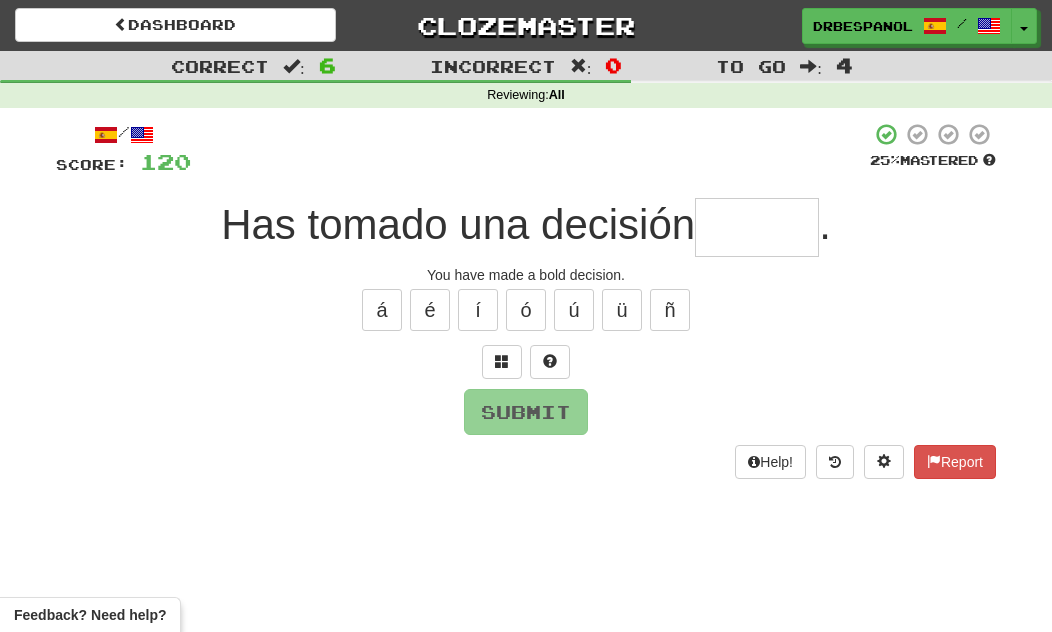 type on "*" 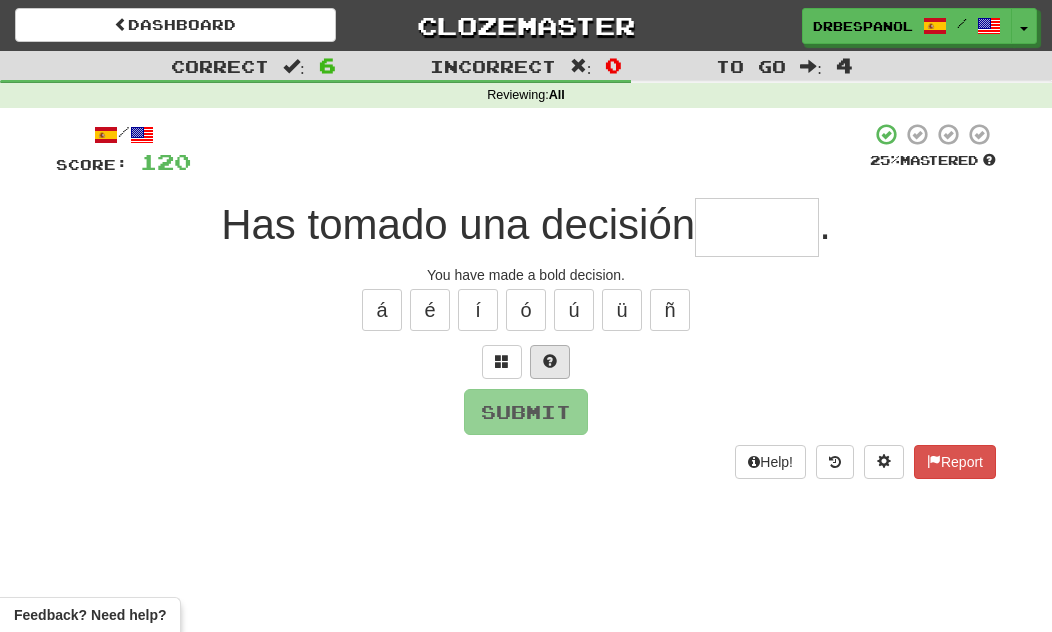 click at bounding box center [550, 361] 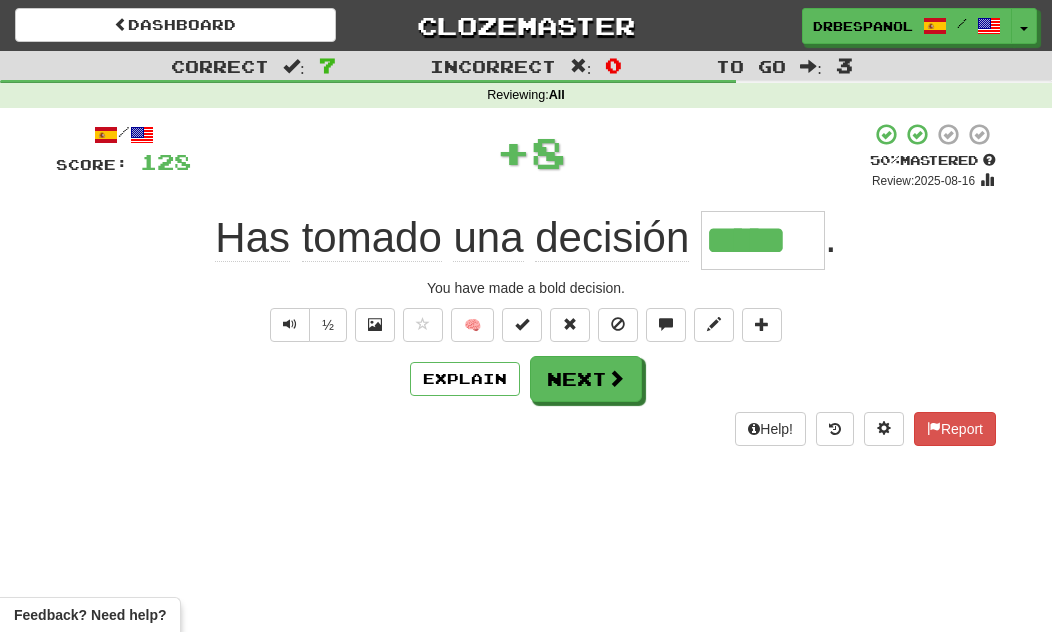 type on "*****" 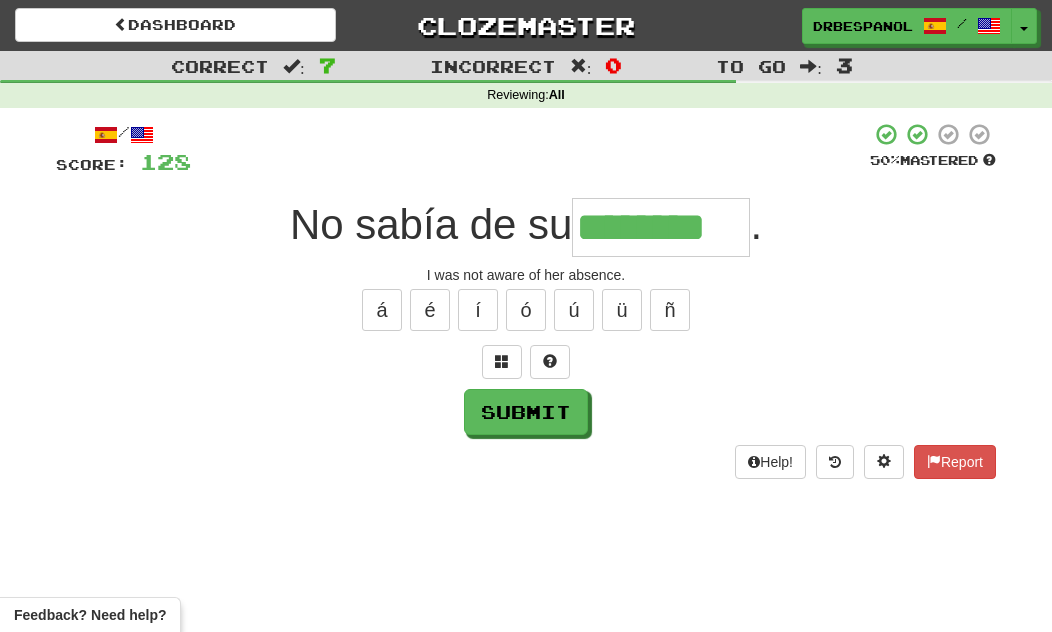 type on "********" 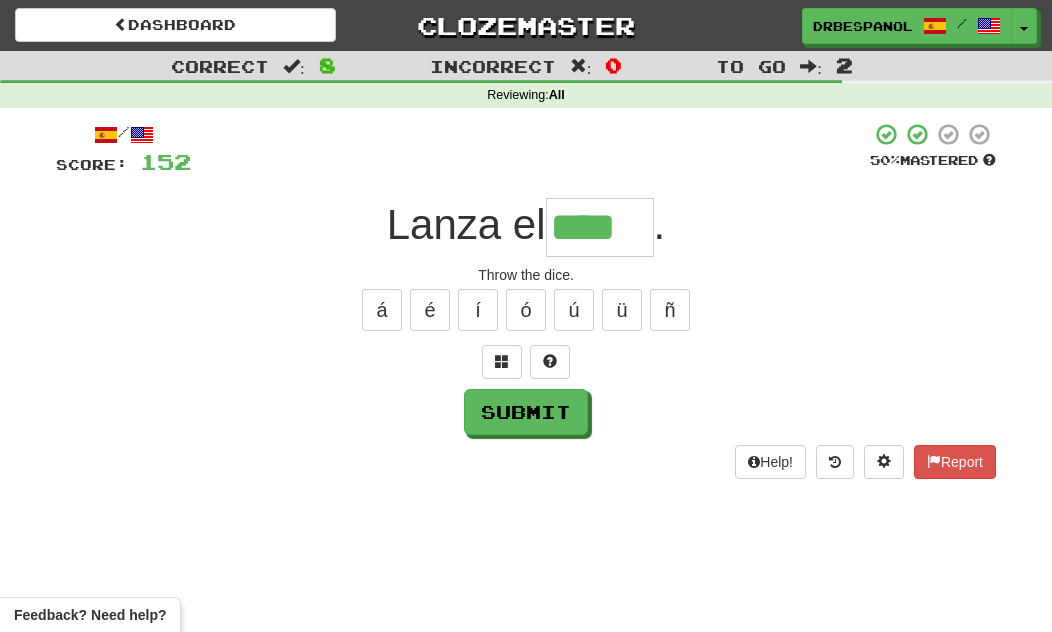 type on "****" 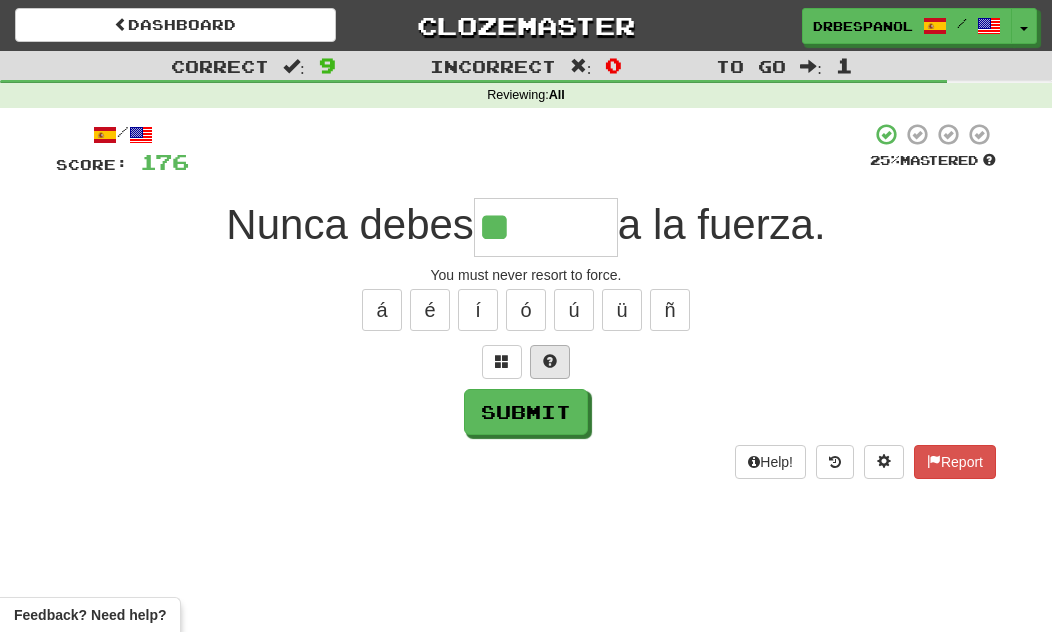 click at bounding box center [550, 361] 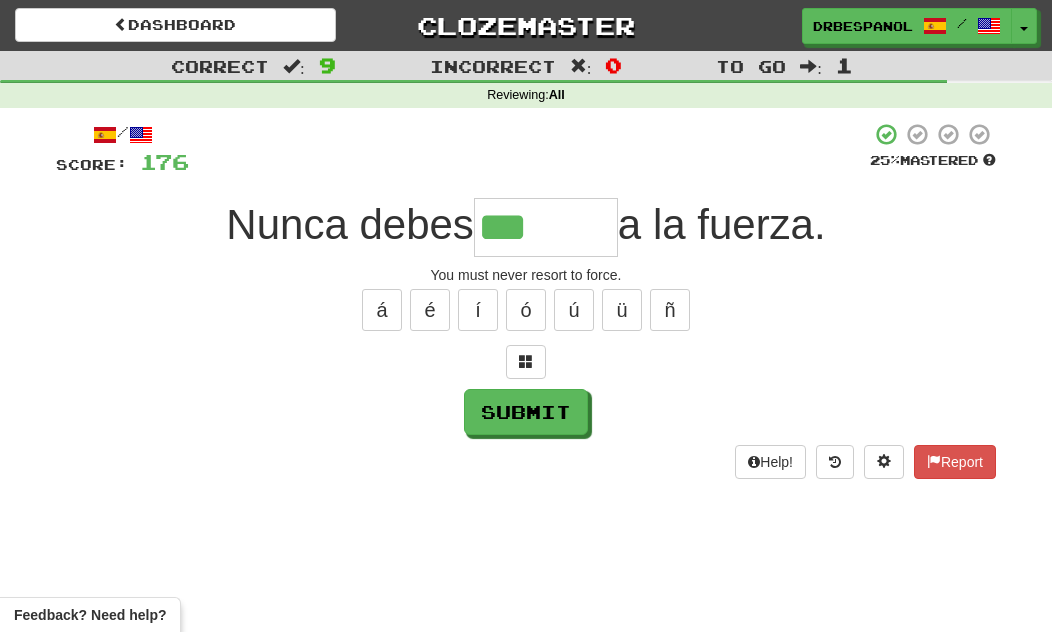 type on "********" 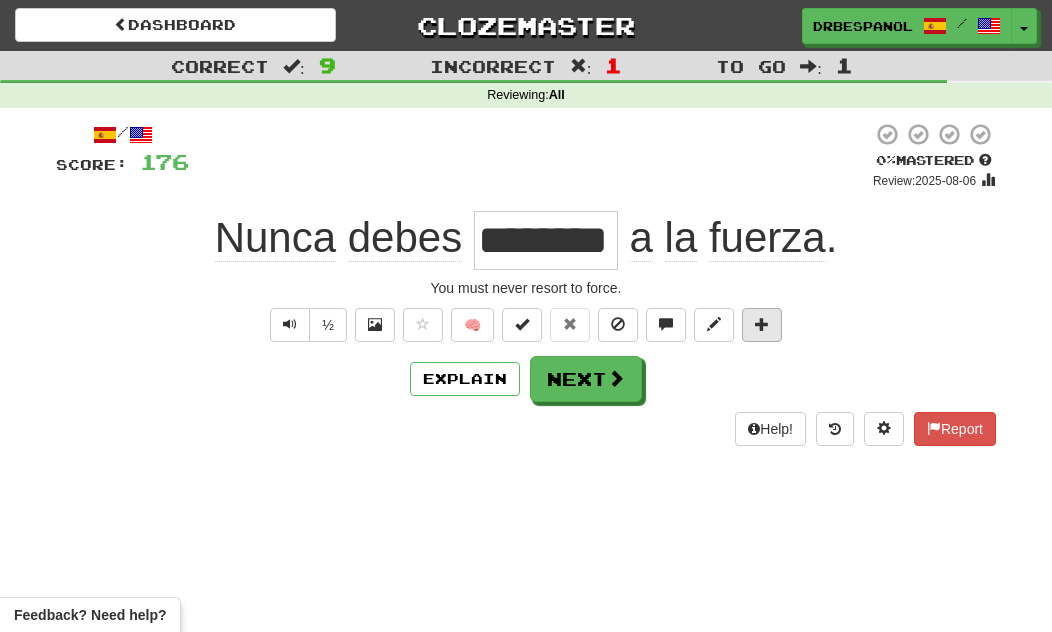click at bounding box center (762, 325) 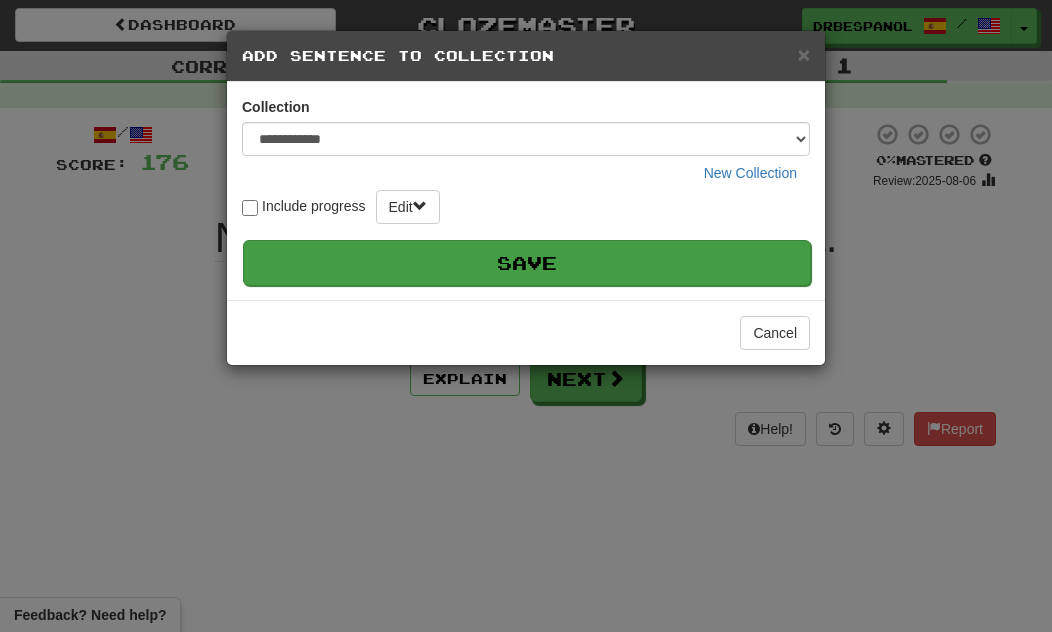 click on "Save" at bounding box center (527, 263) 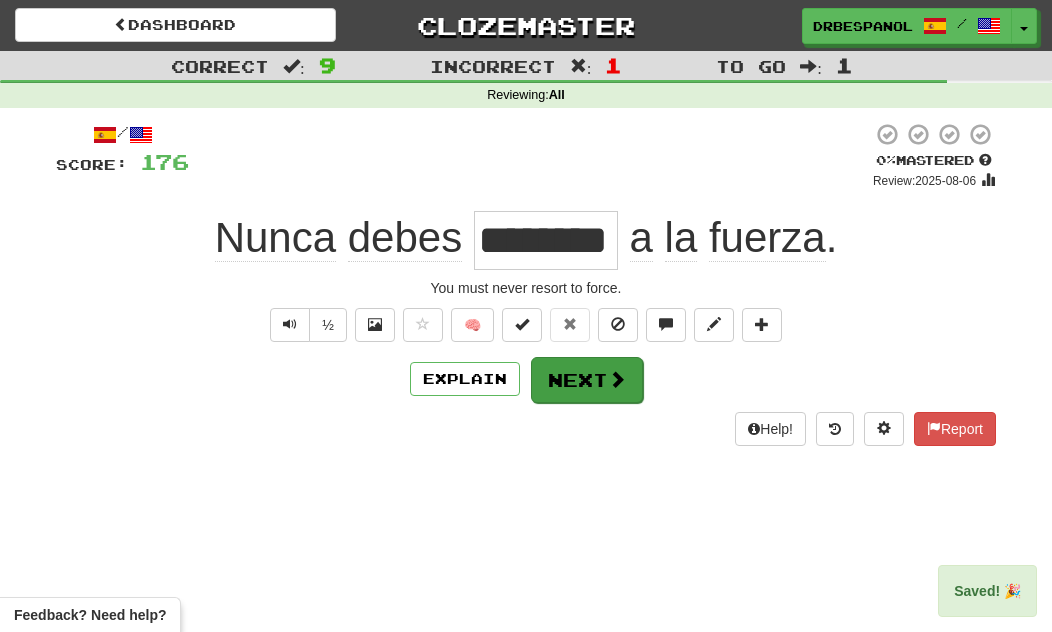 click on "Next" at bounding box center [587, 380] 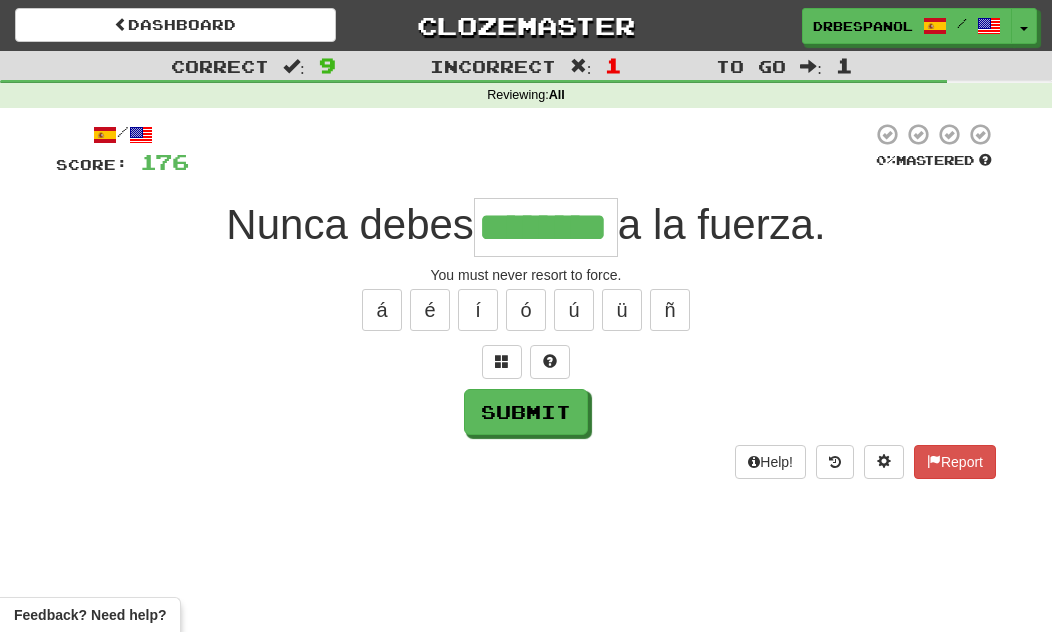 type on "********" 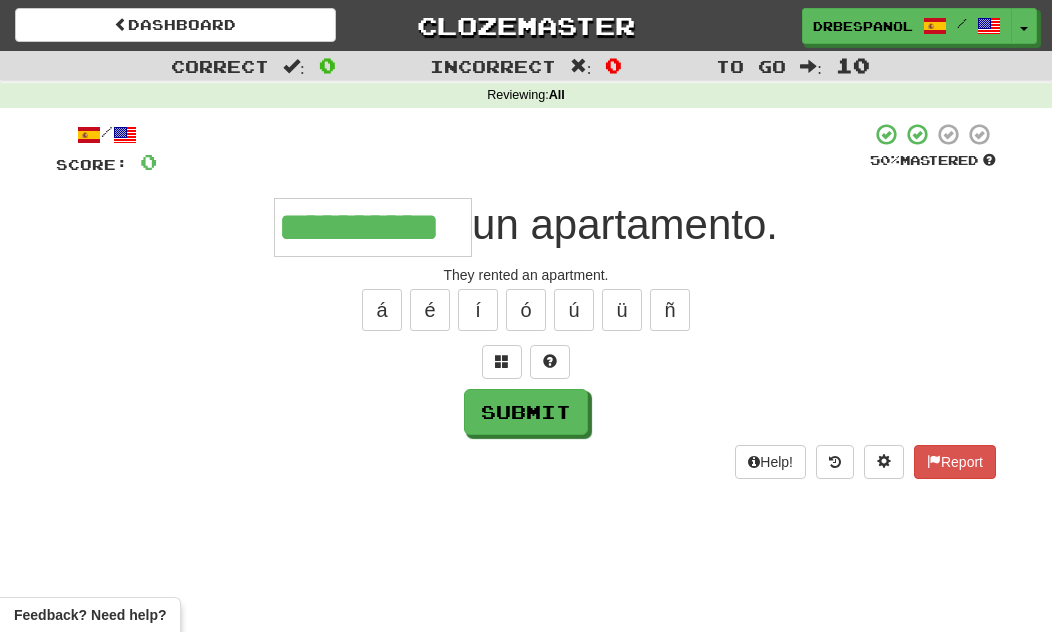 type on "**********" 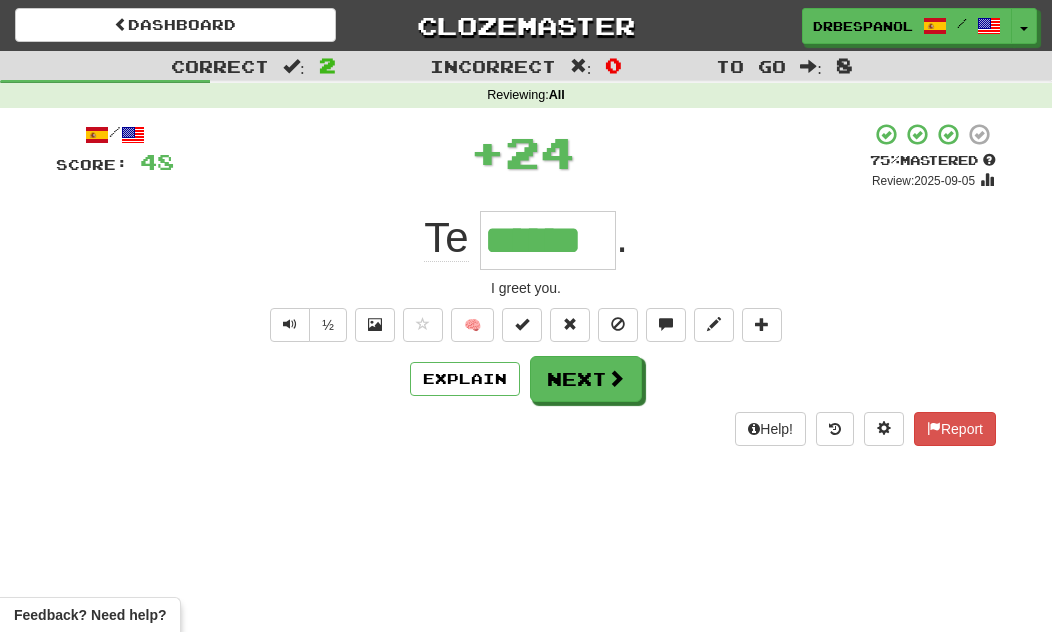 type on "******" 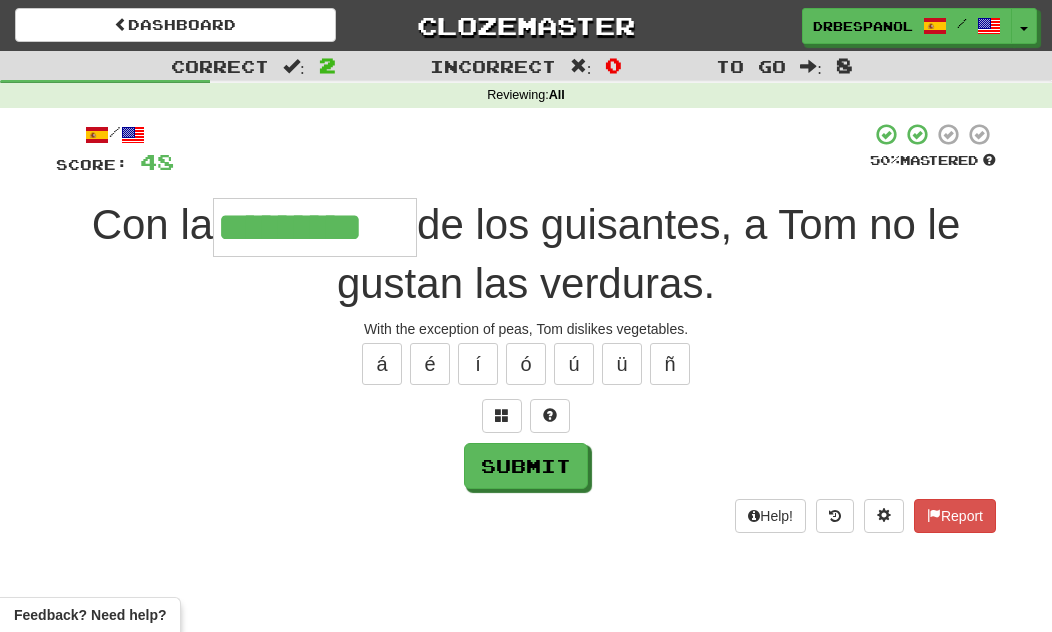 type on "*********" 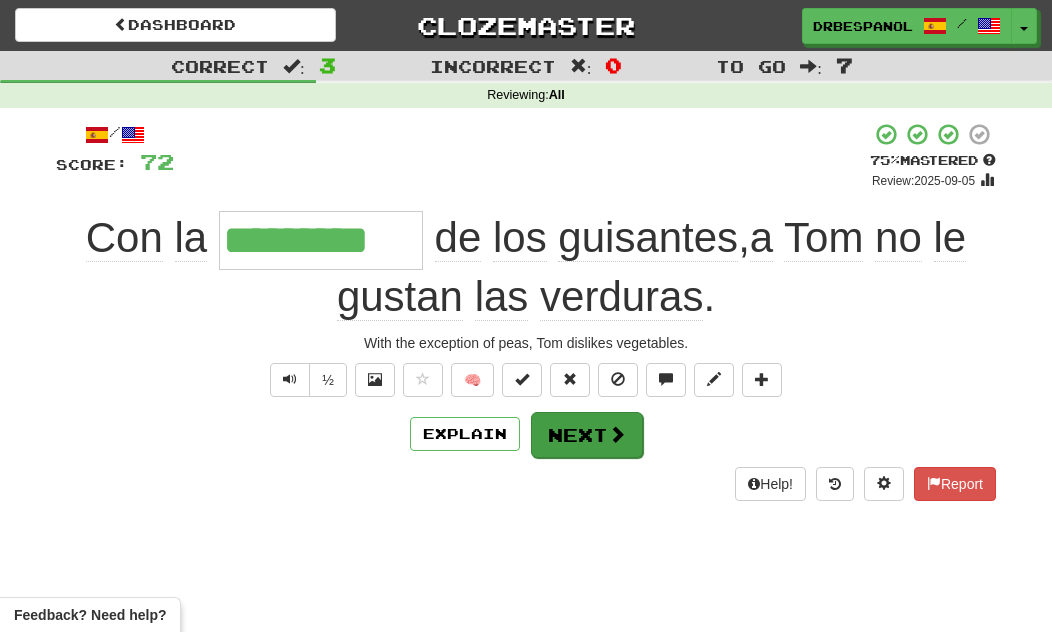 click on "Next" at bounding box center [587, 435] 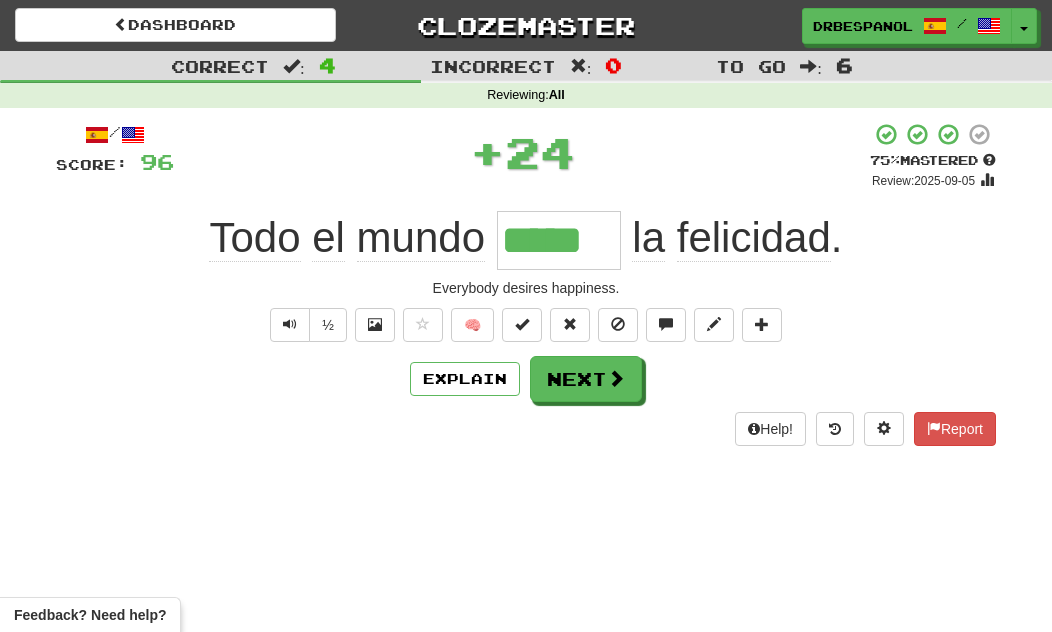 type on "*****" 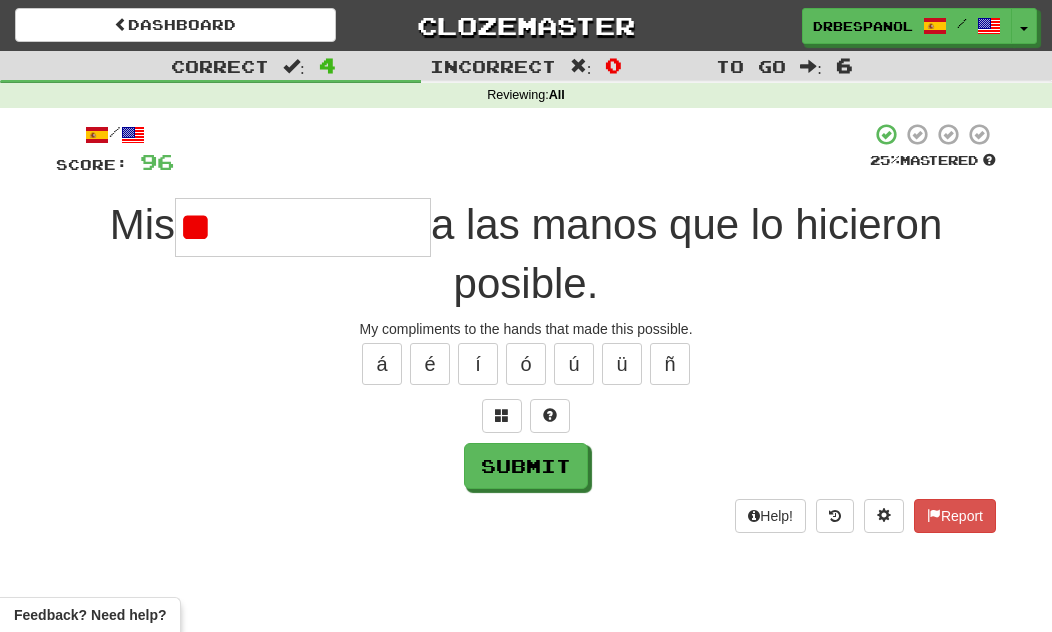 type on "*" 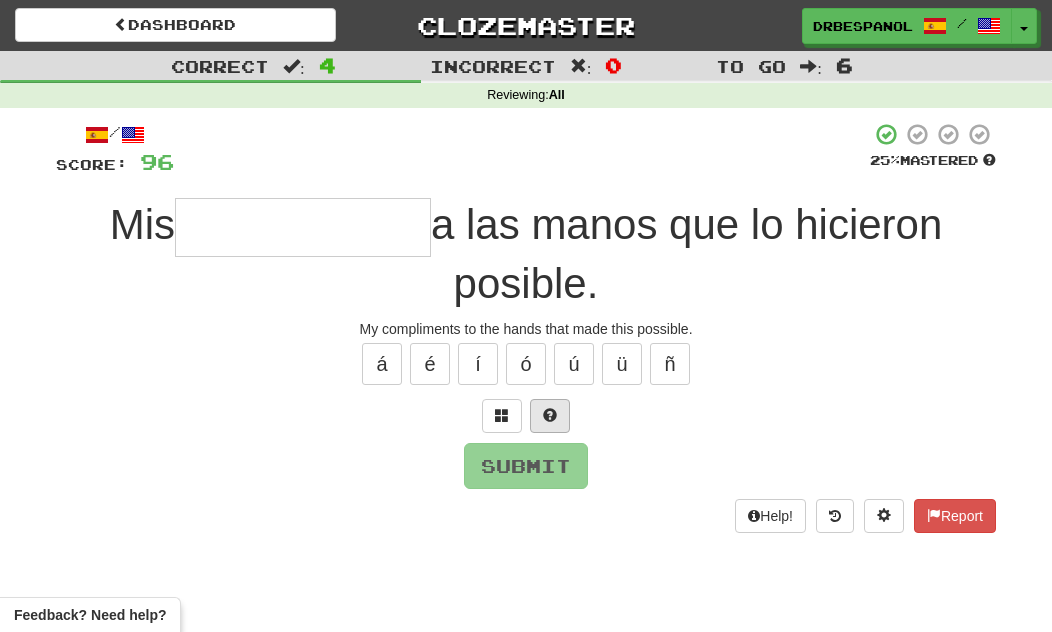 click at bounding box center (550, 416) 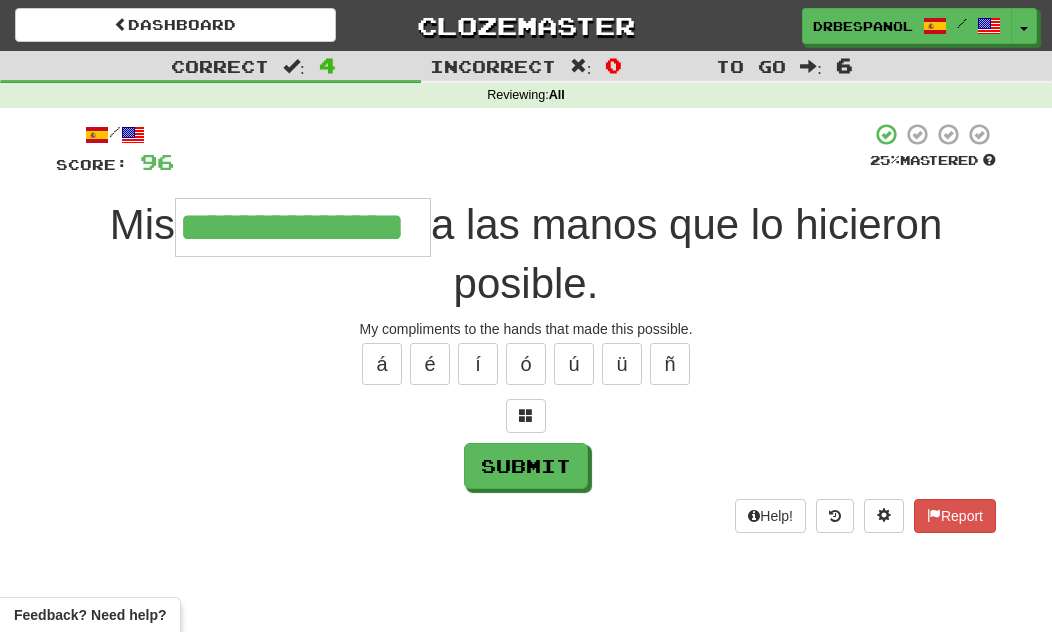 type on "**********" 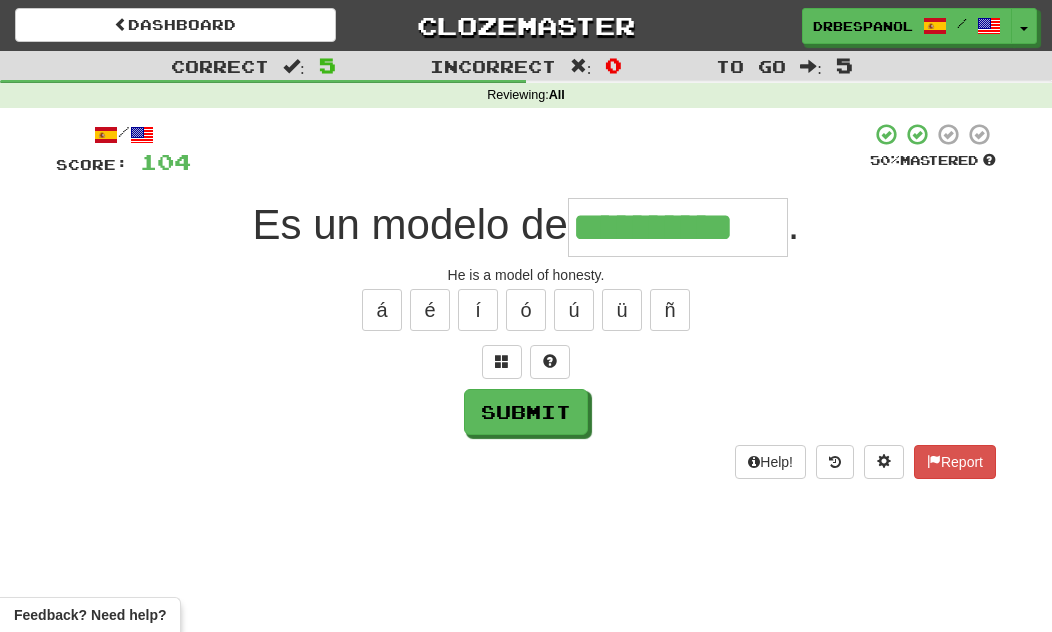 type on "**********" 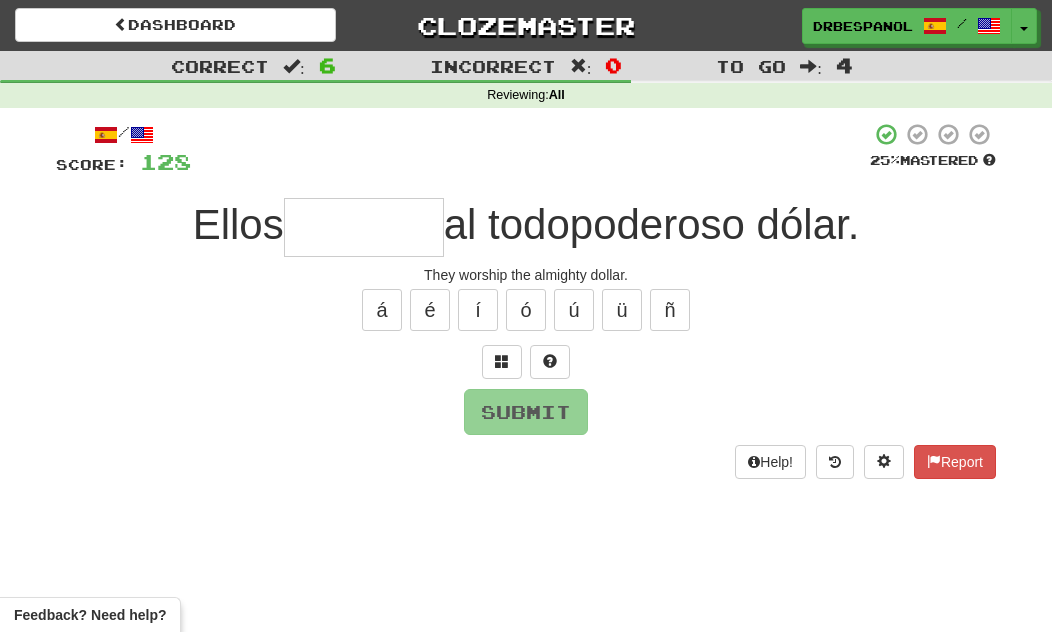 type on "*" 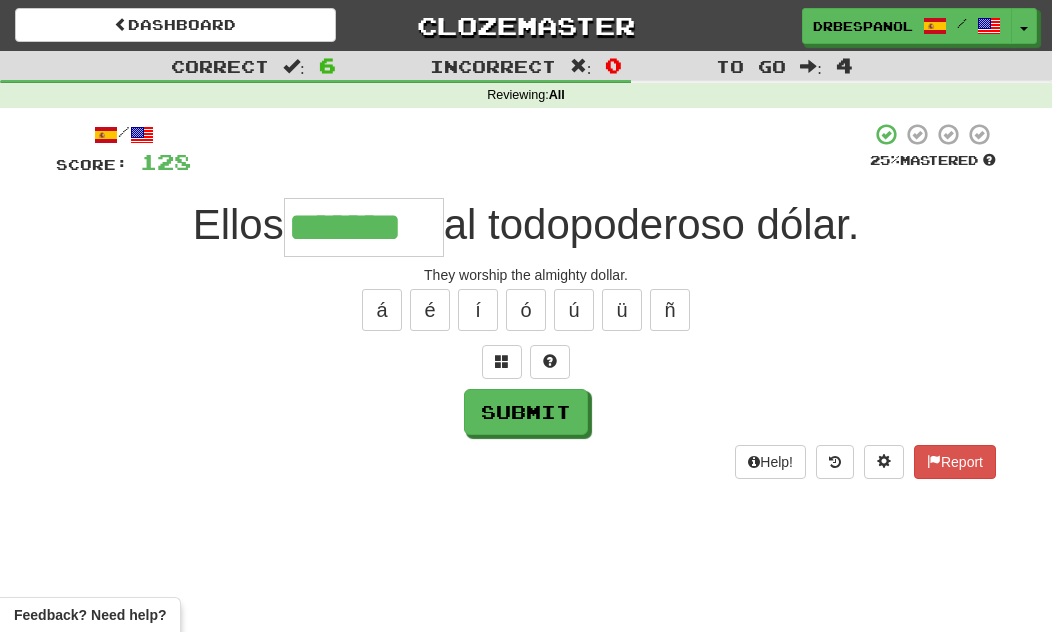 type on "*******" 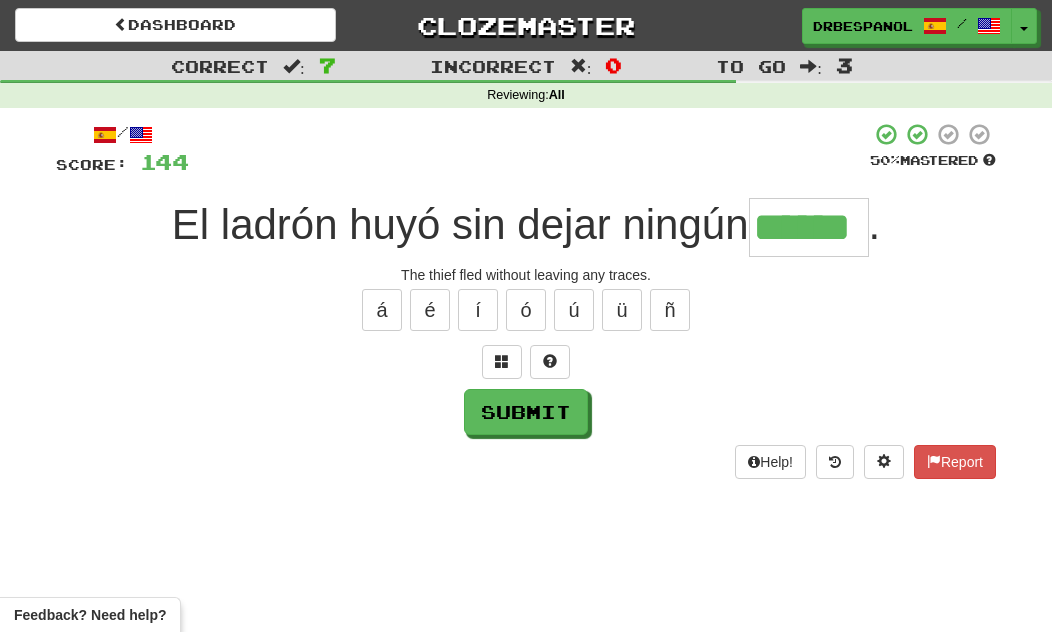 type on "******" 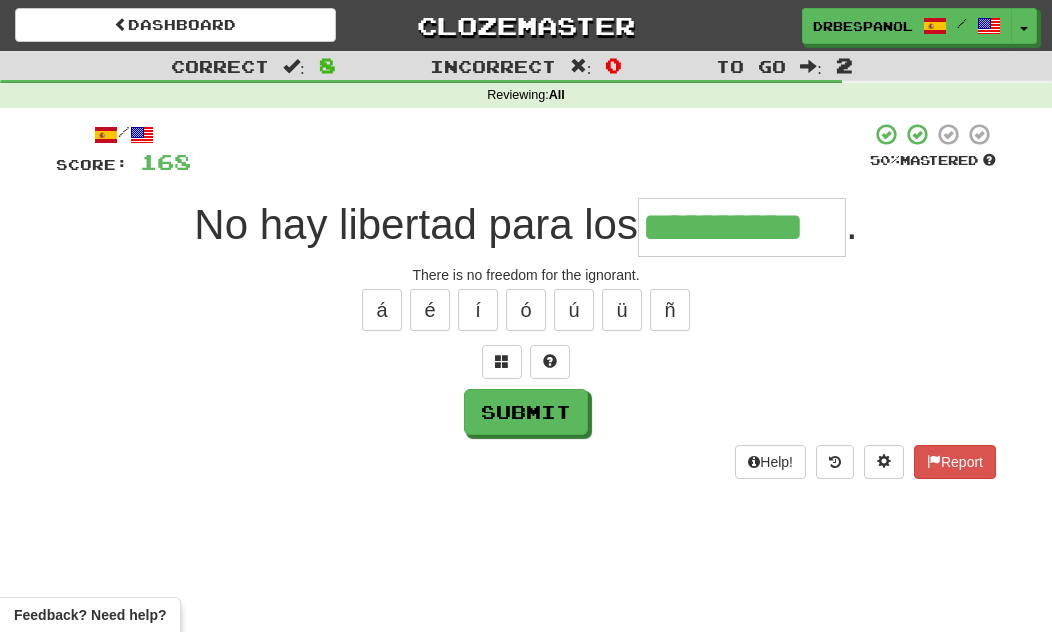 type on "**********" 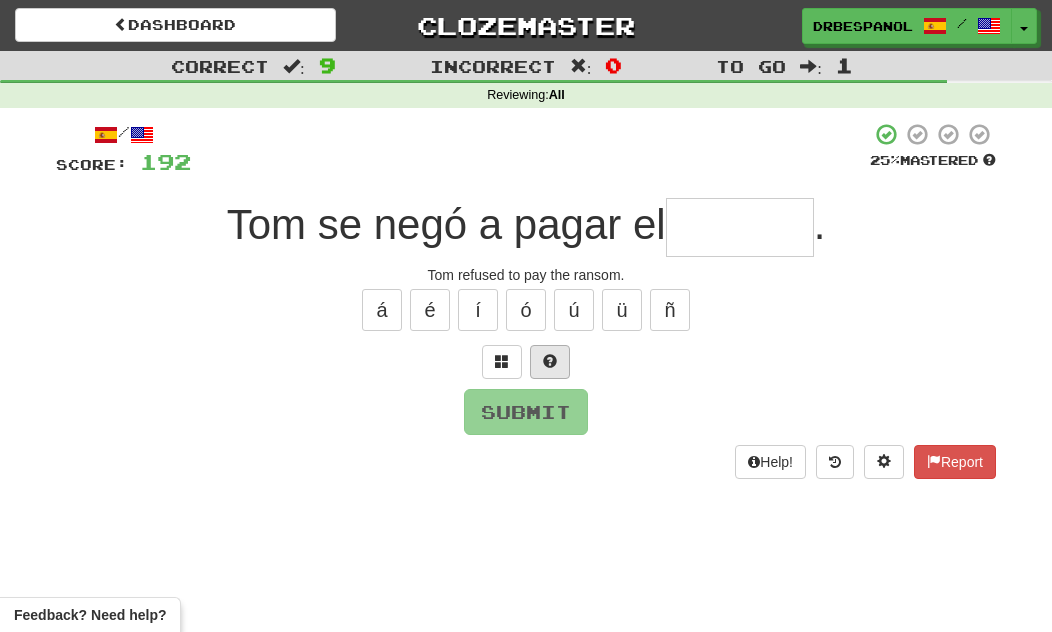 click at bounding box center [550, 362] 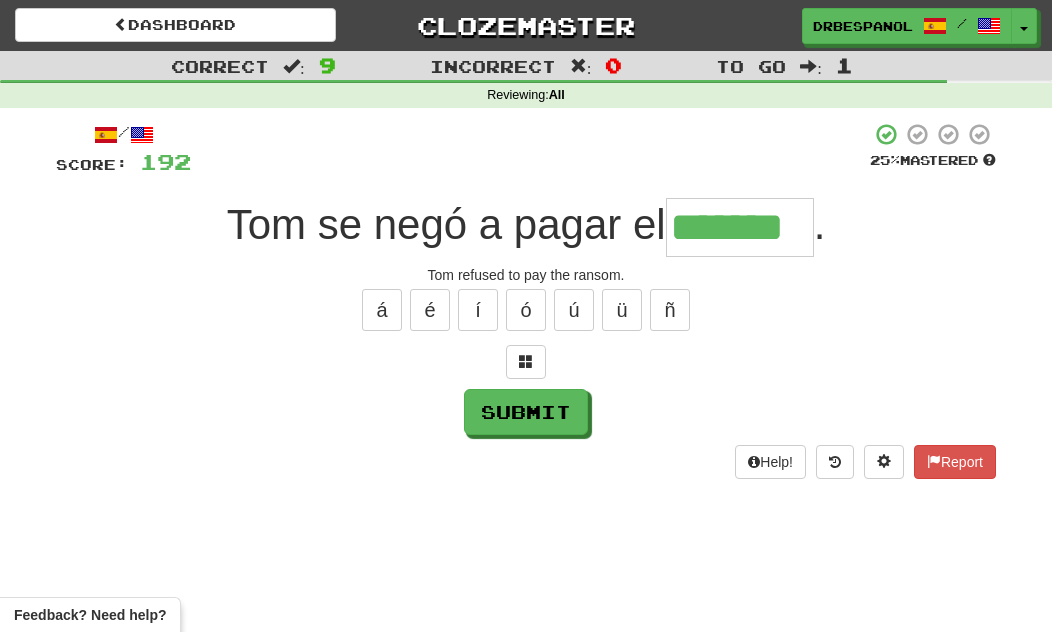 type on "*******" 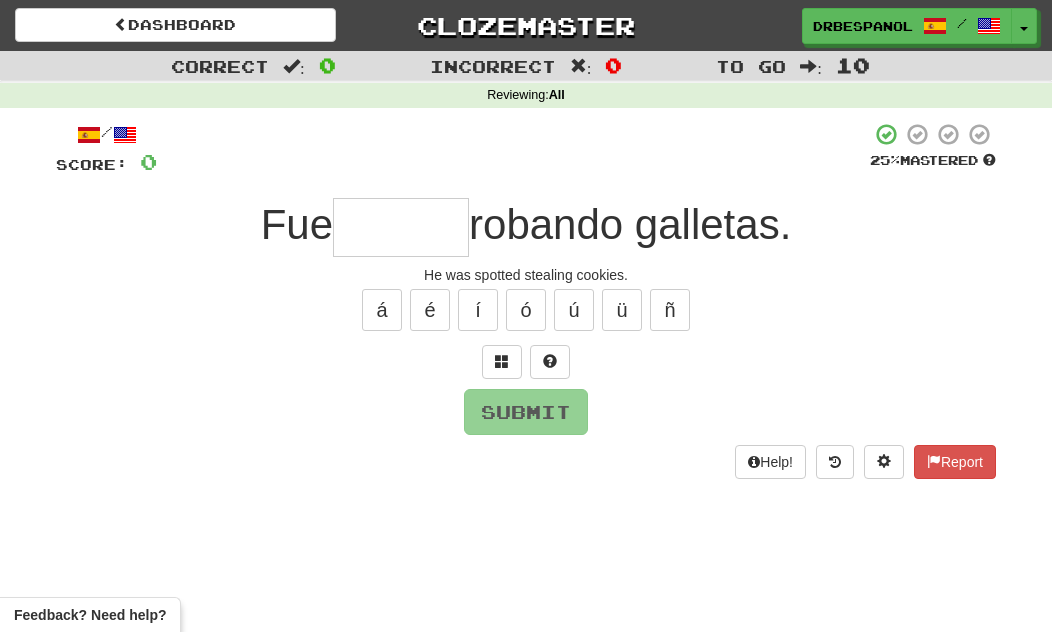 type on "*" 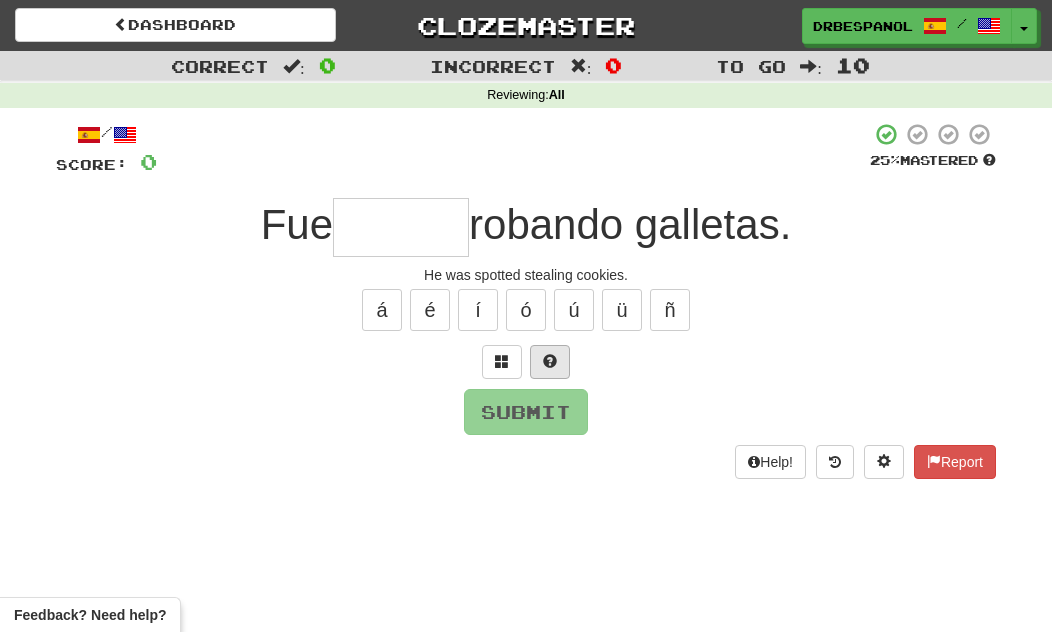 click at bounding box center [550, 361] 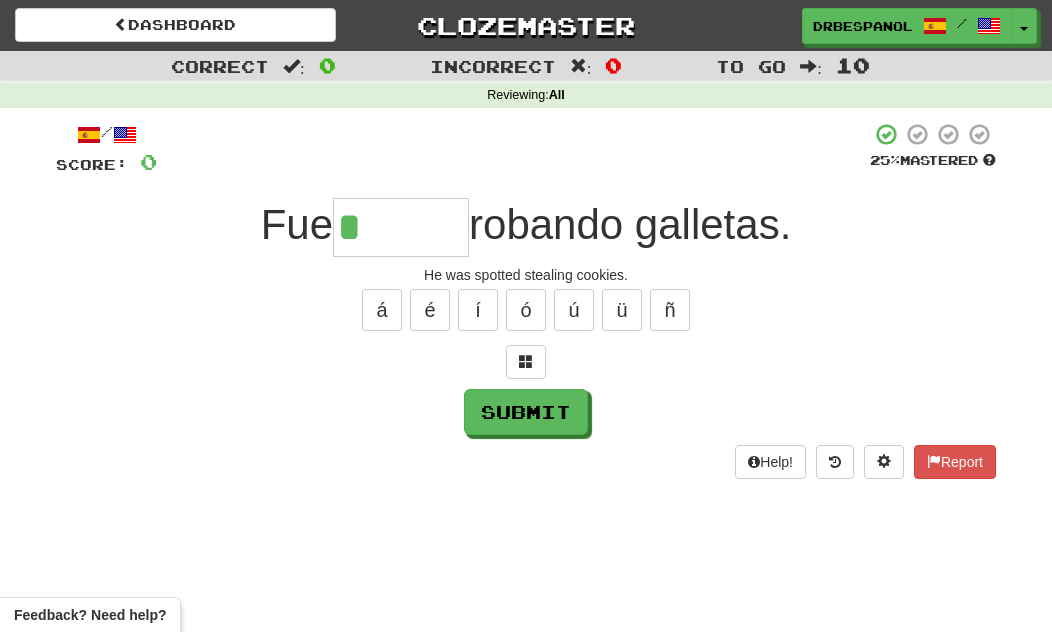 type on "*******" 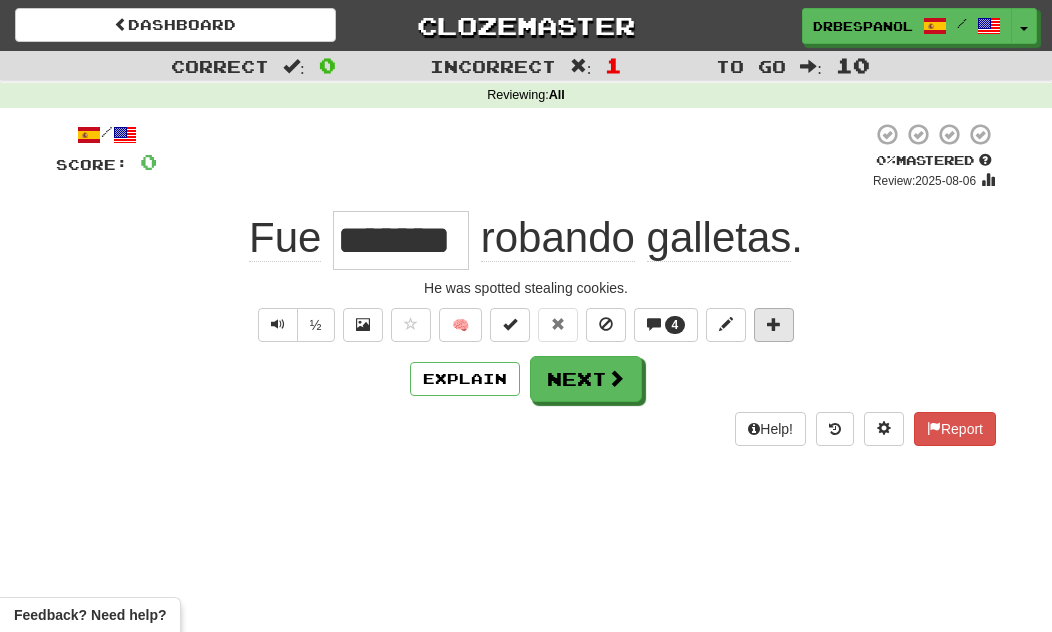 click at bounding box center [774, 325] 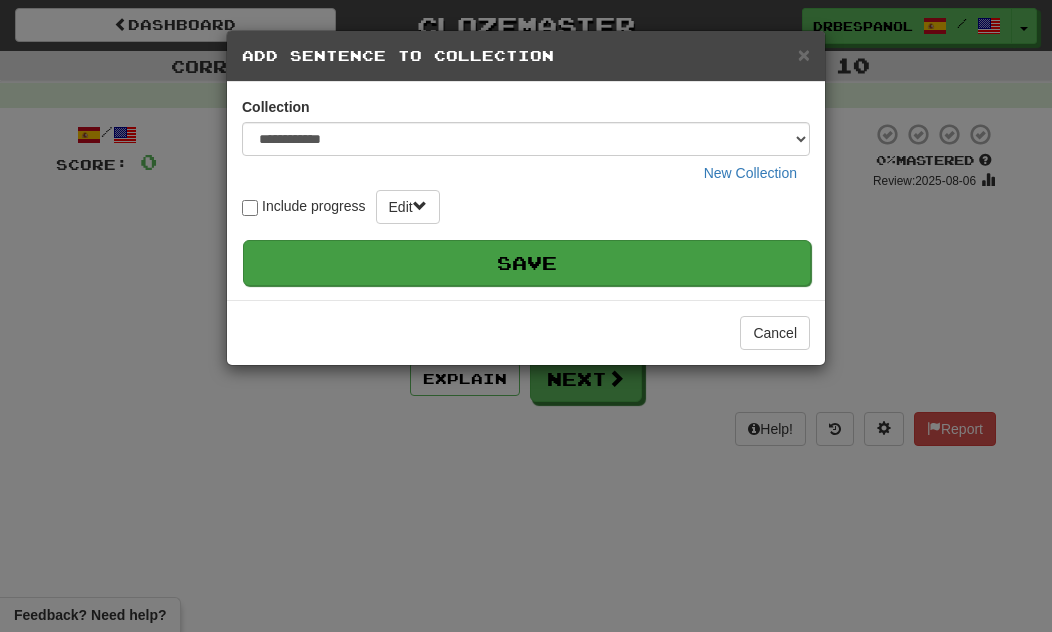 click on "Save" at bounding box center [527, 263] 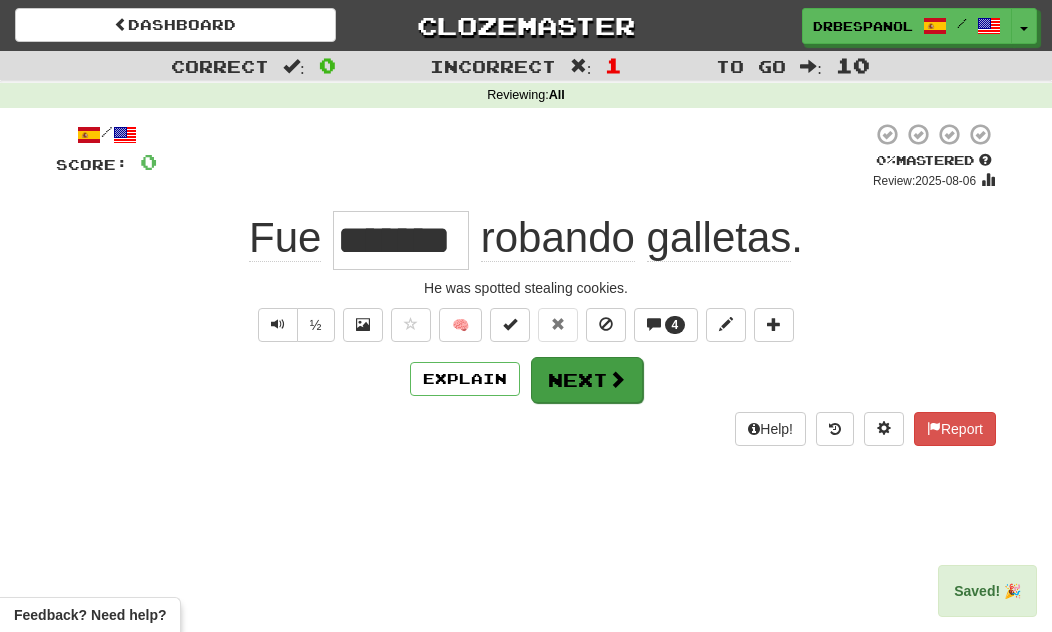 click on "Next" at bounding box center (587, 380) 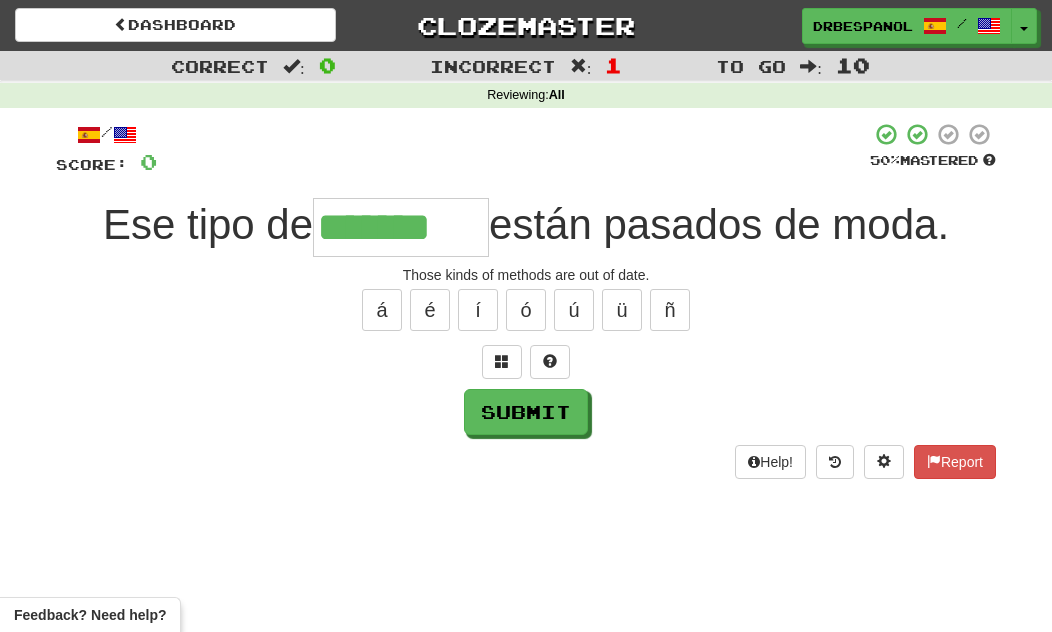 type on "*******" 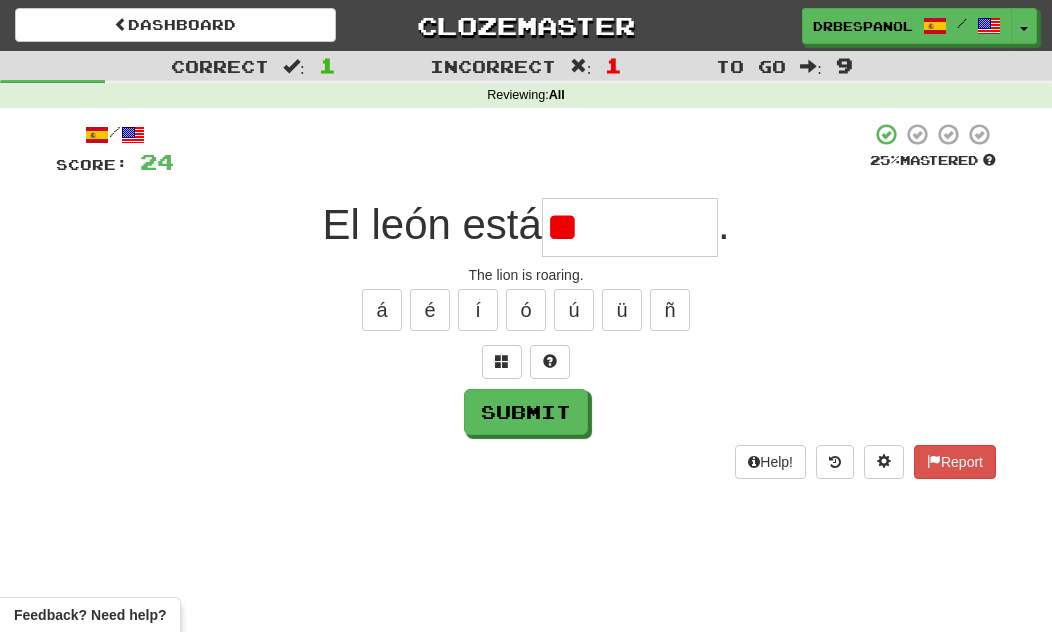 type on "*" 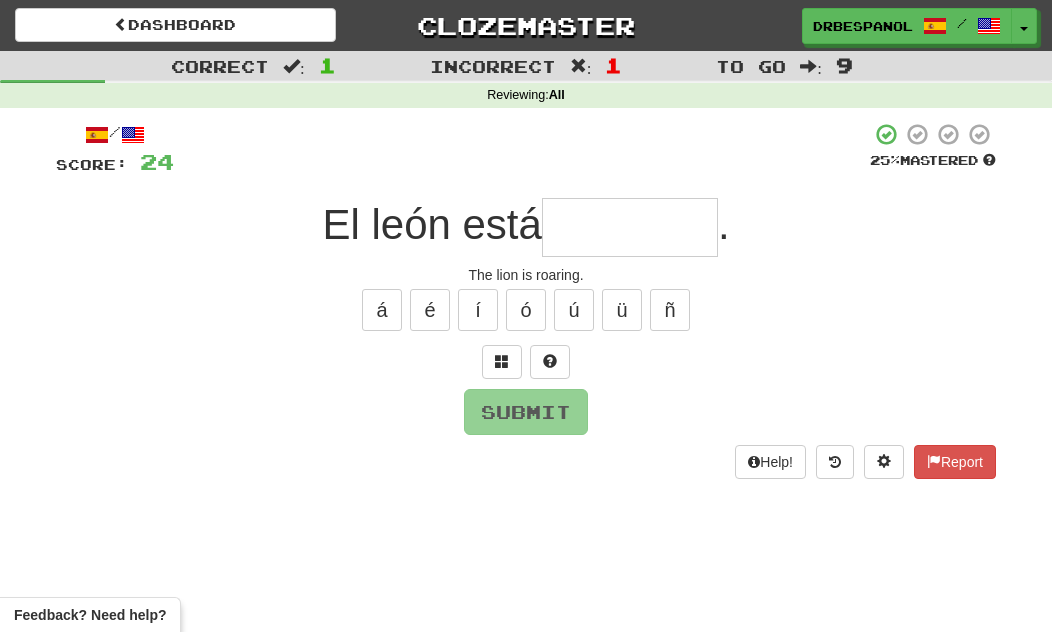 type on "*" 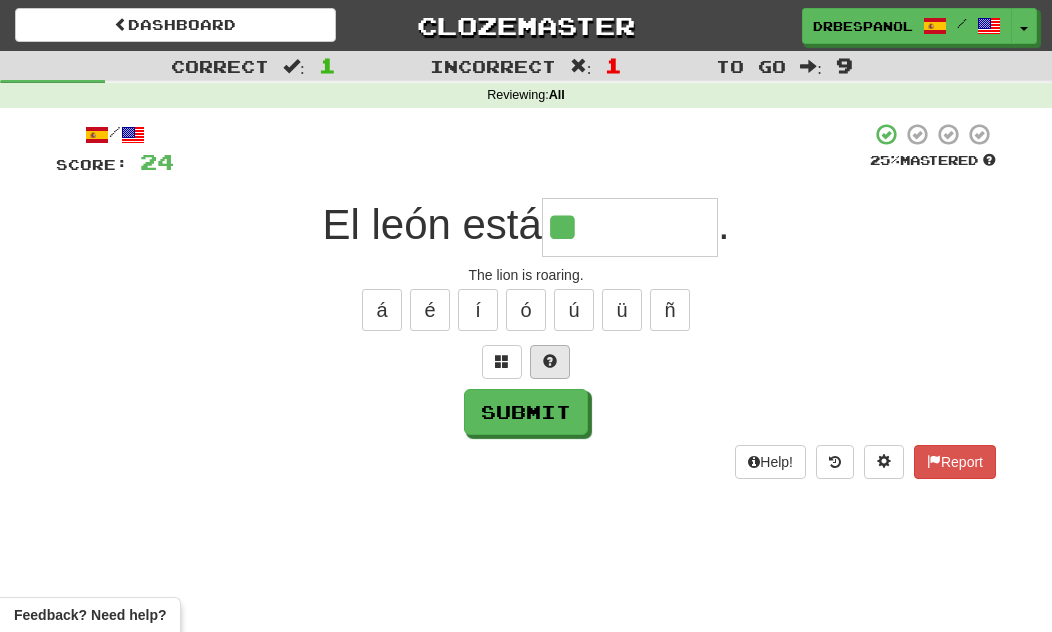 click at bounding box center [550, 362] 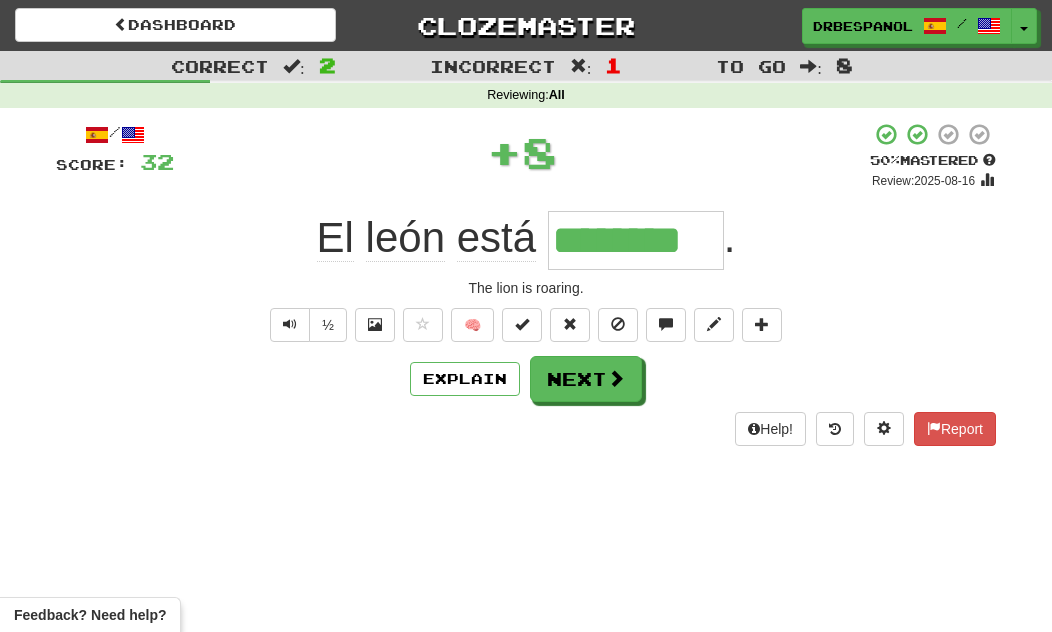type on "********" 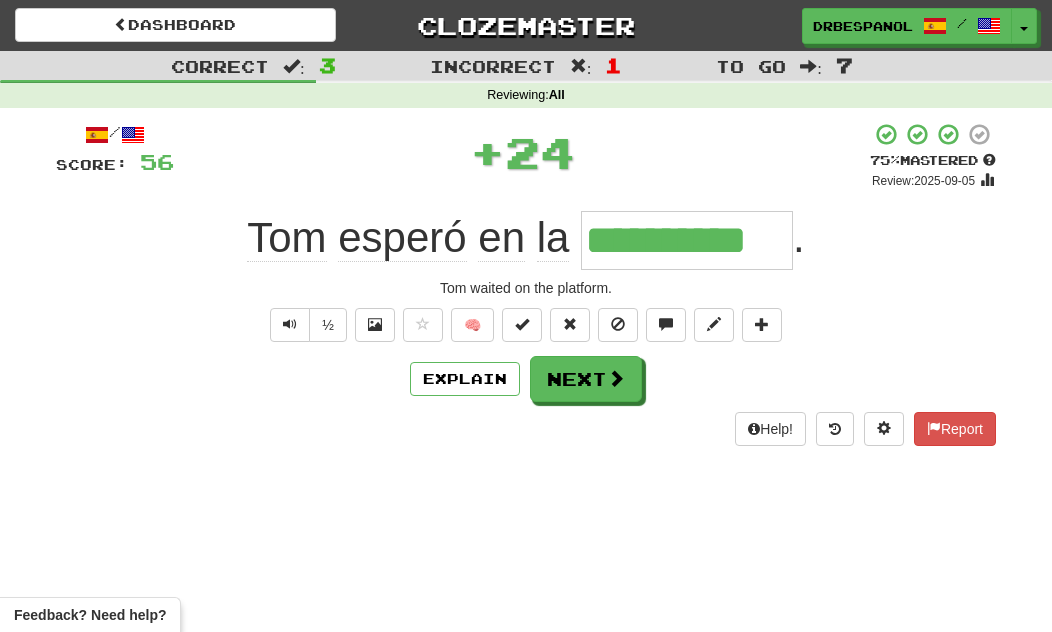 type on "**********" 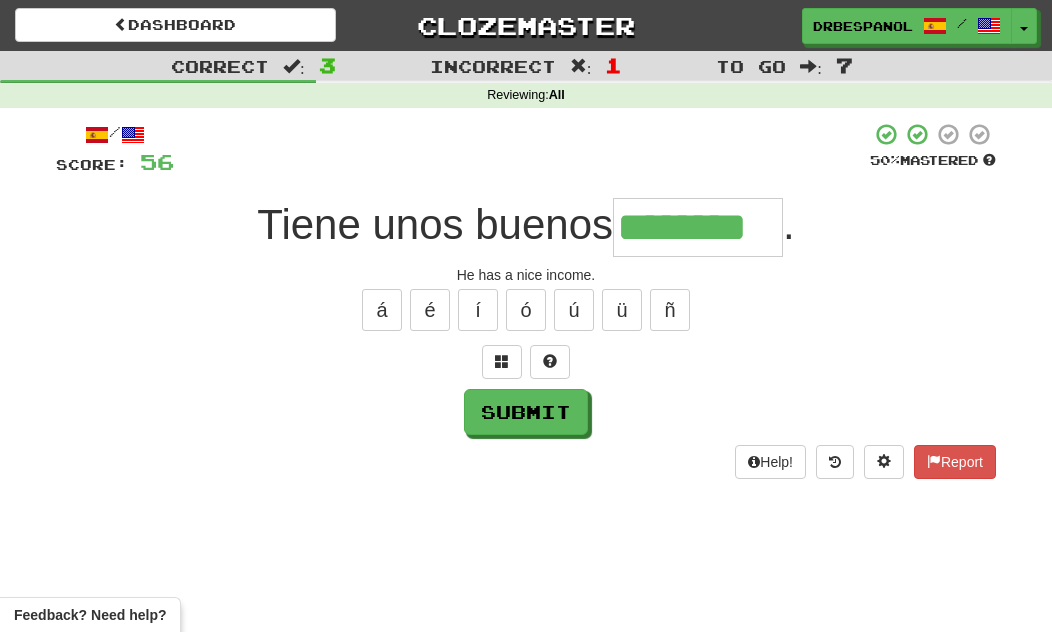 type on "********" 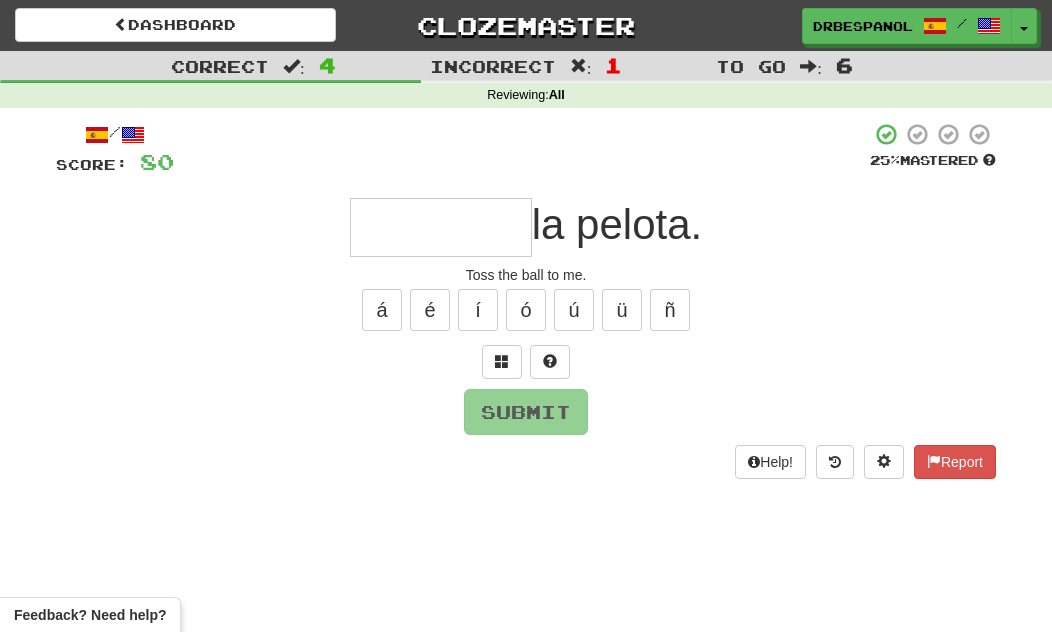 type on "*" 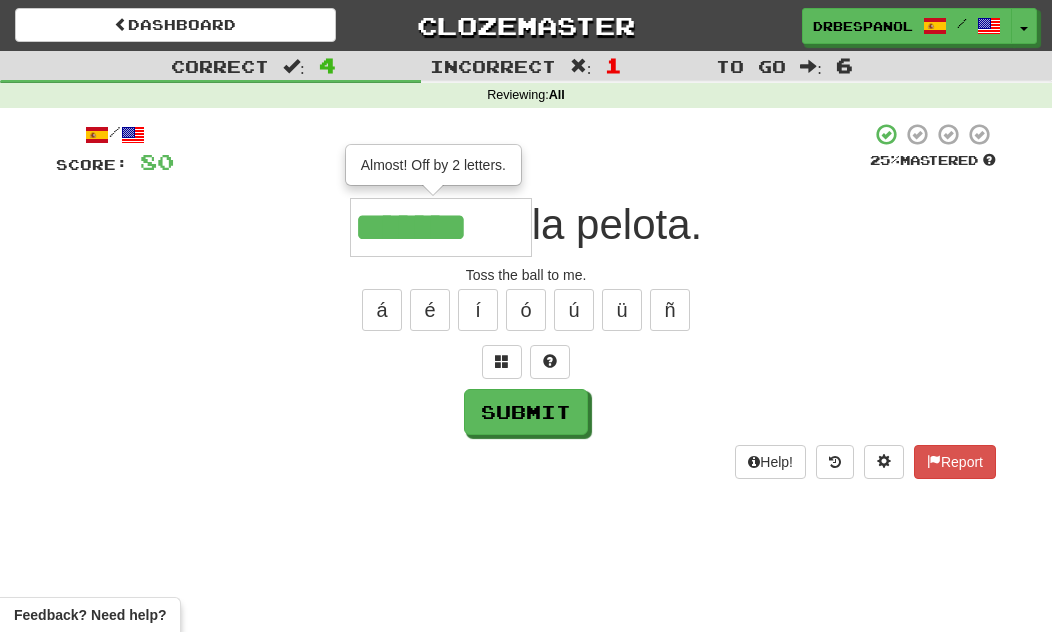 type on "*******" 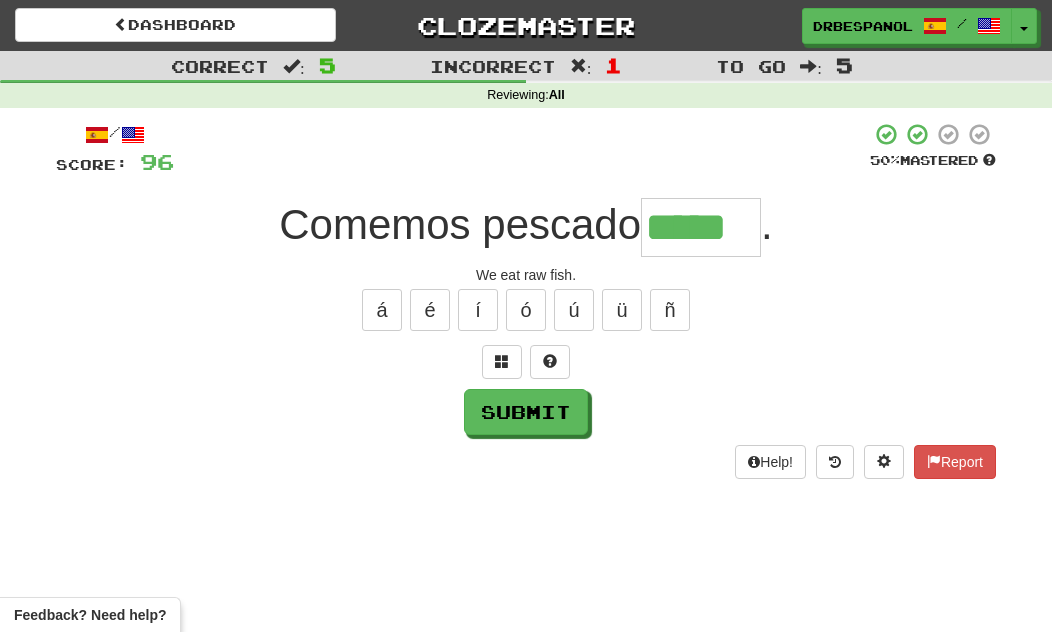 type on "*****" 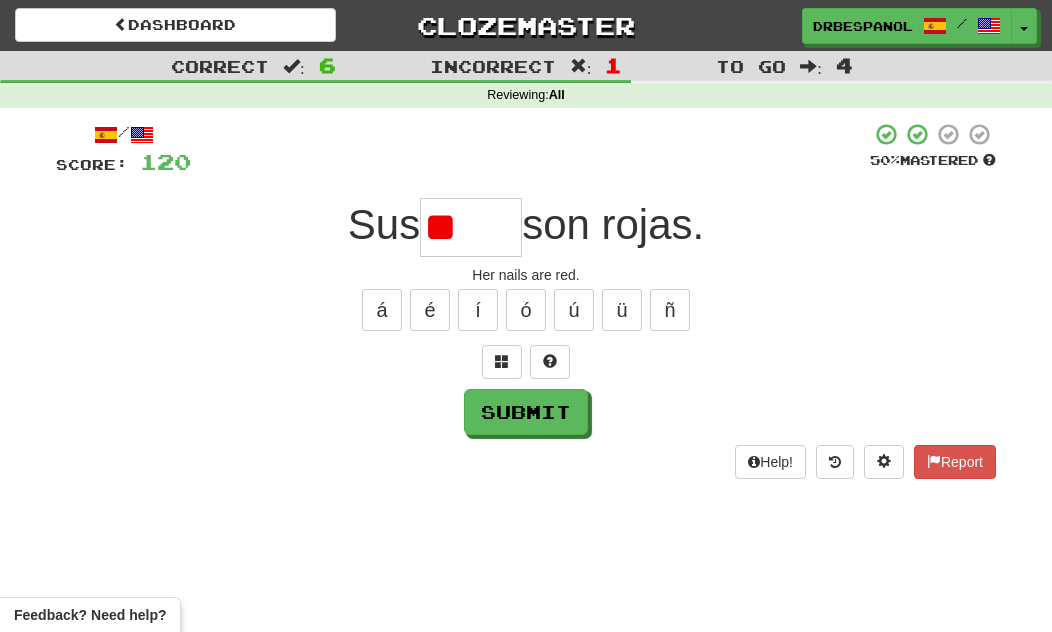 type on "*" 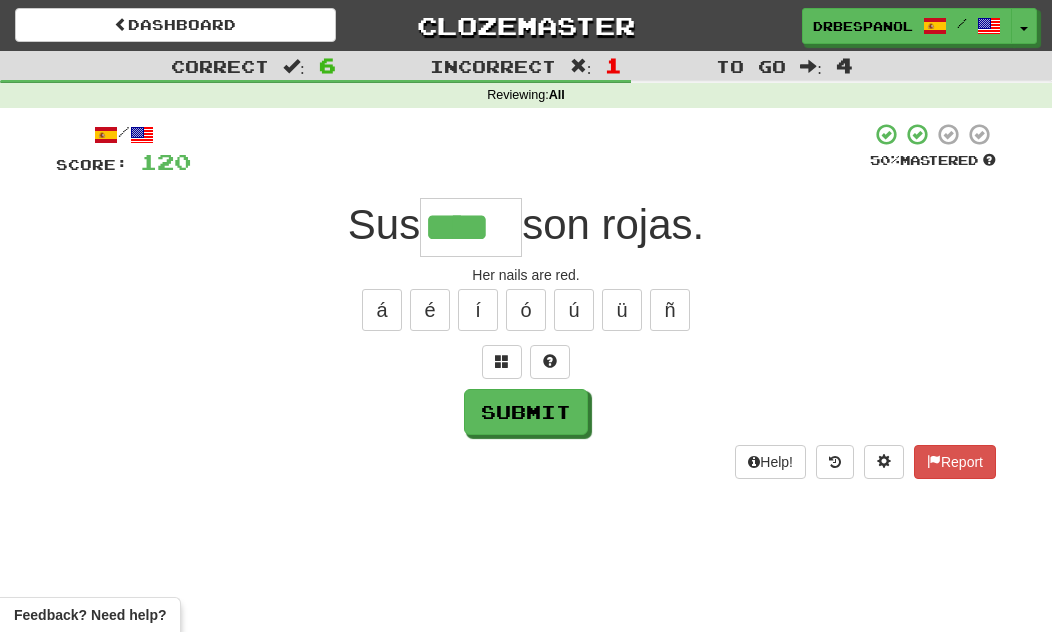 type on "****" 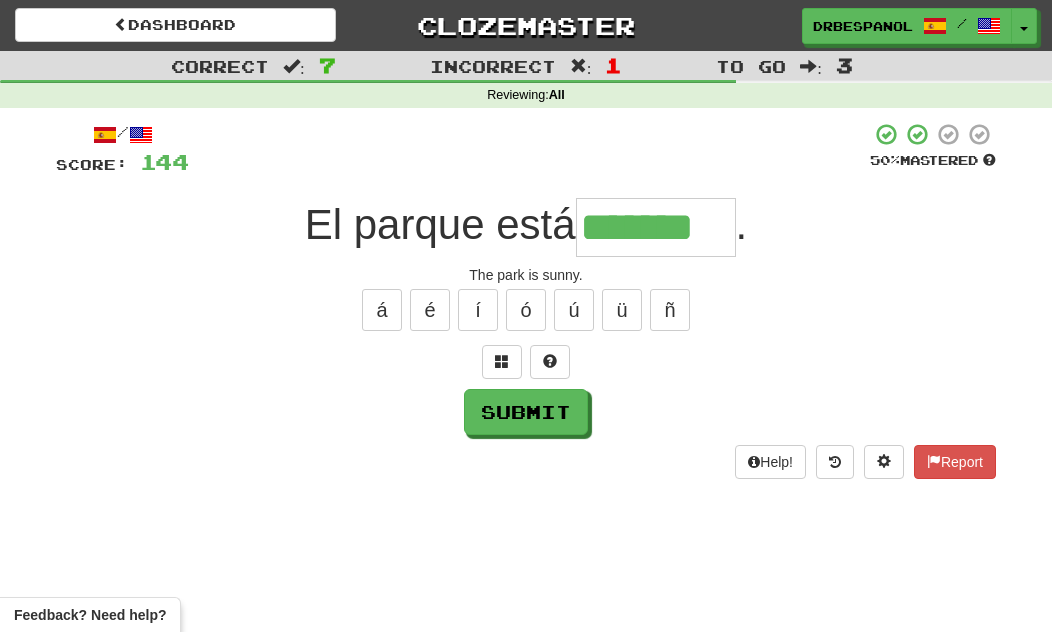 type on "*******" 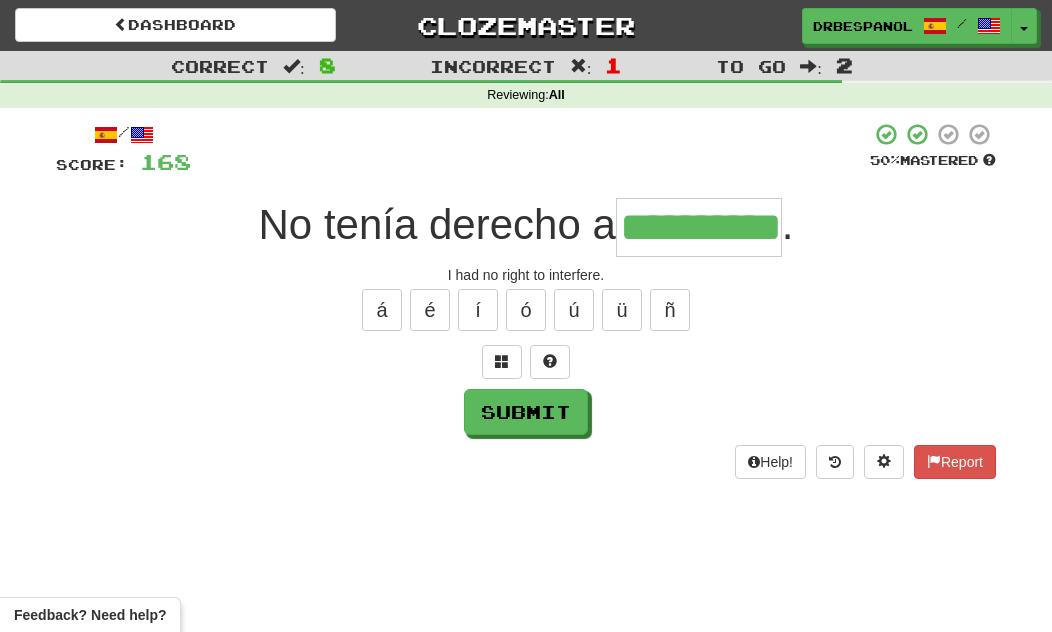 type on "**********" 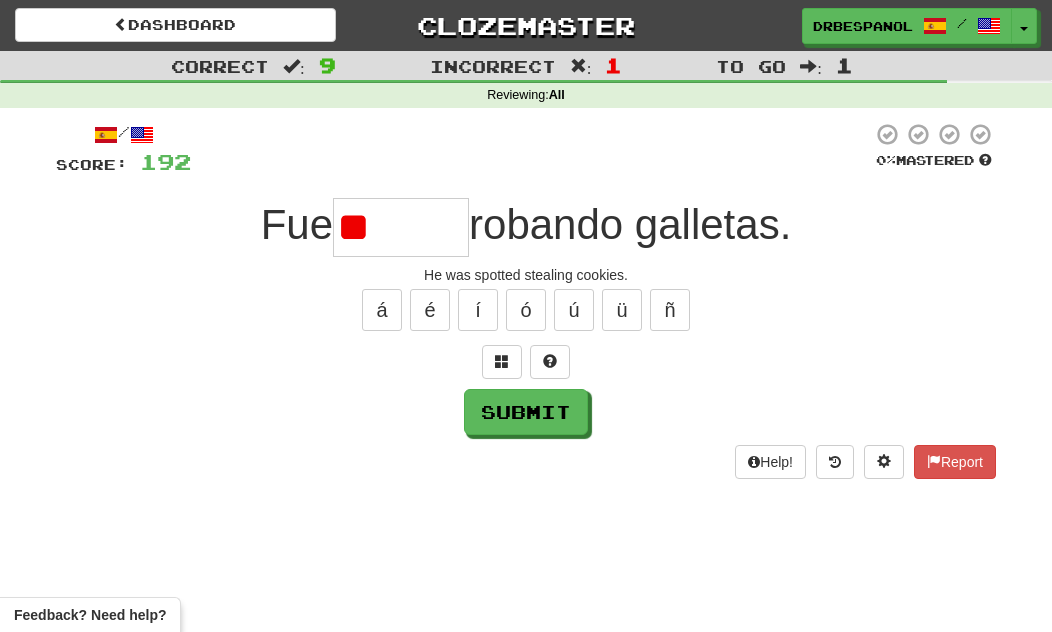 type on "*" 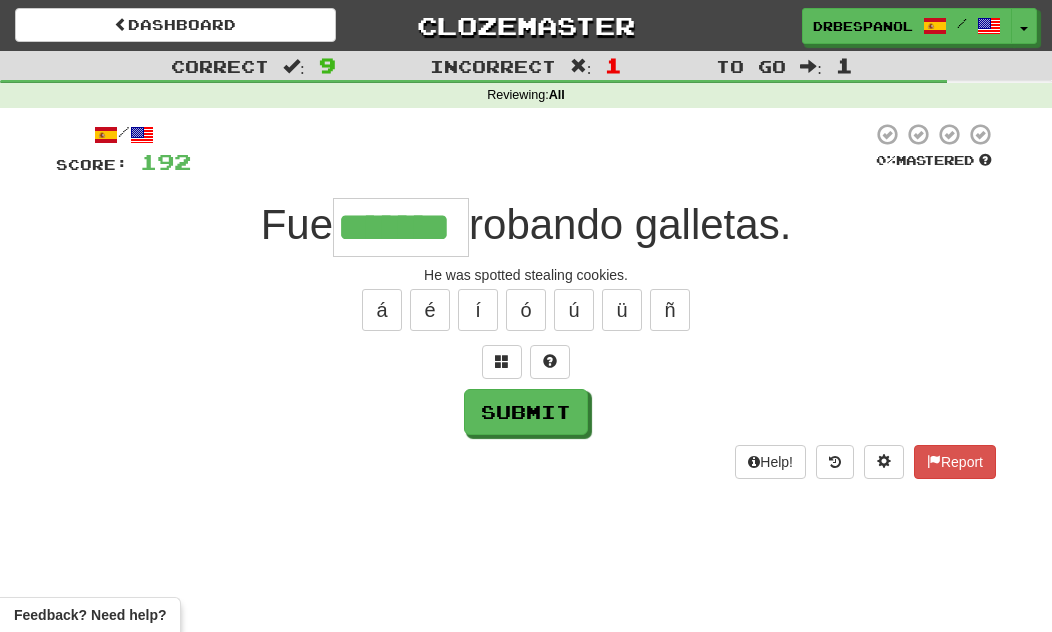 type on "*******" 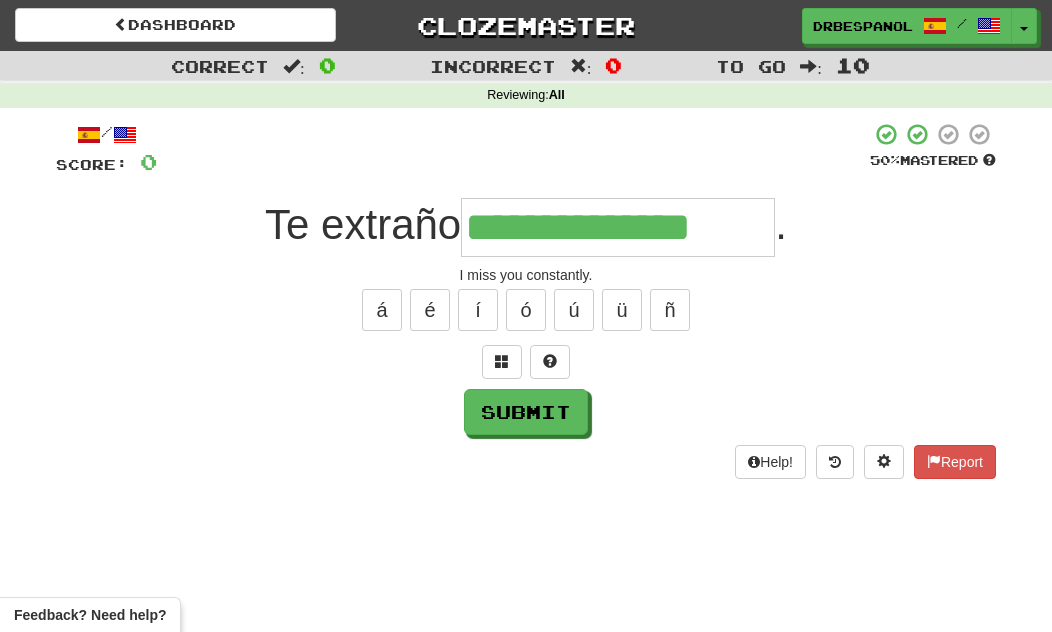 type on "**********" 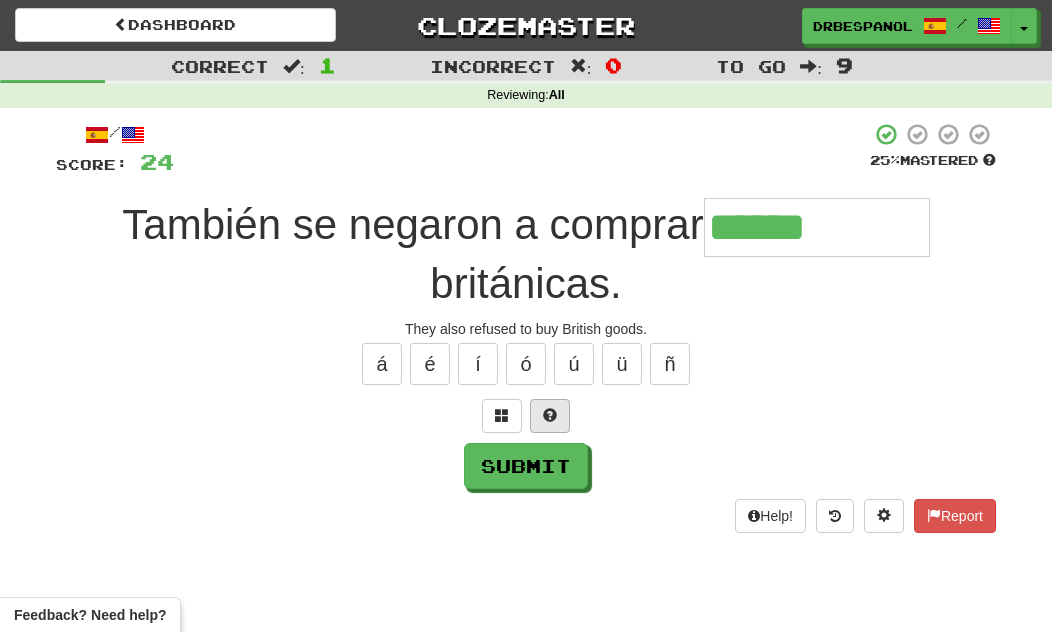 click at bounding box center [550, 416] 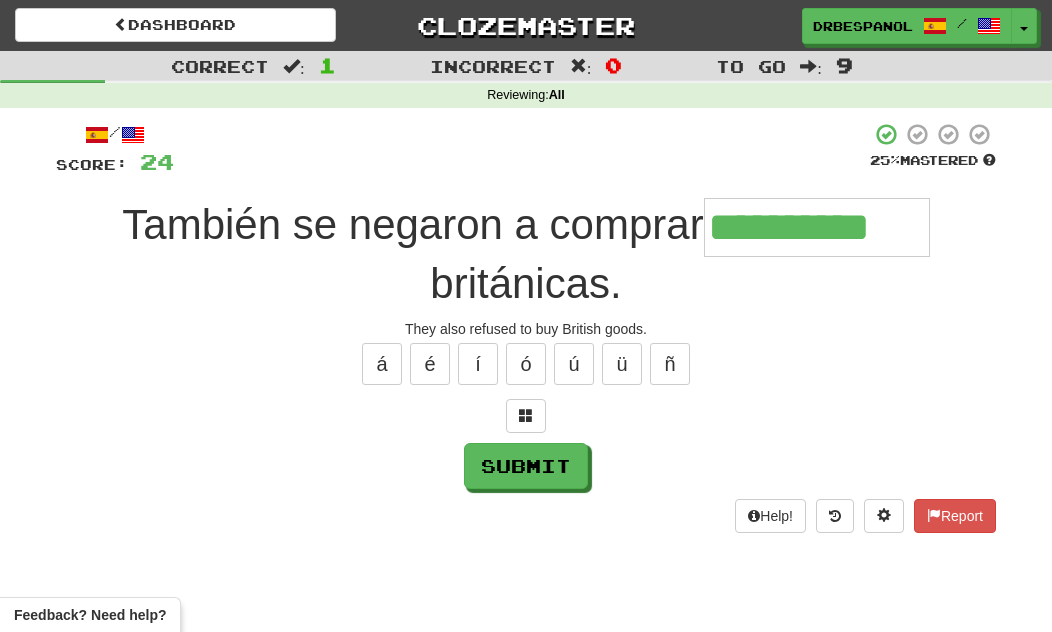 type on "**********" 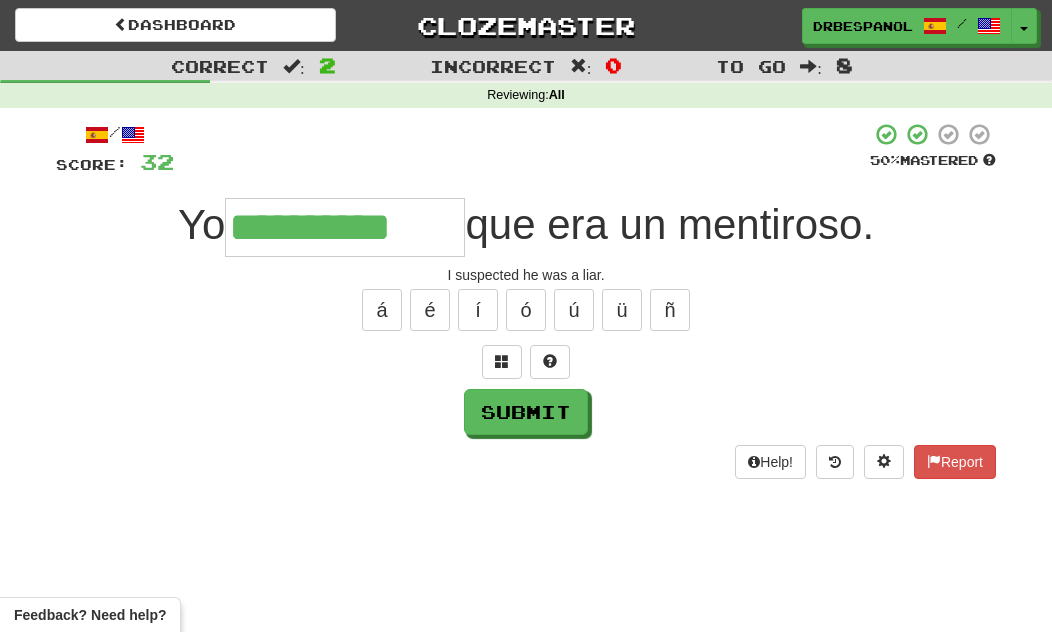 type on "**********" 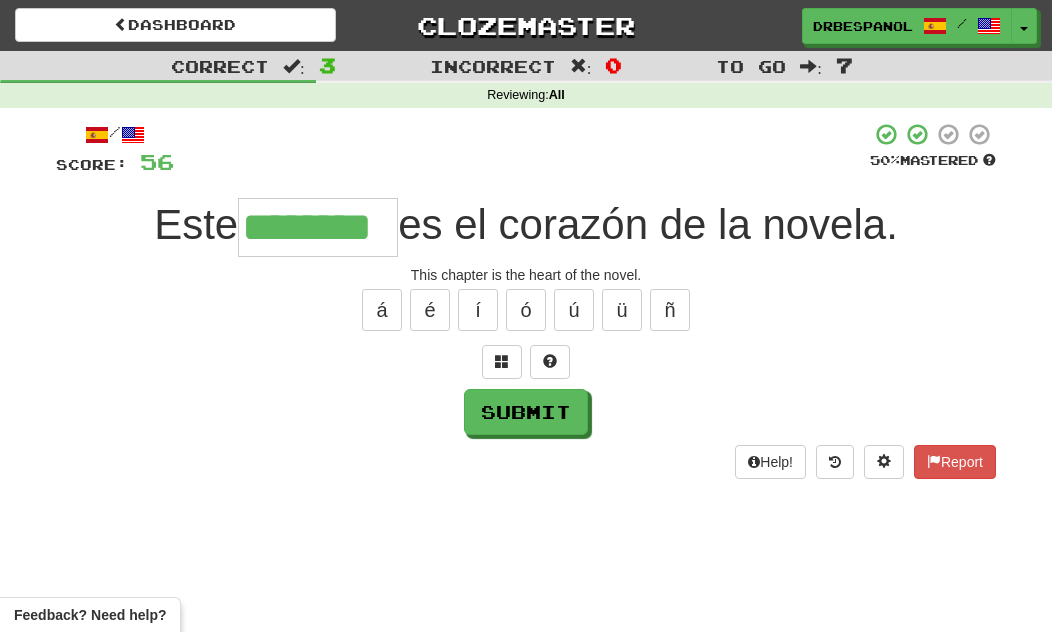 type on "********" 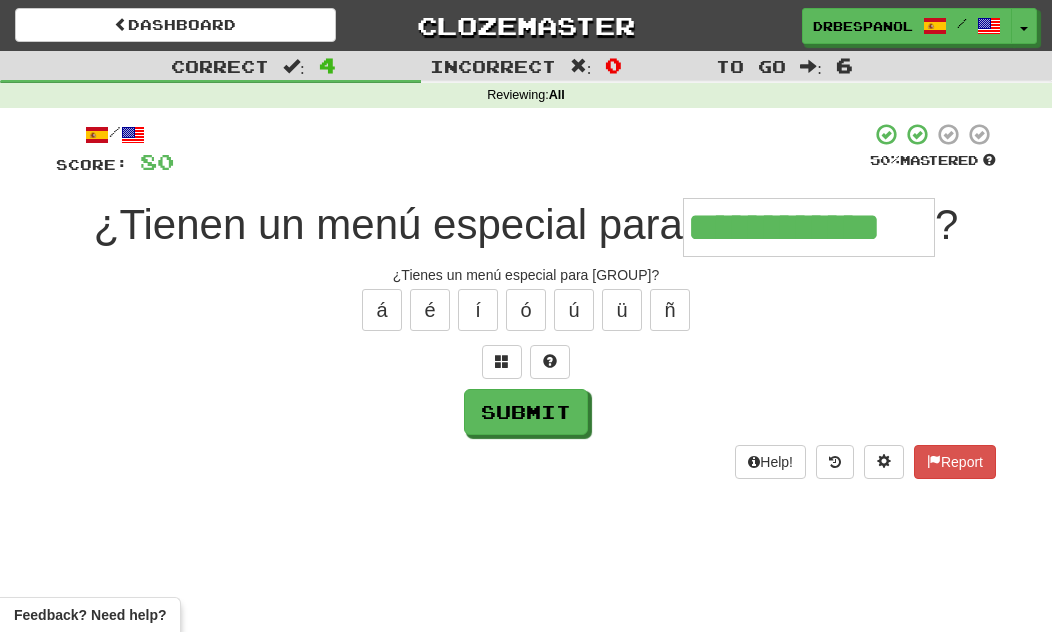 type on "**********" 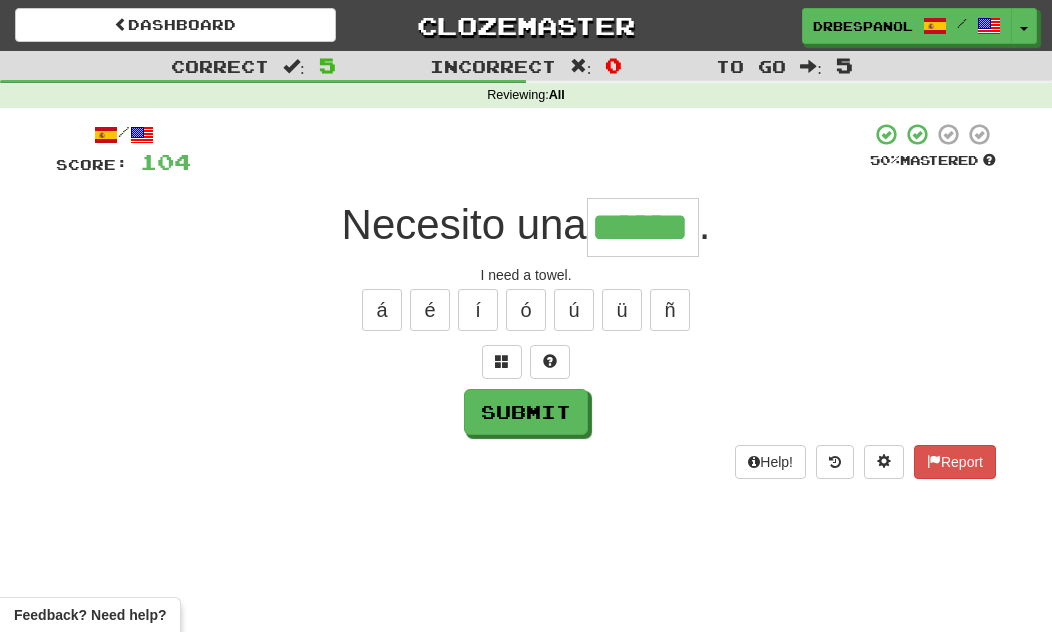 type on "******" 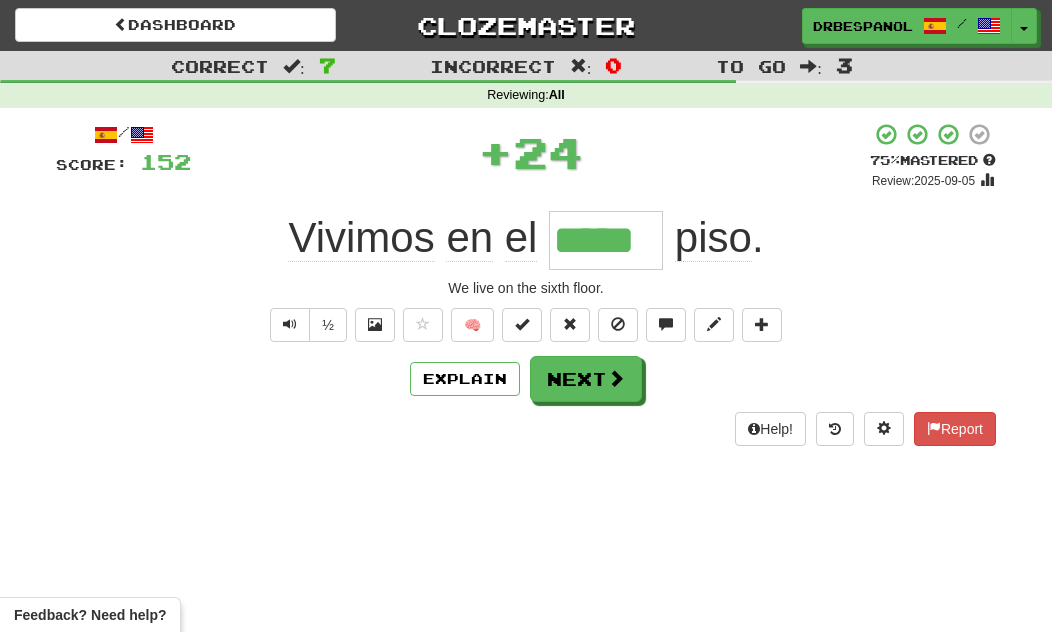 type on "*****" 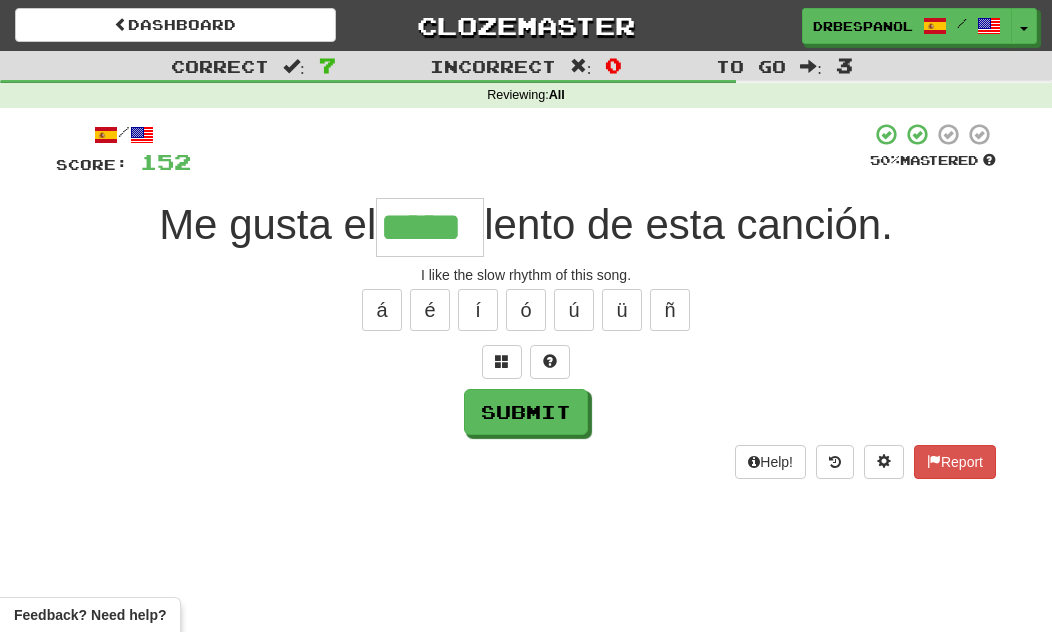 type on "*****" 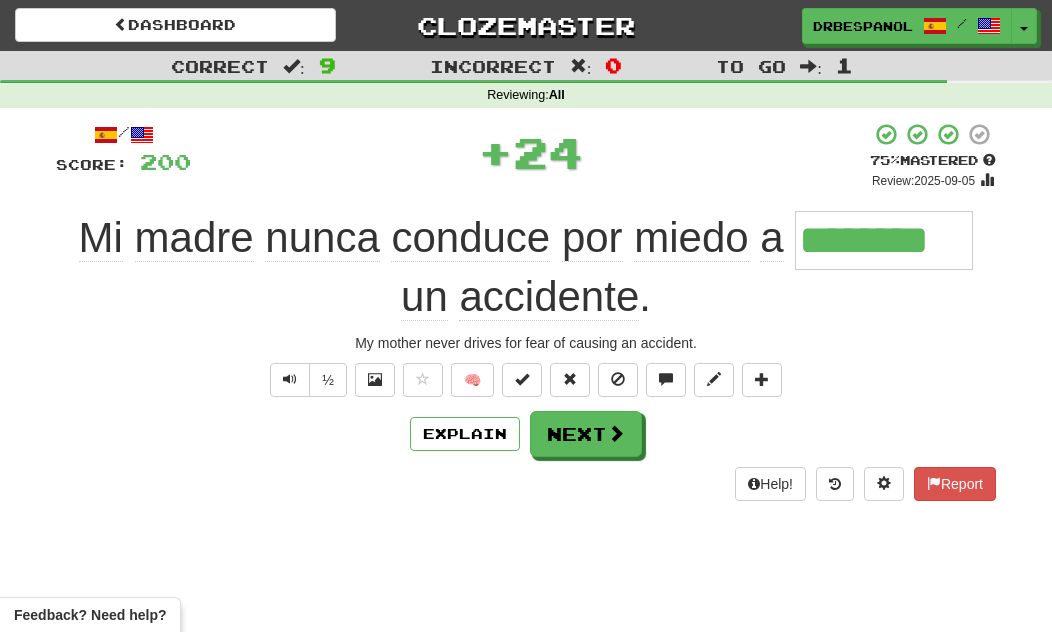 type on "********" 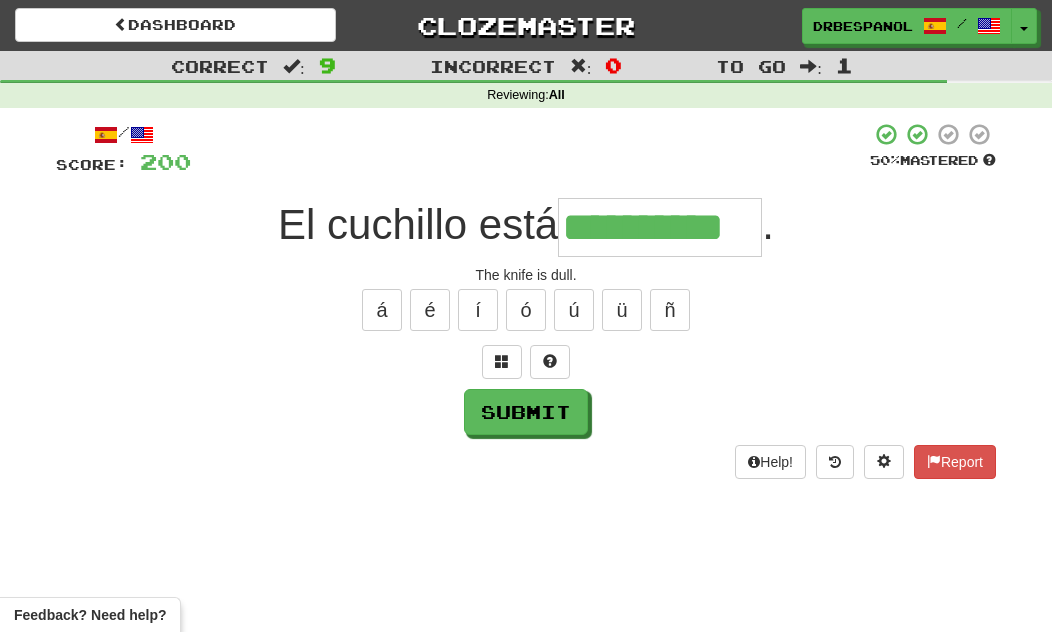 type on "**********" 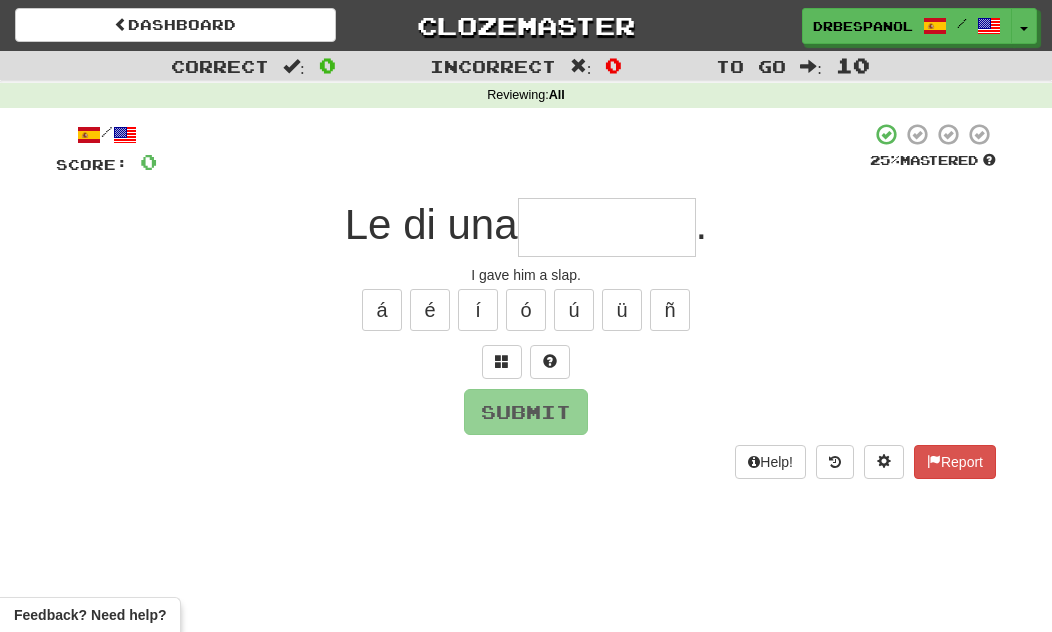 type on "*" 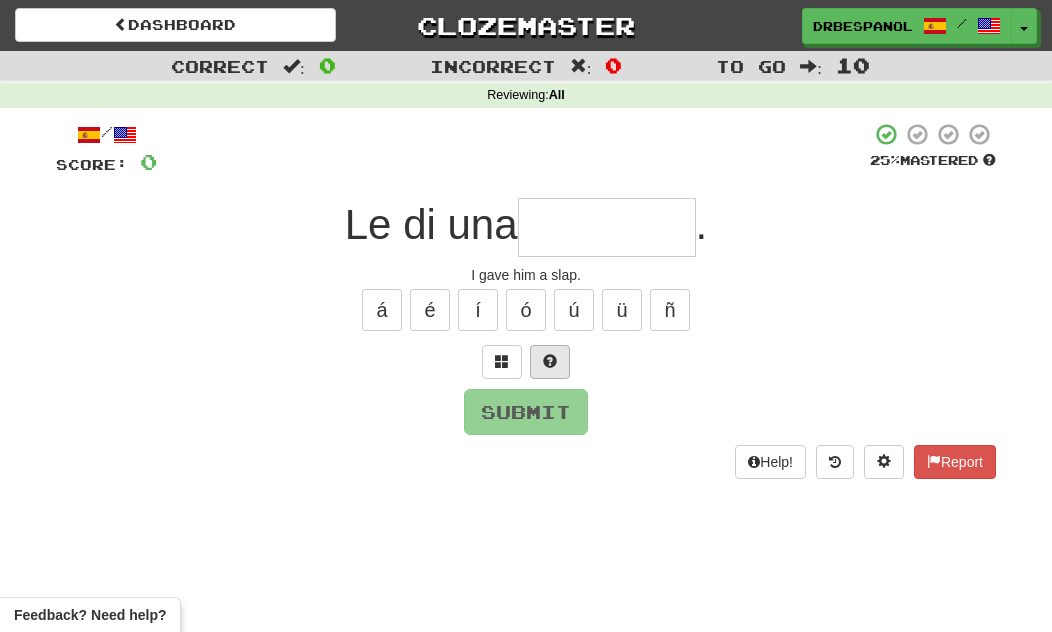 click at bounding box center [550, 362] 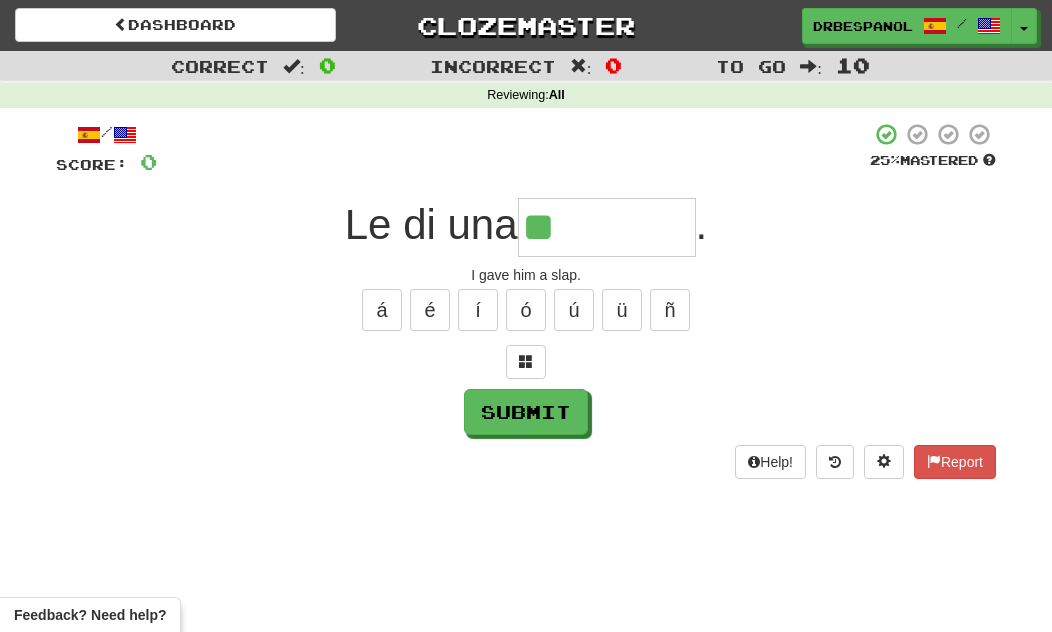 type on "********" 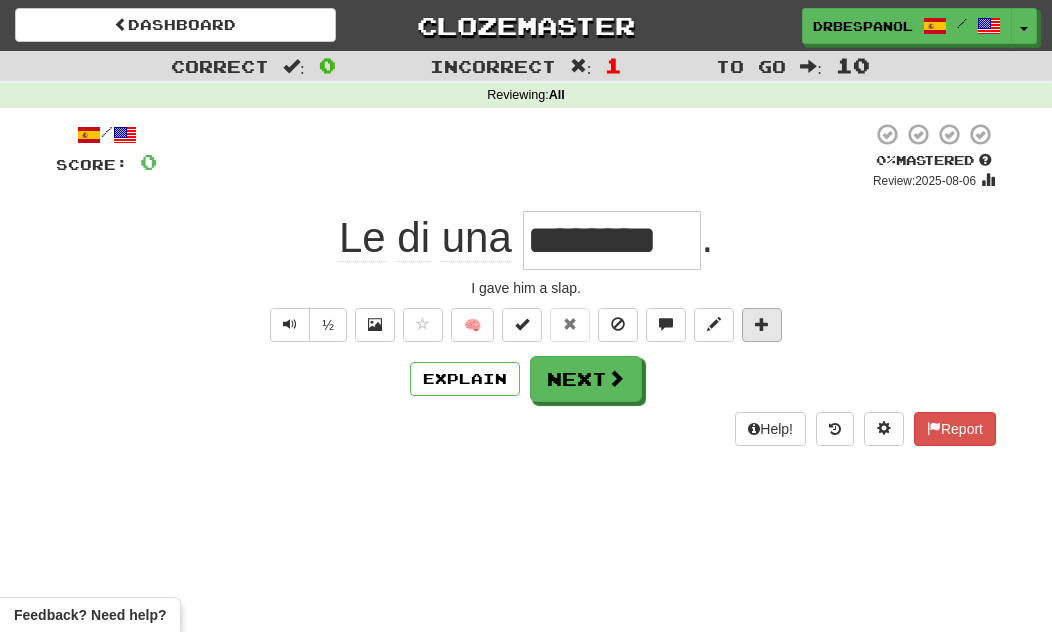 click at bounding box center [762, 324] 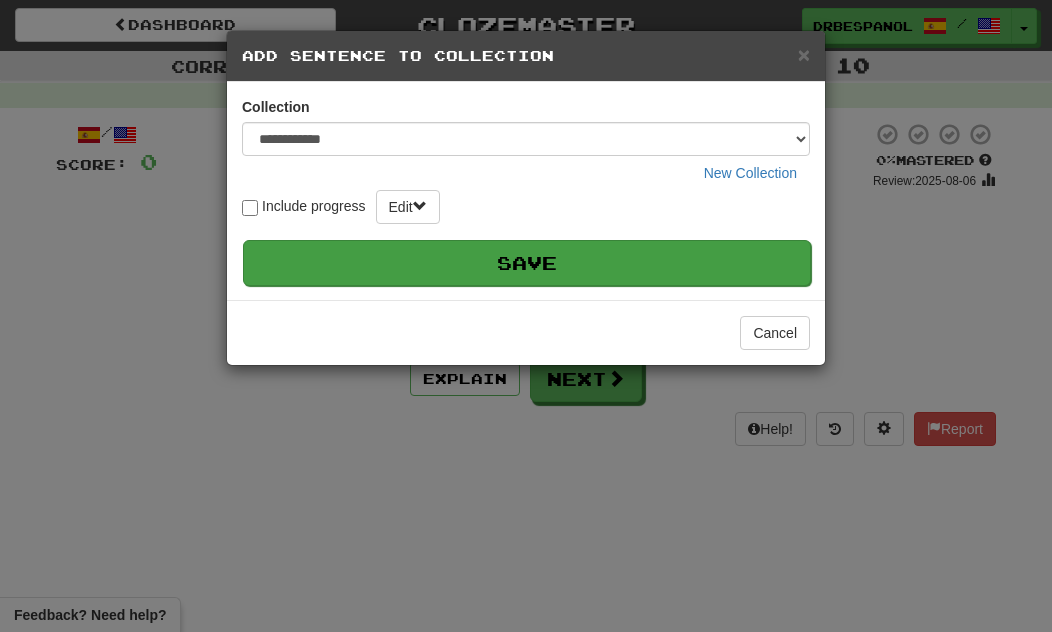 click on "Save" at bounding box center (527, 263) 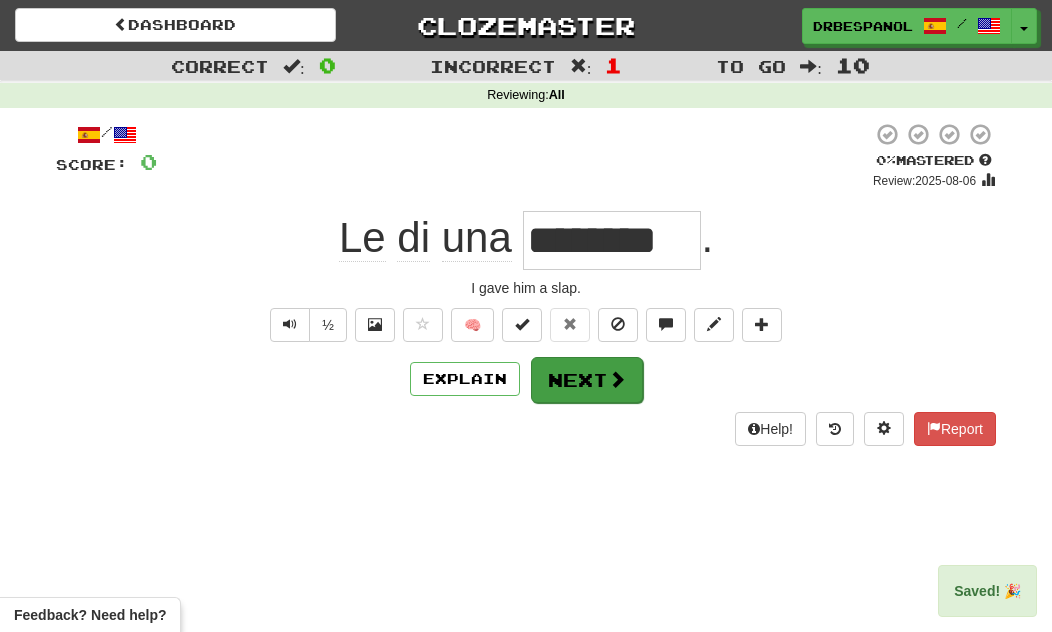 click at bounding box center (617, 379) 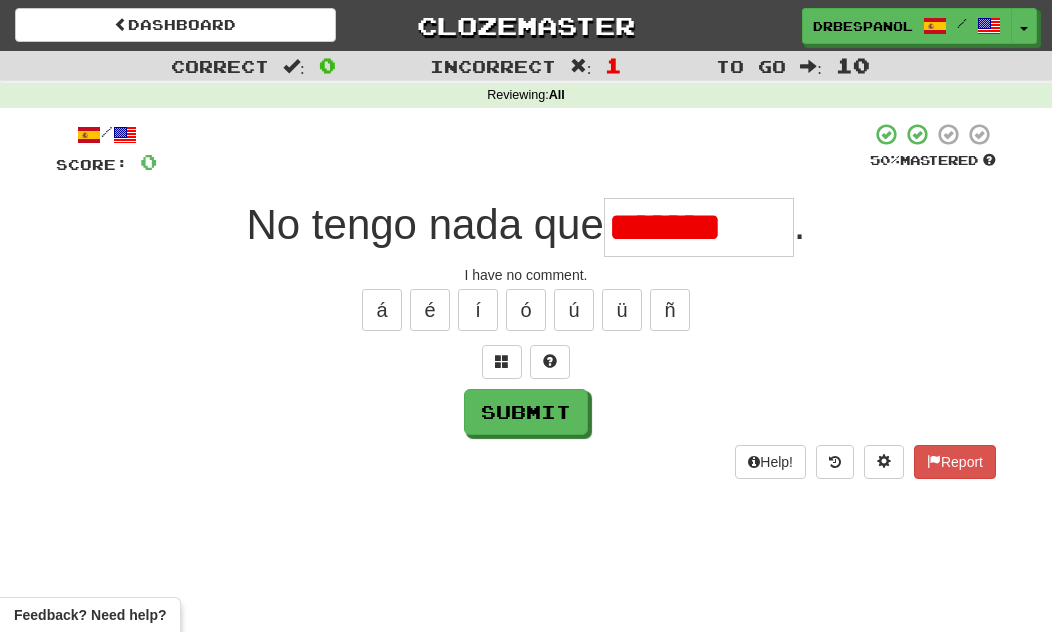 type on "********" 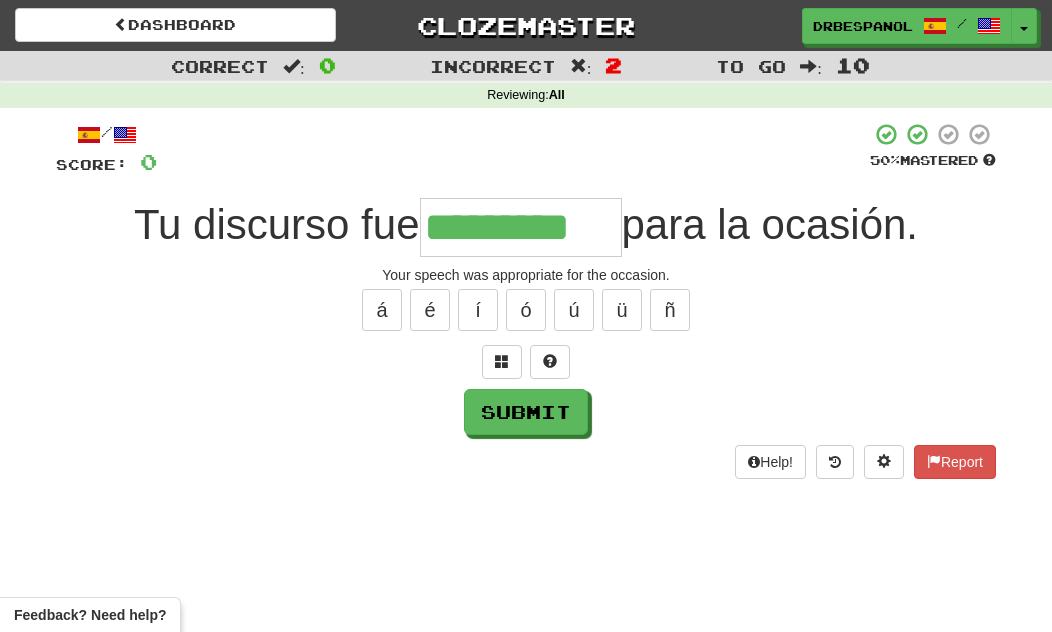 type on "*********" 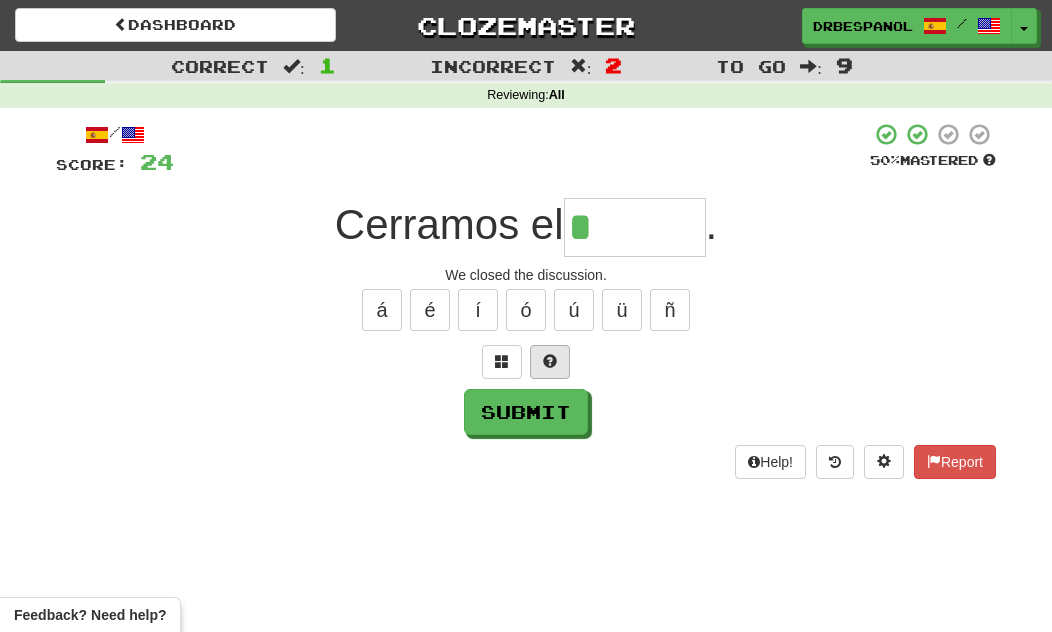 click at bounding box center [550, 361] 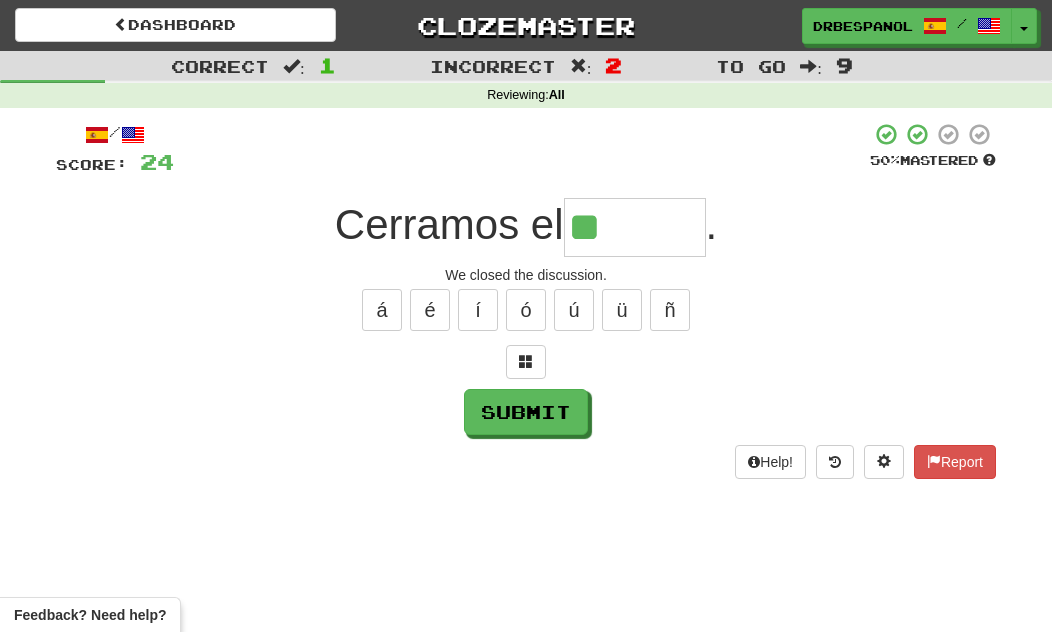 type on "******" 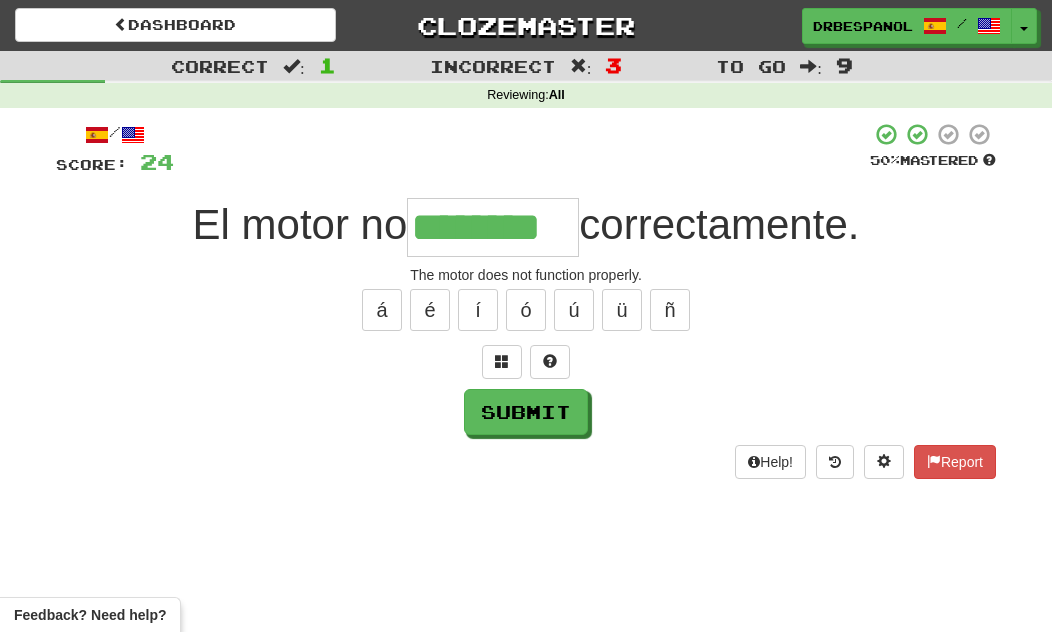 type on "********" 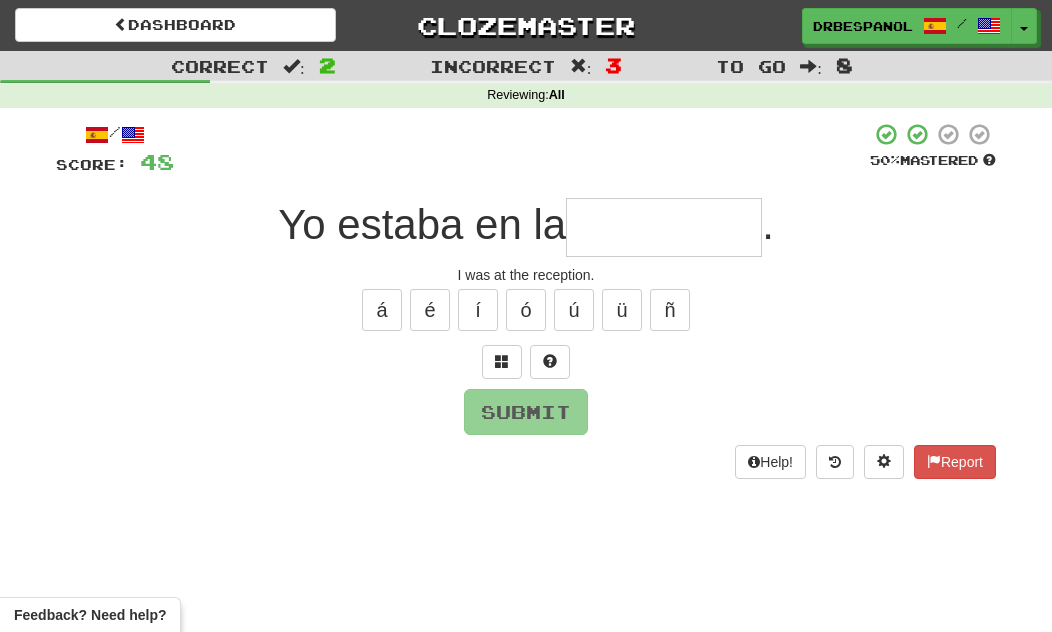 type on "*" 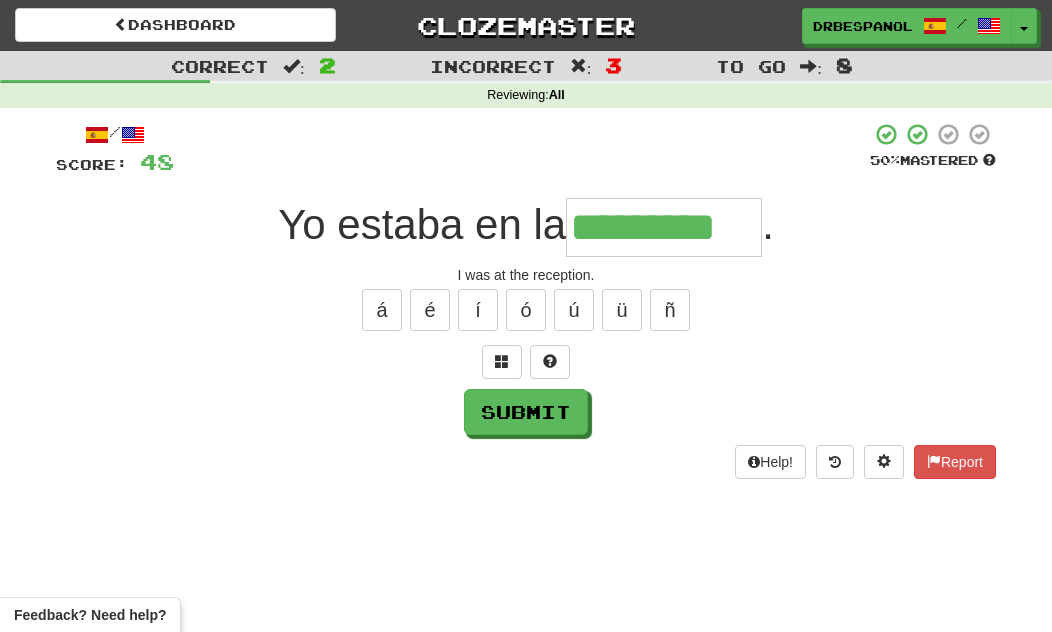 type on "*********" 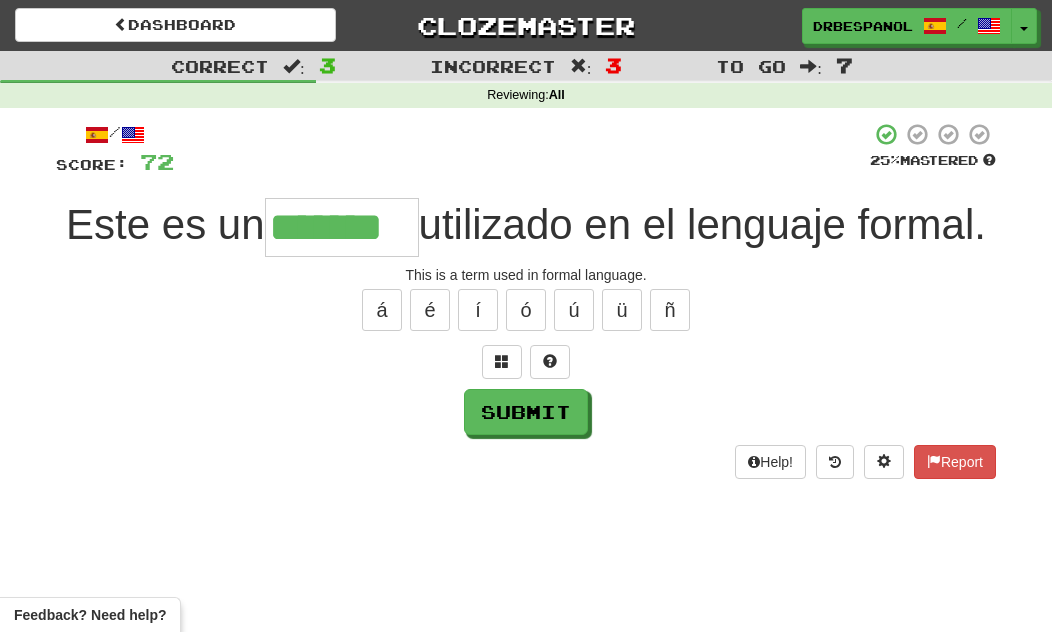 type on "*******" 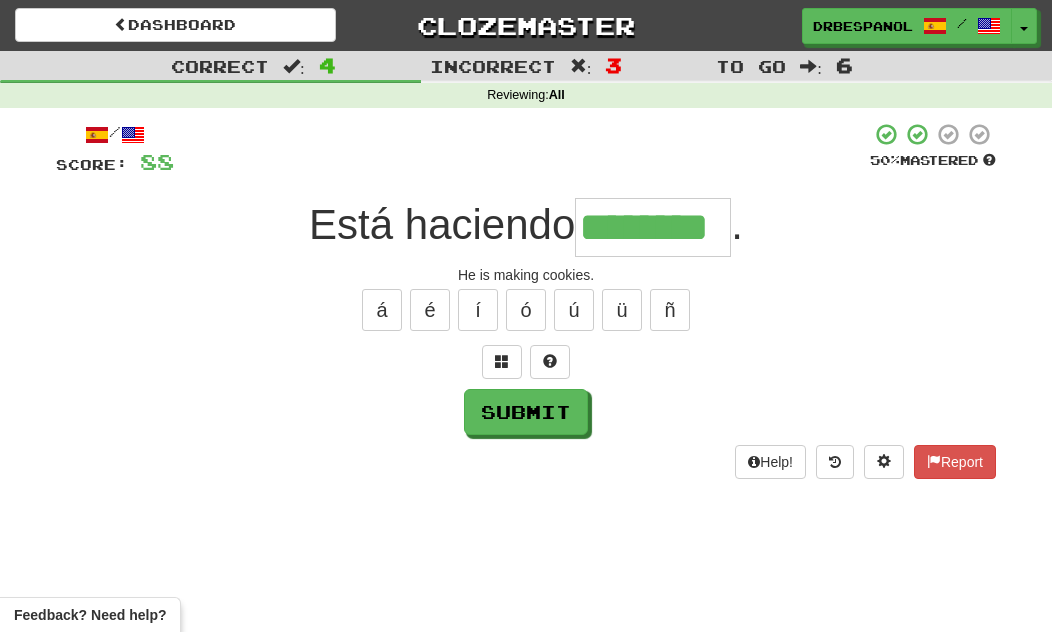 type on "********" 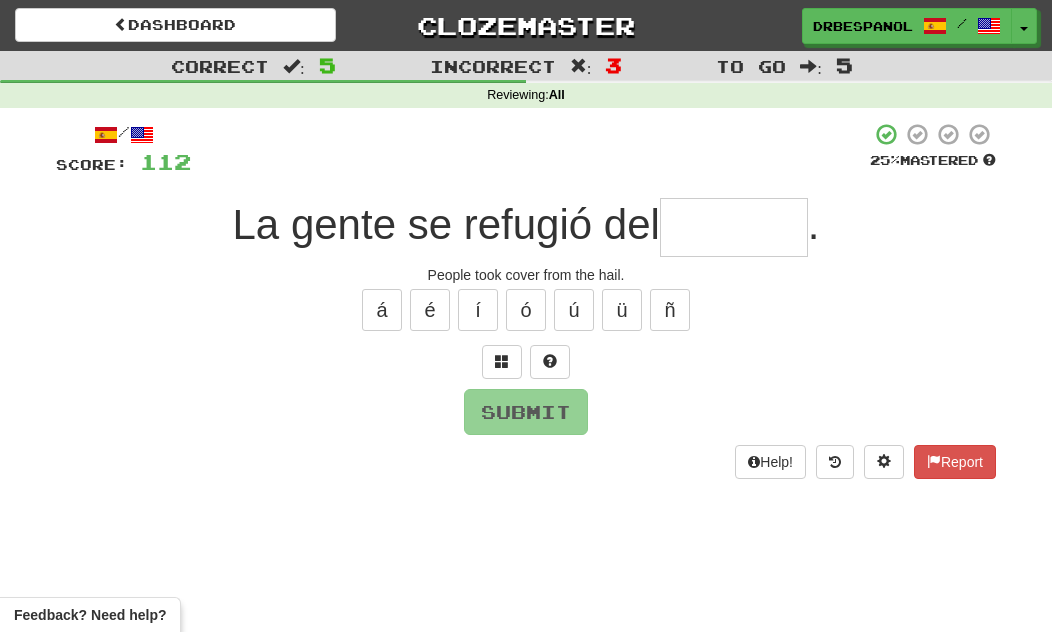 type on "*" 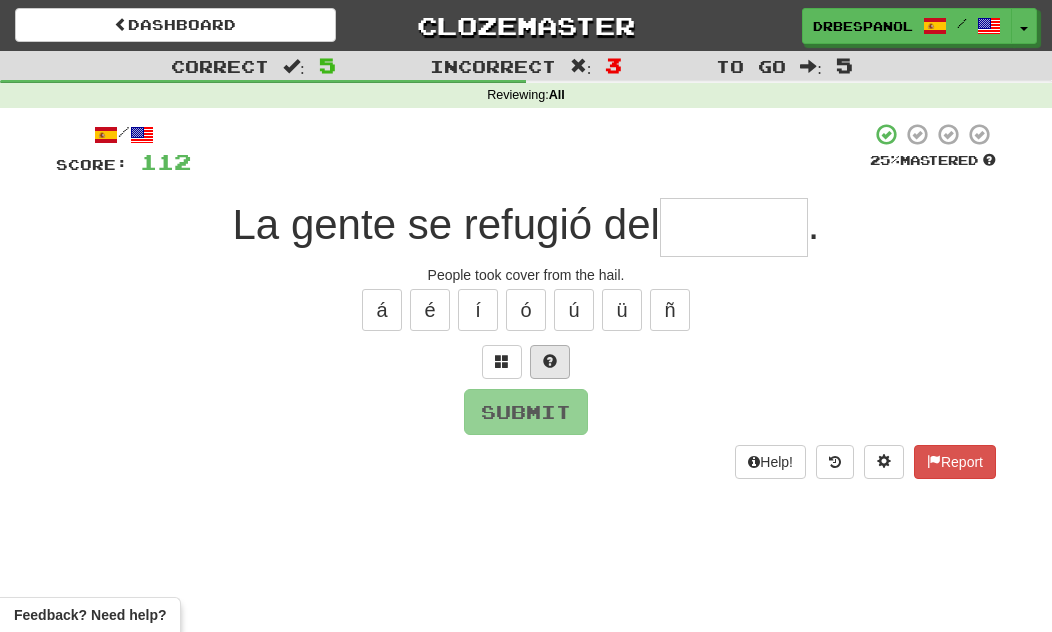 click at bounding box center [550, 361] 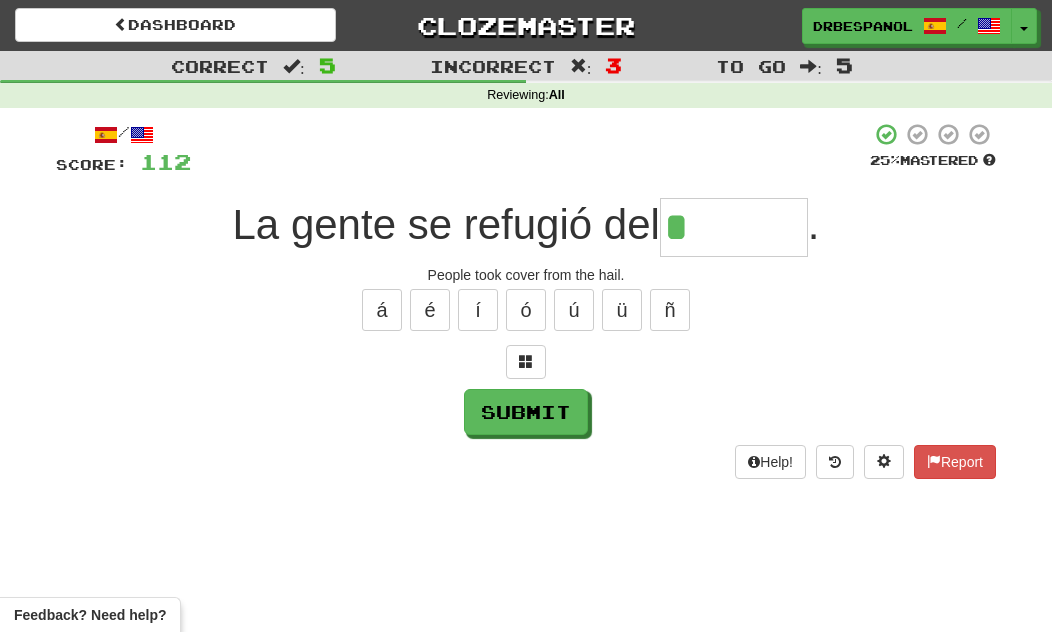 type on "*******" 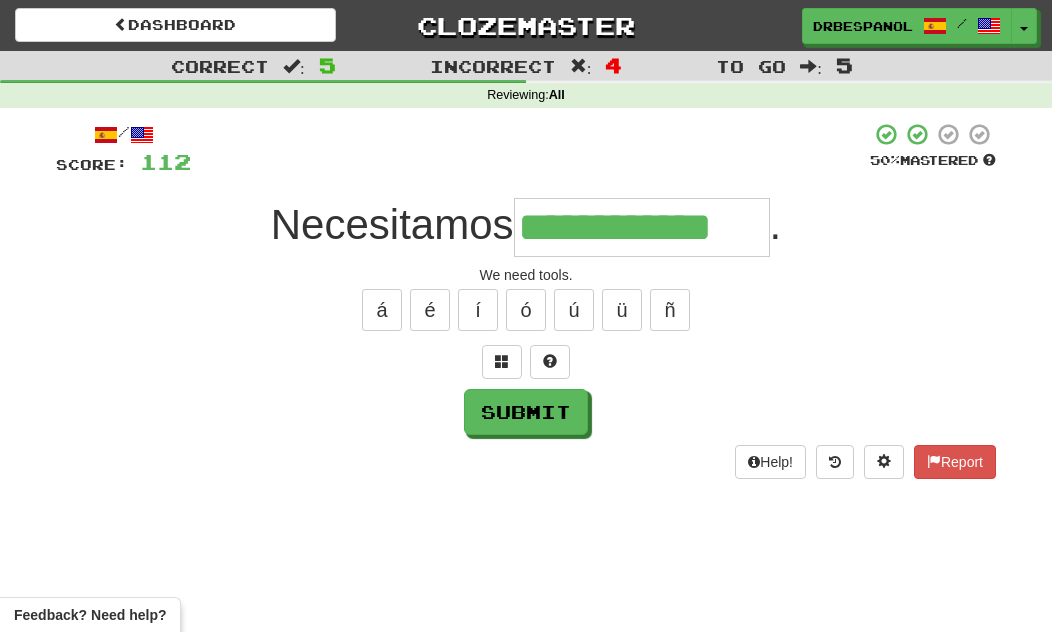 type on "**********" 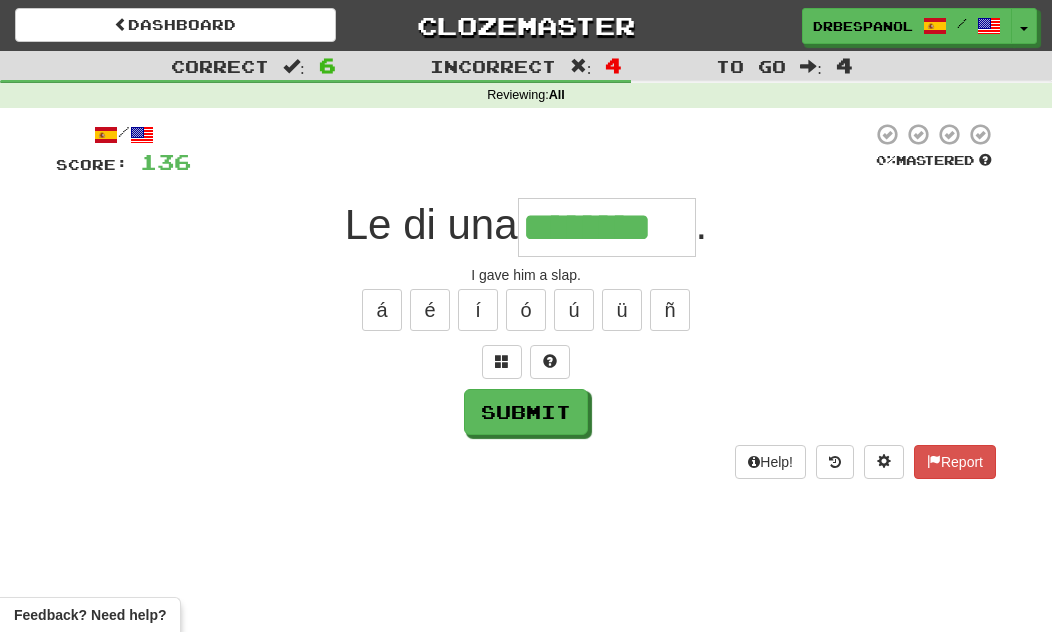 type on "********" 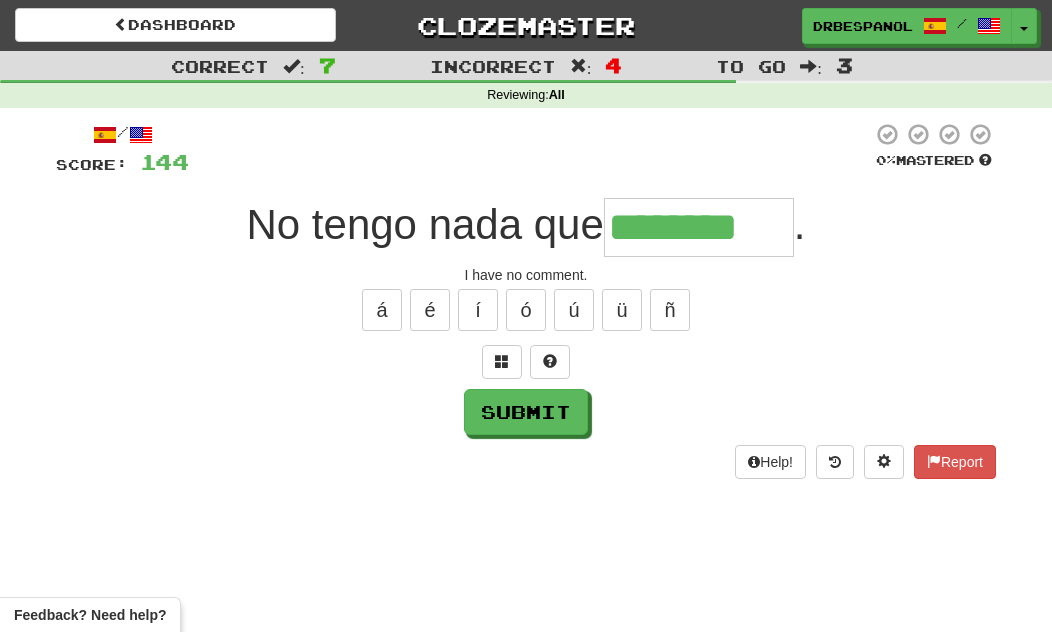 type on "********" 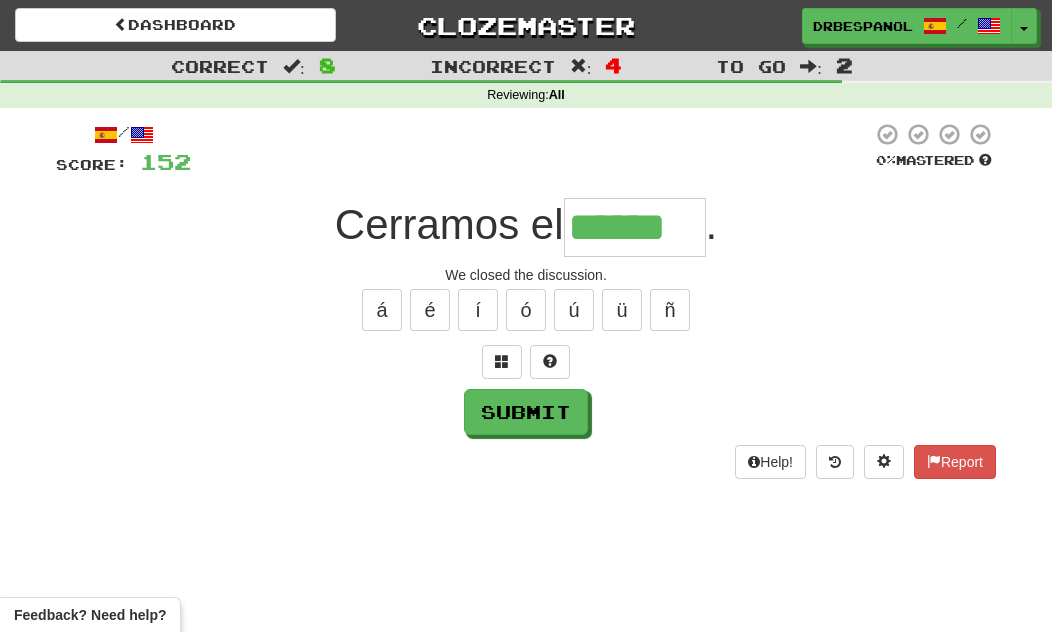 type on "******" 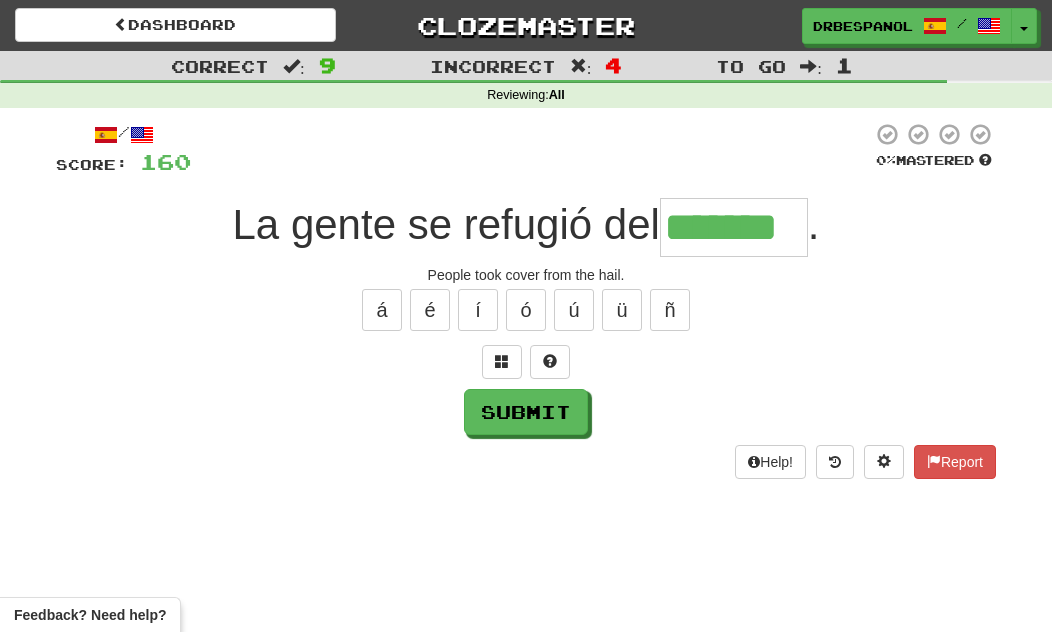 type on "*******" 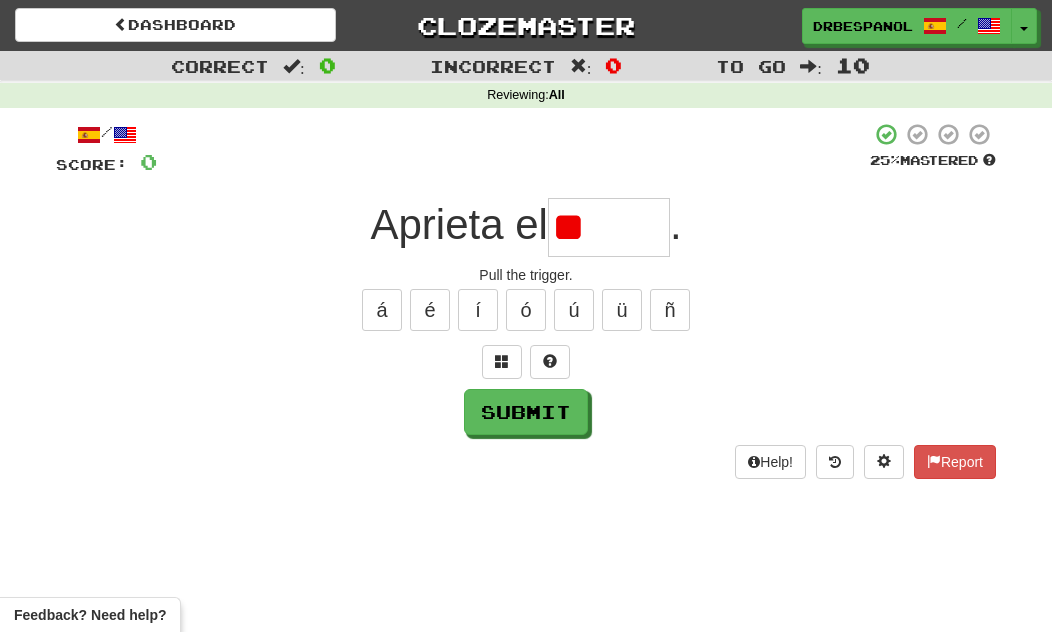 type on "*" 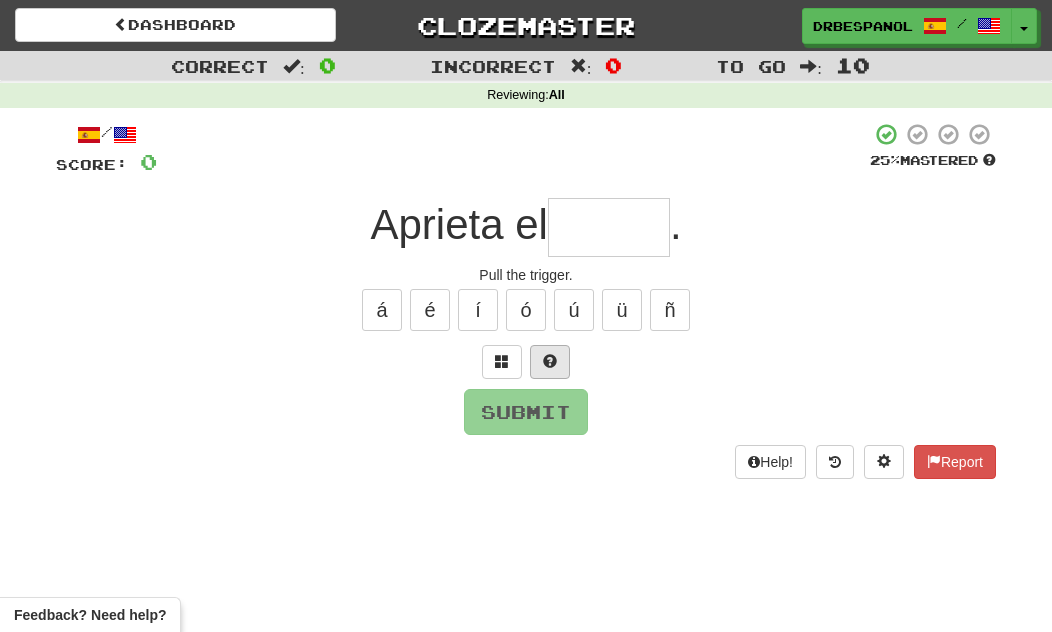 click at bounding box center [550, 361] 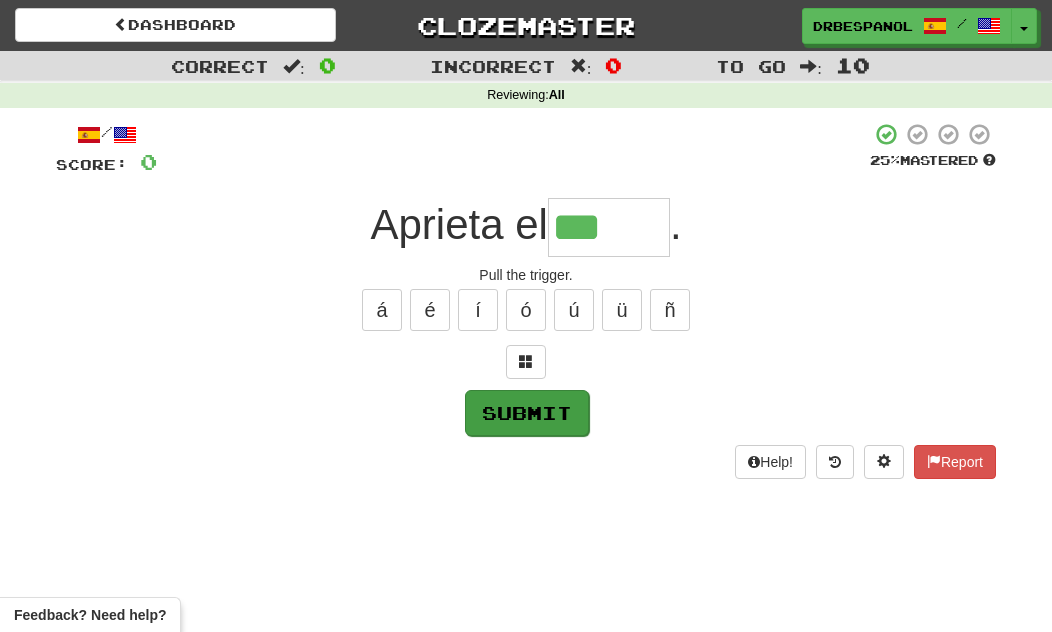 click on "Submit" at bounding box center (527, 413) 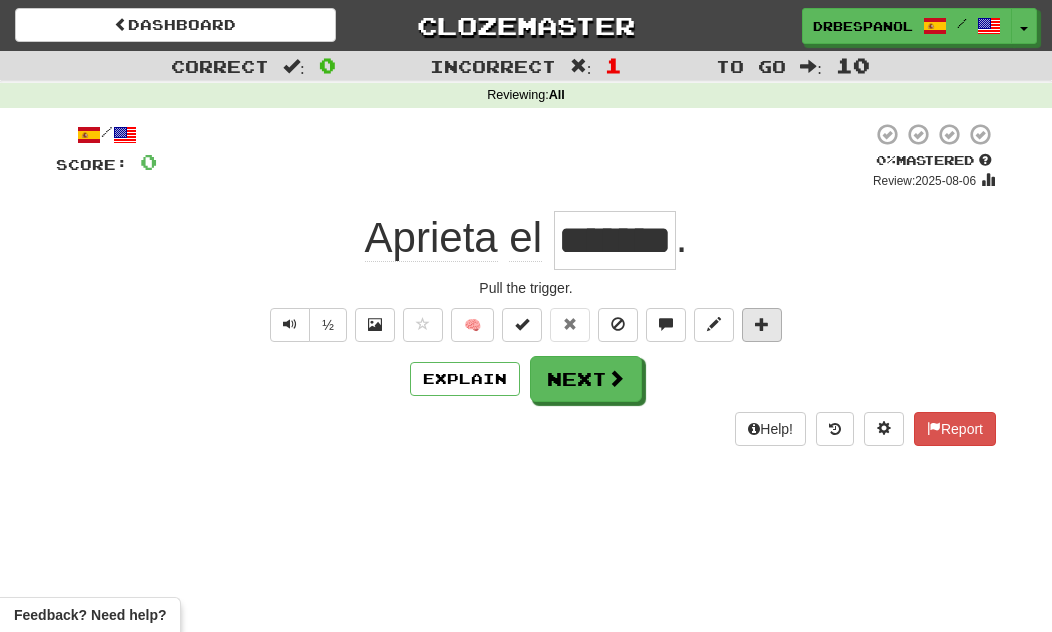 click at bounding box center [762, 324] 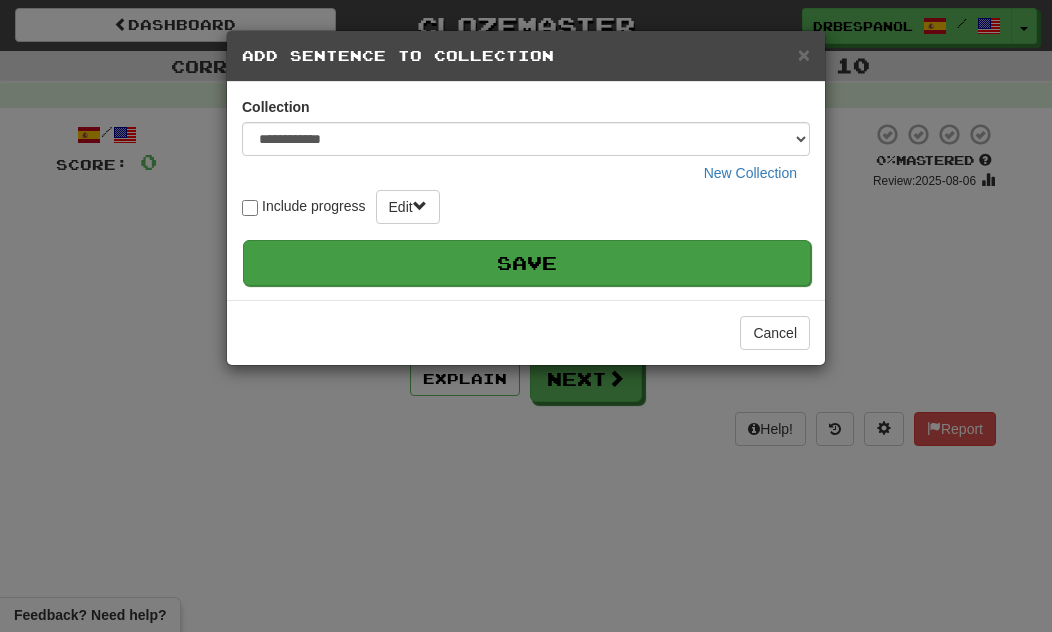 click on "Save" at bounding box center [527, 263] 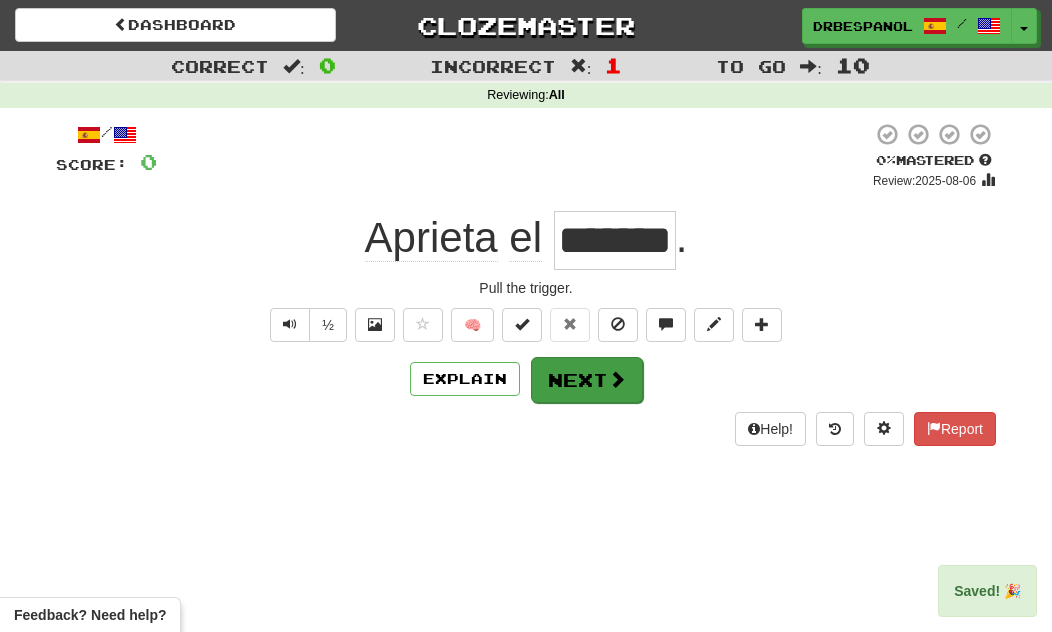 click on "Next" at bounding box center [587, 380] 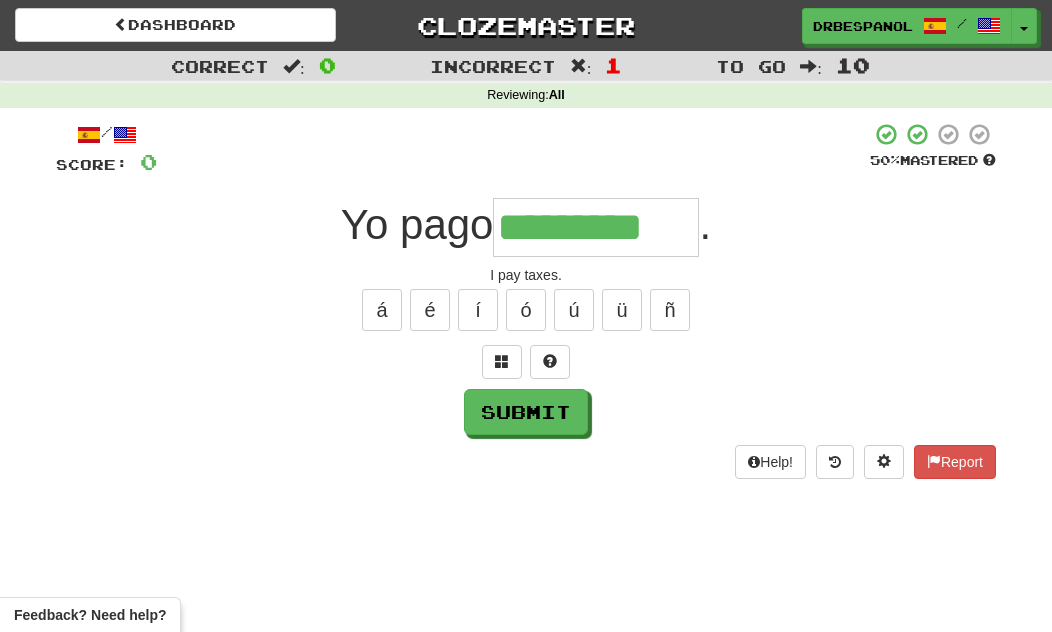 type on "*********" 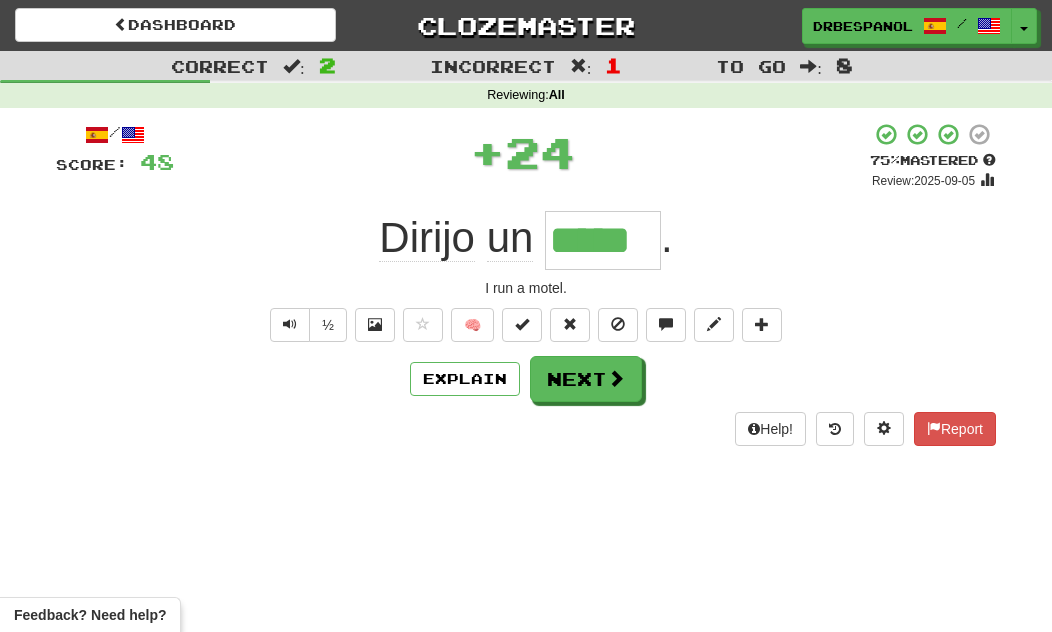 type on "*****" 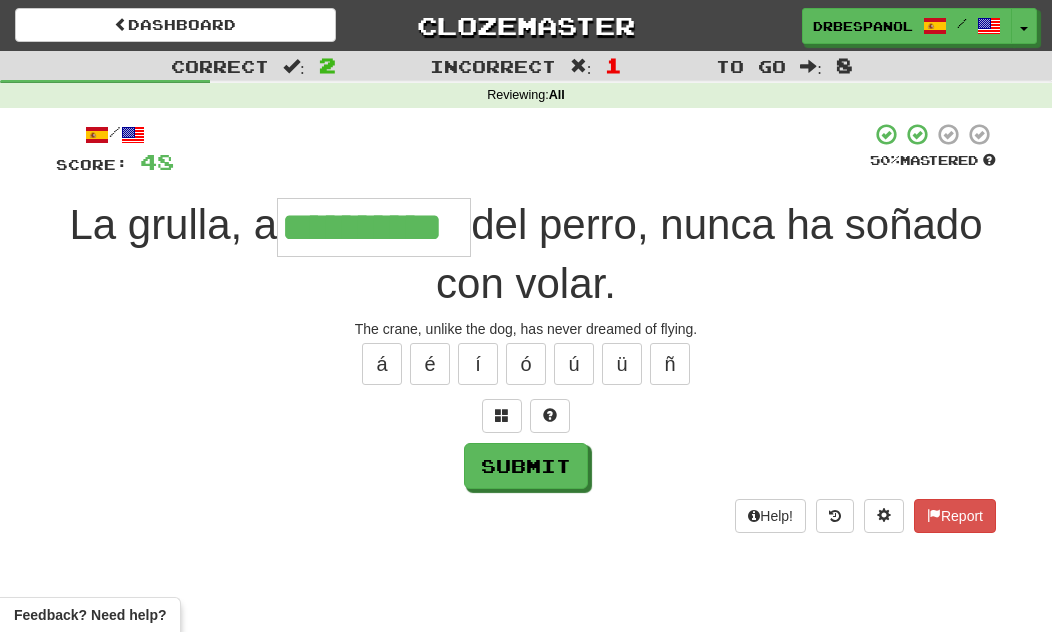 type on "**********" 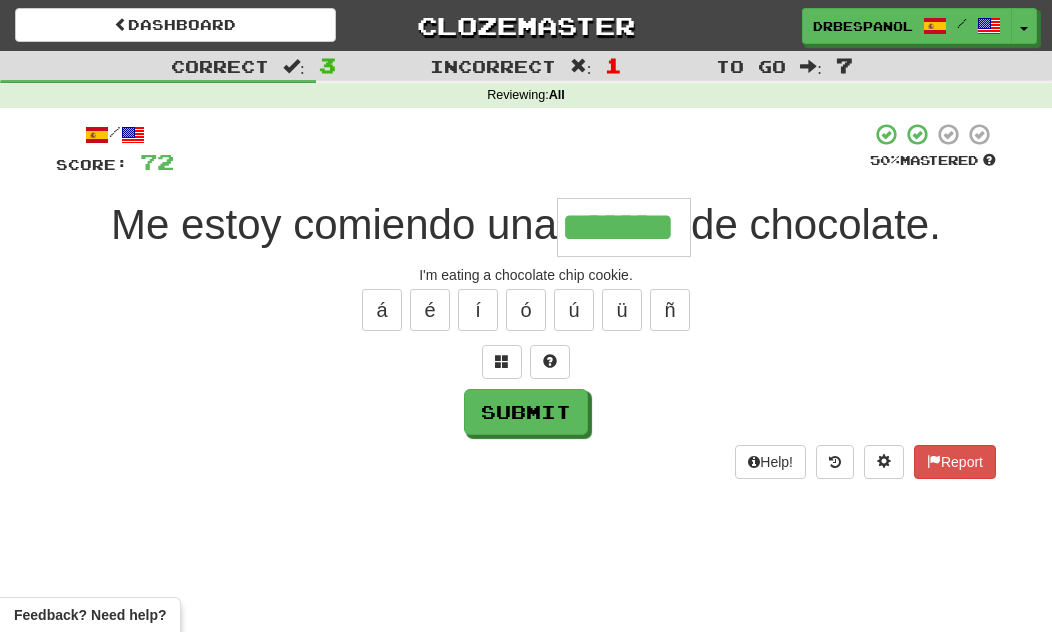 type on "*******" 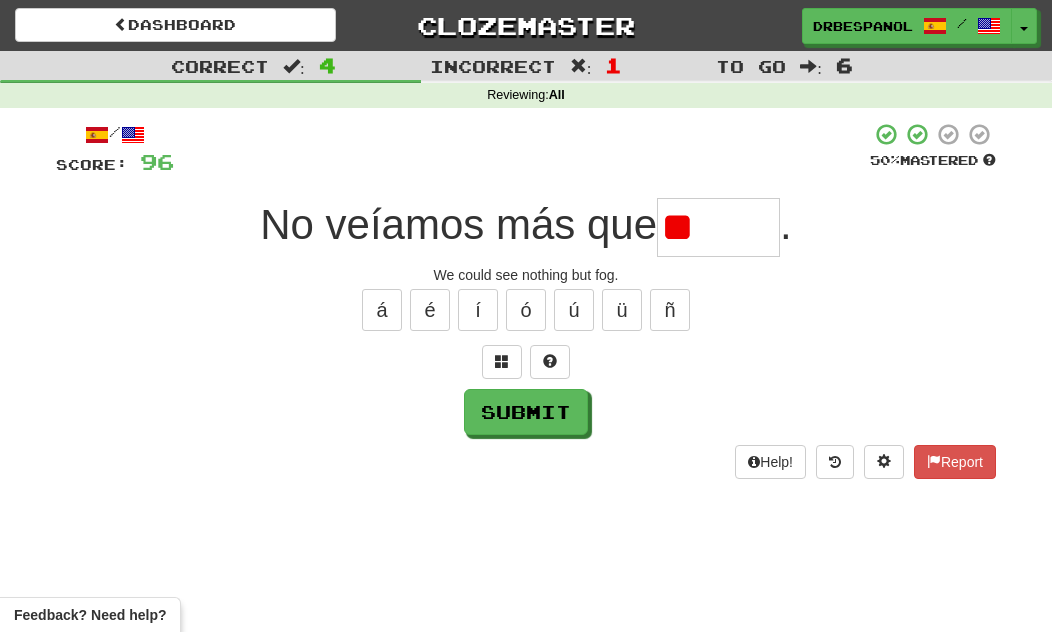 type on "*" 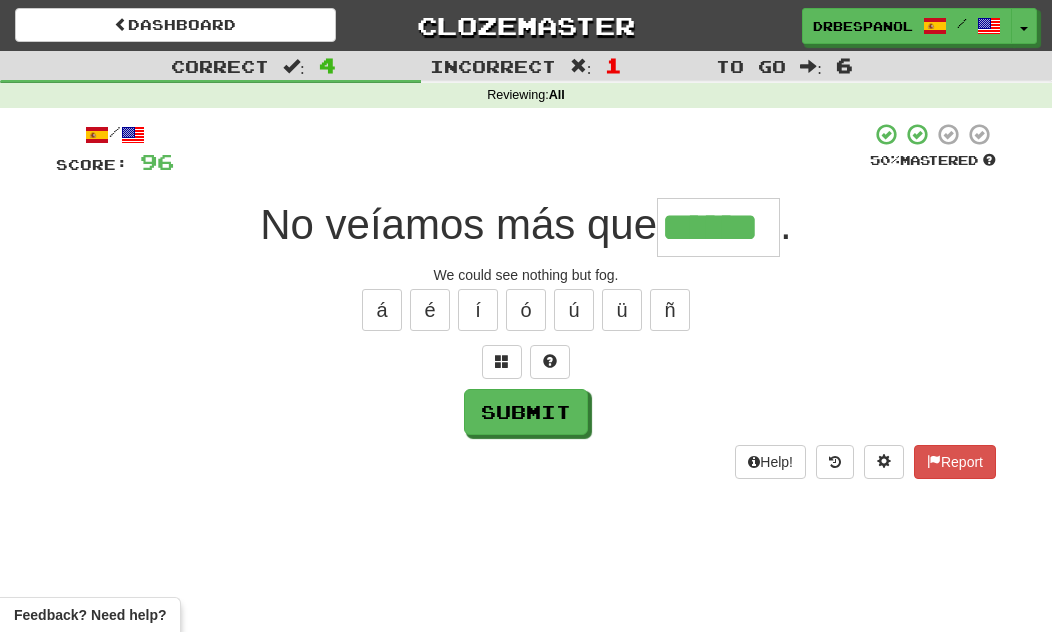 type on "******" 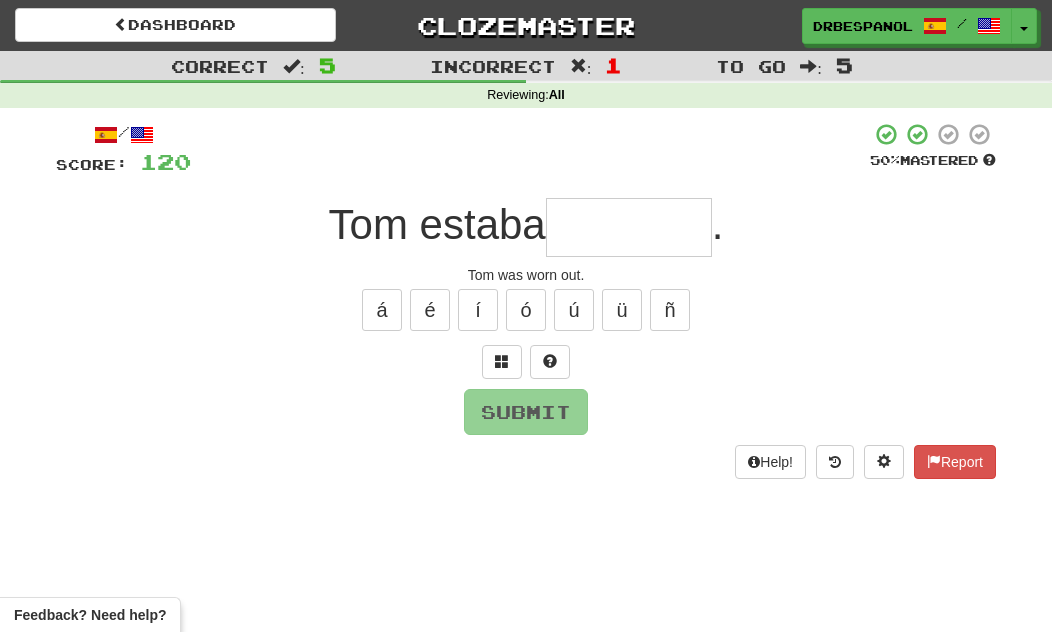 type on "*" 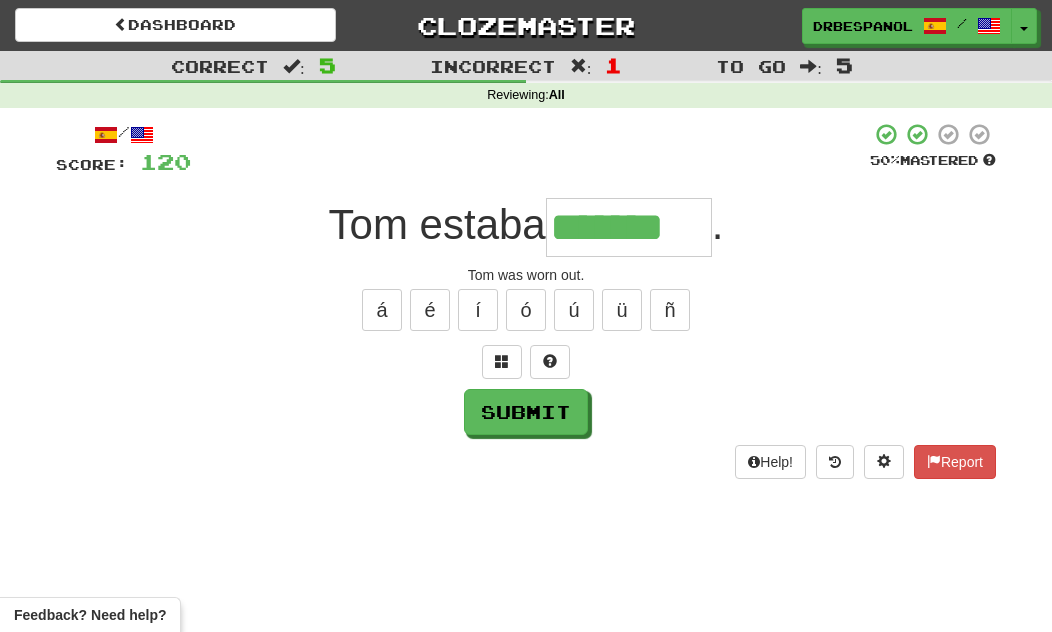 type on "*******" 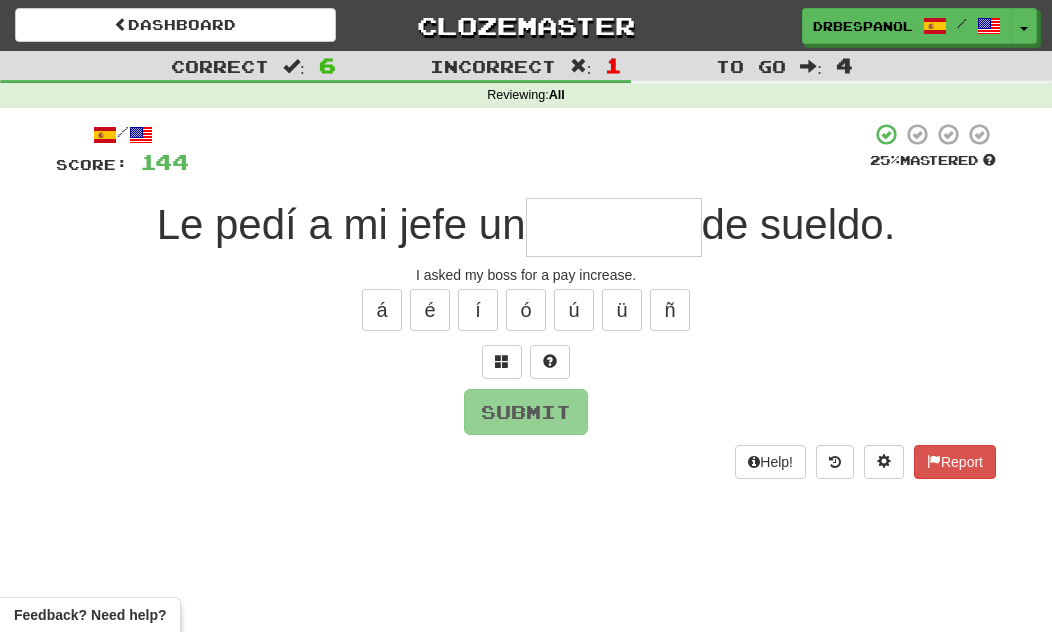 type on "*" 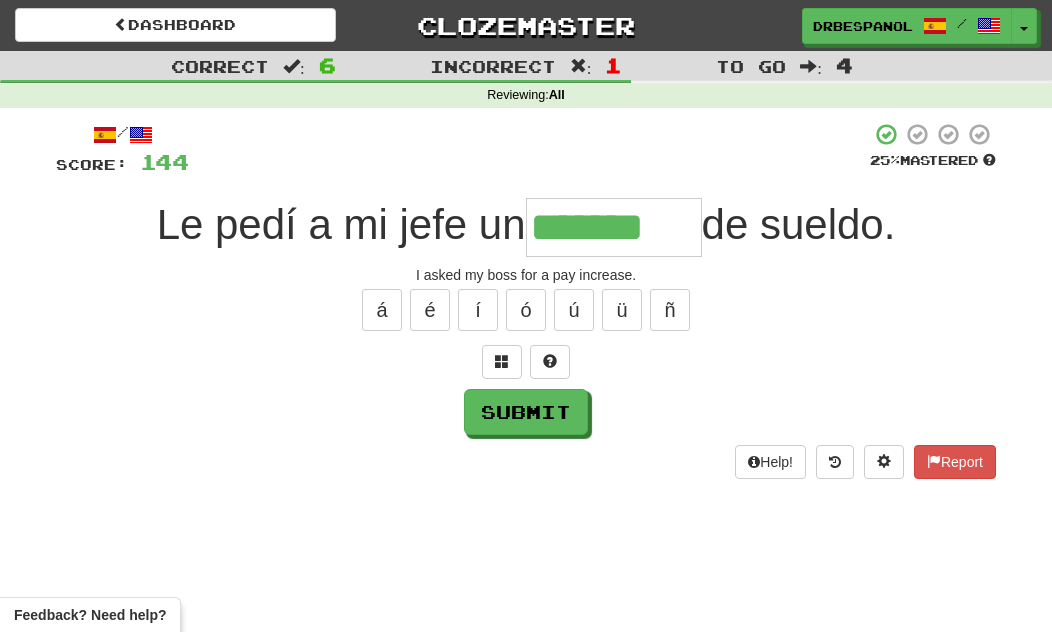 type on "*******" 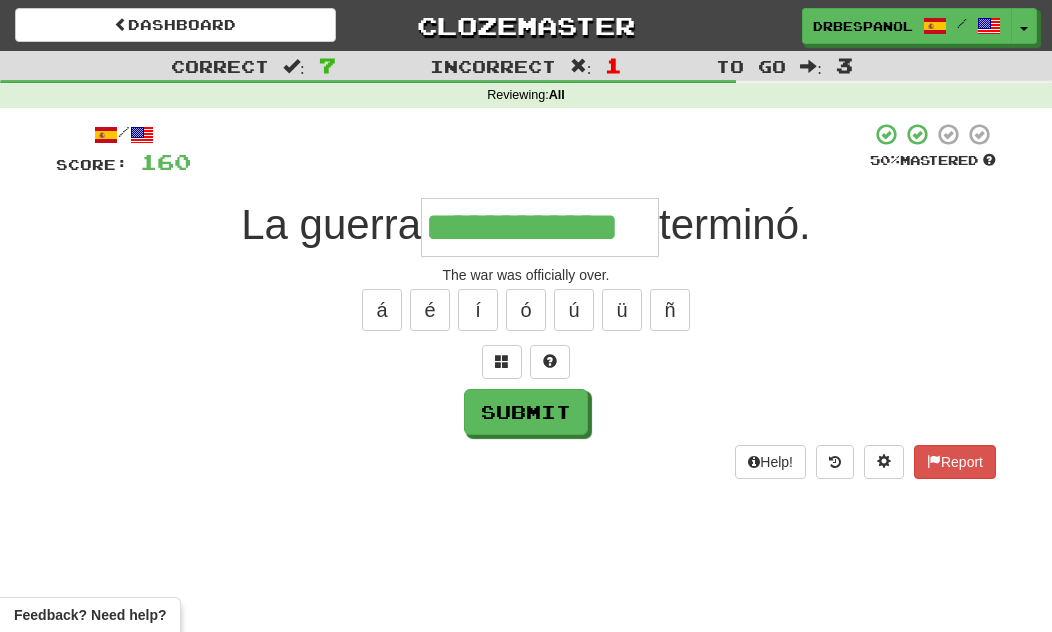 type on "**********" 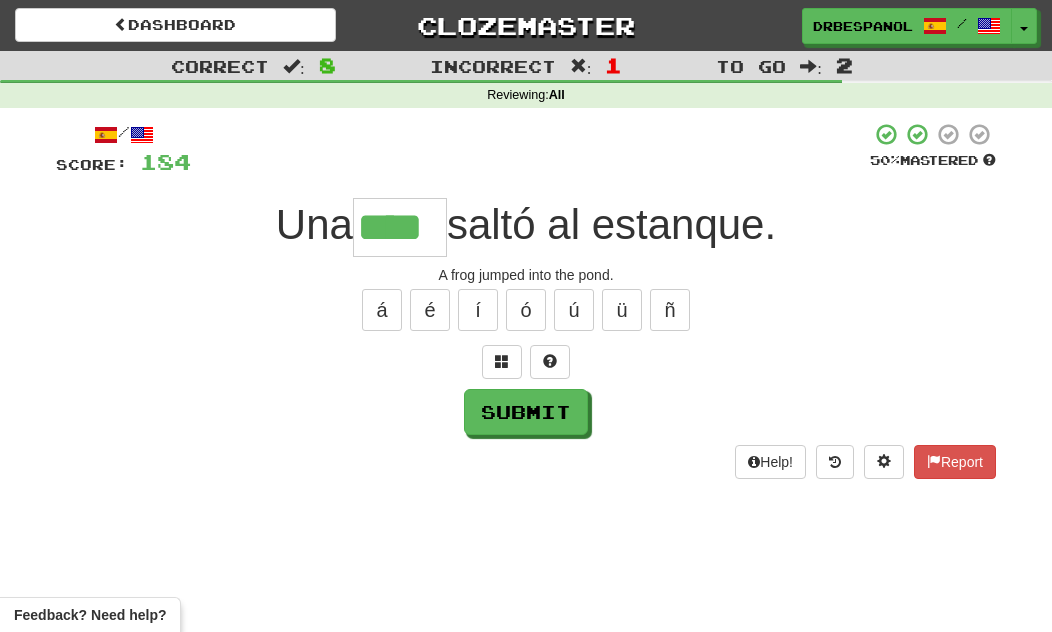 type on "****" 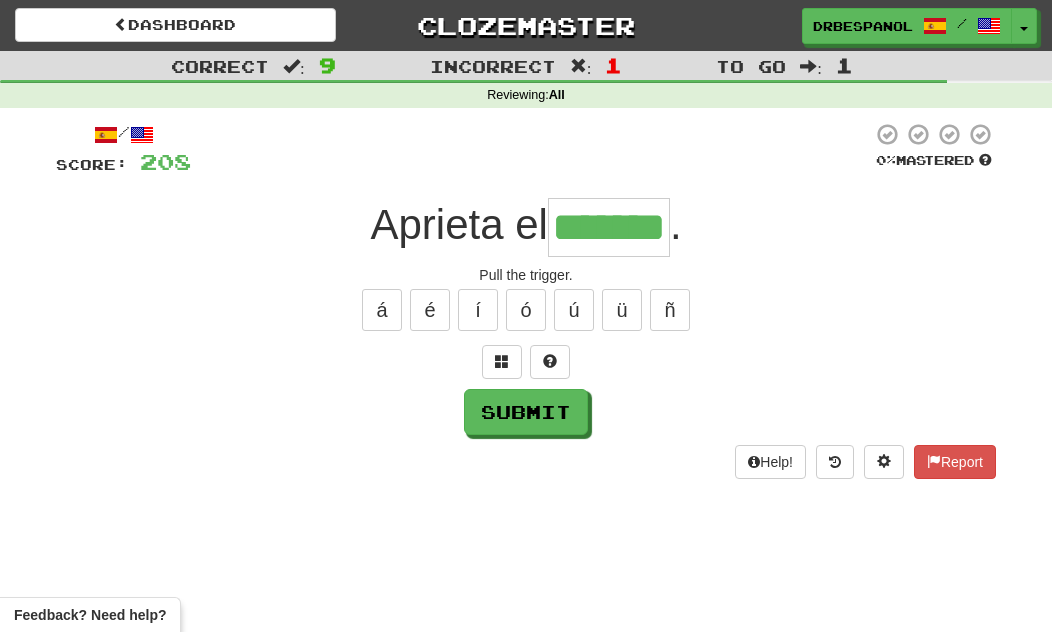 type on "*******" 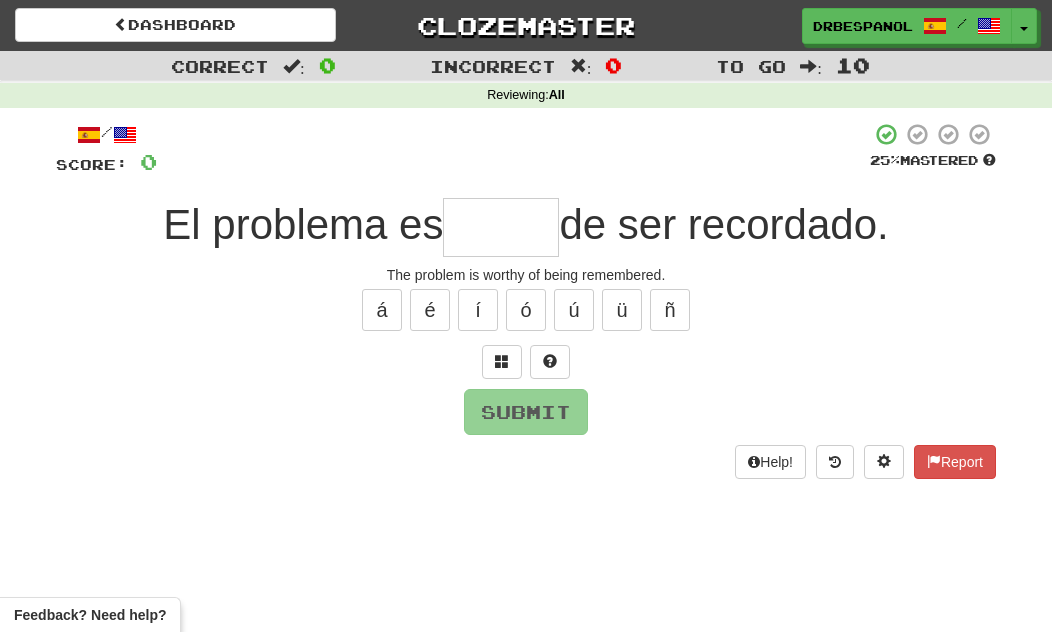 type on "*" 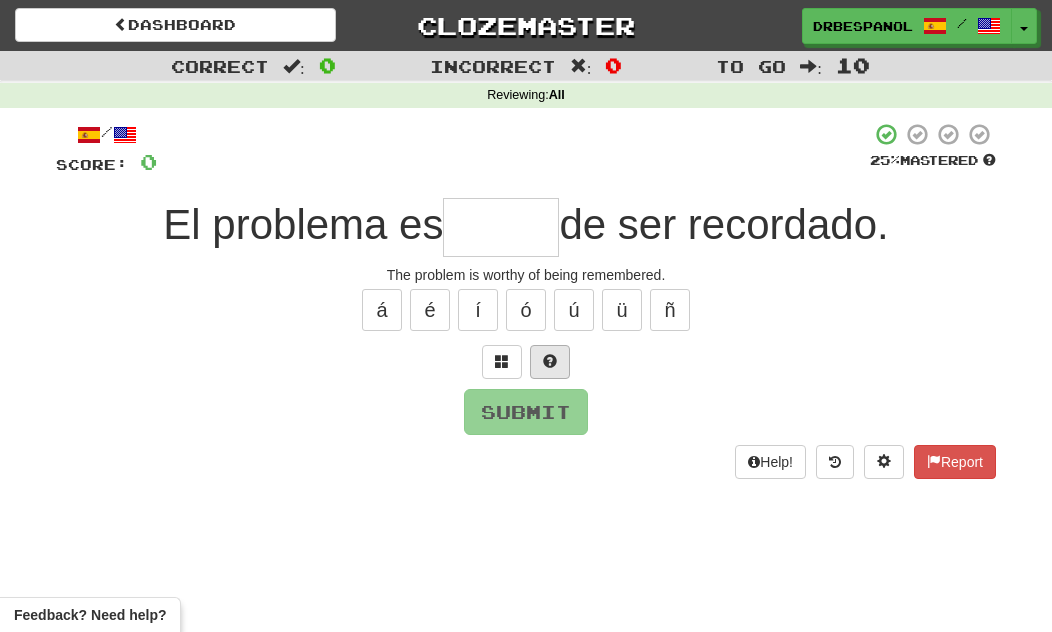 click at bounding box center (550, 362) 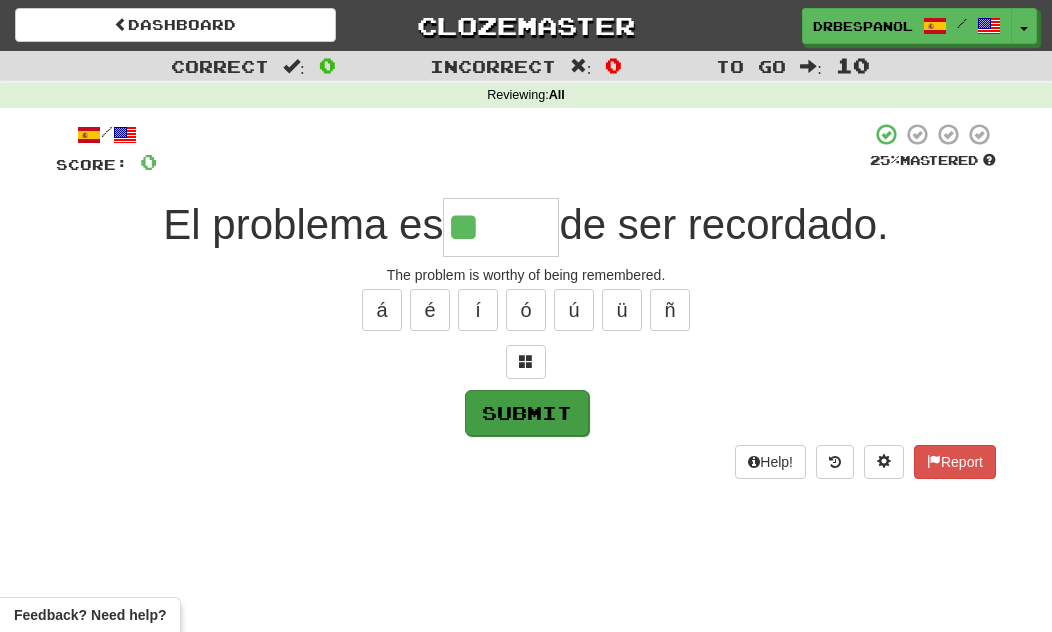 click on "Submit" at bounding box center (527, 413) 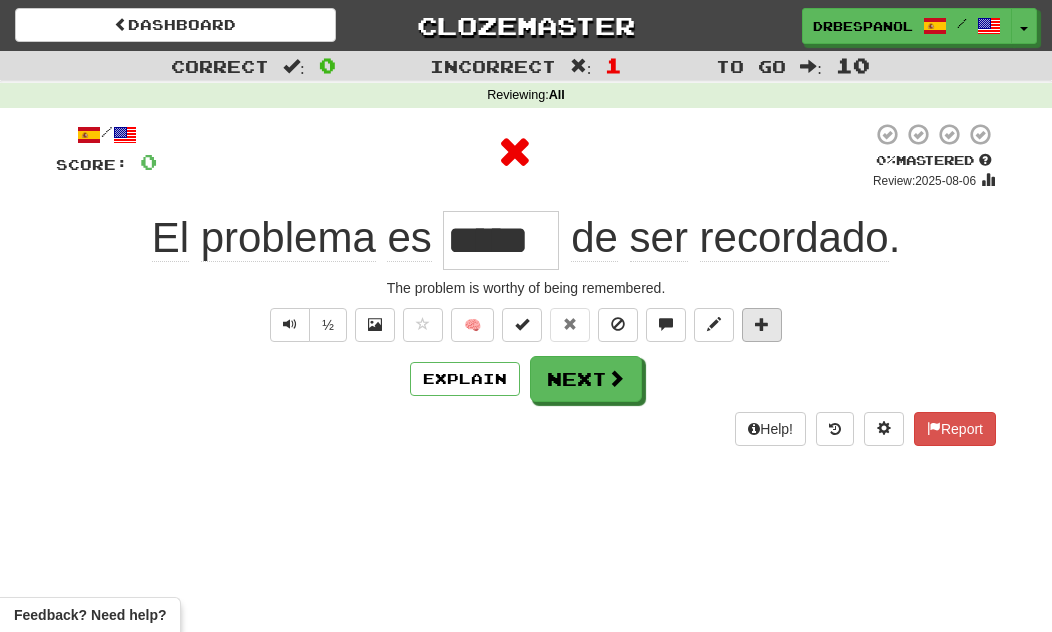 click at bounding box center (762, 325) 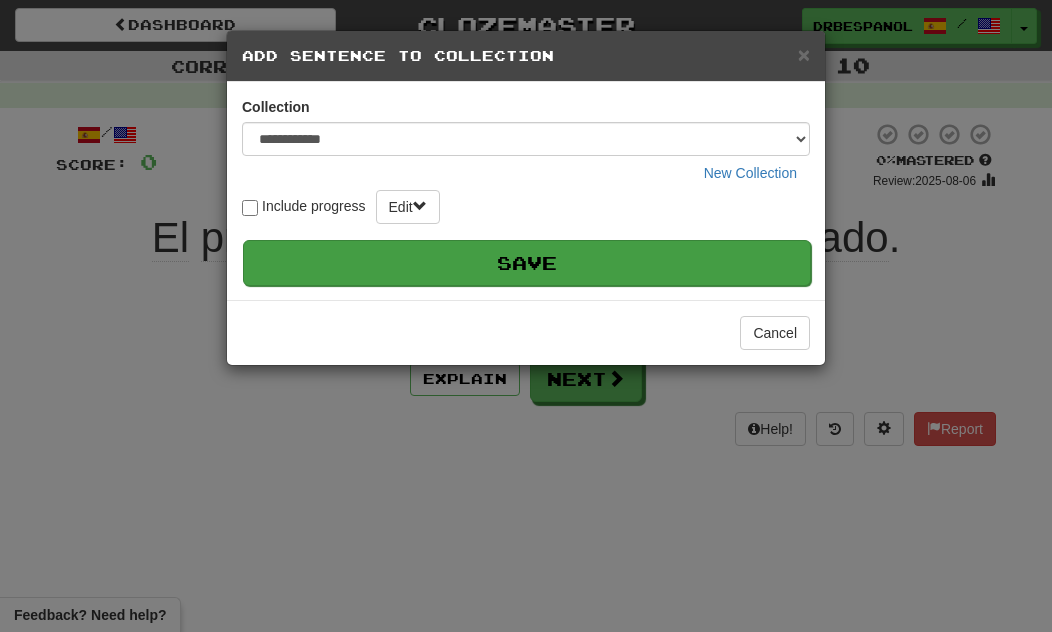 click on "Save" at bounding box center (527, 263) 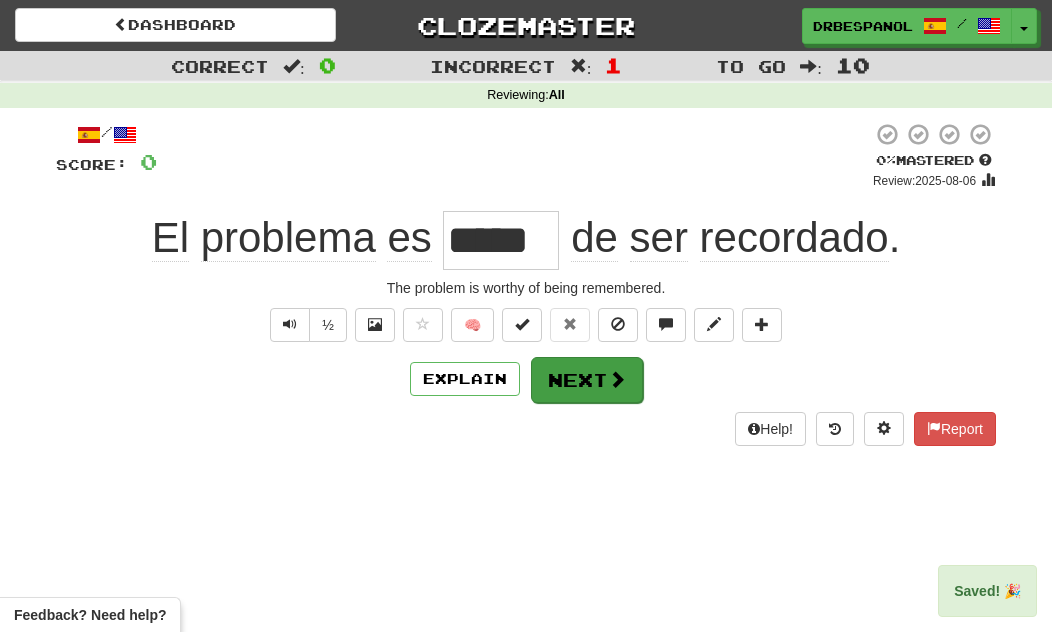 click on "Next" at bounding box center (587, 380) 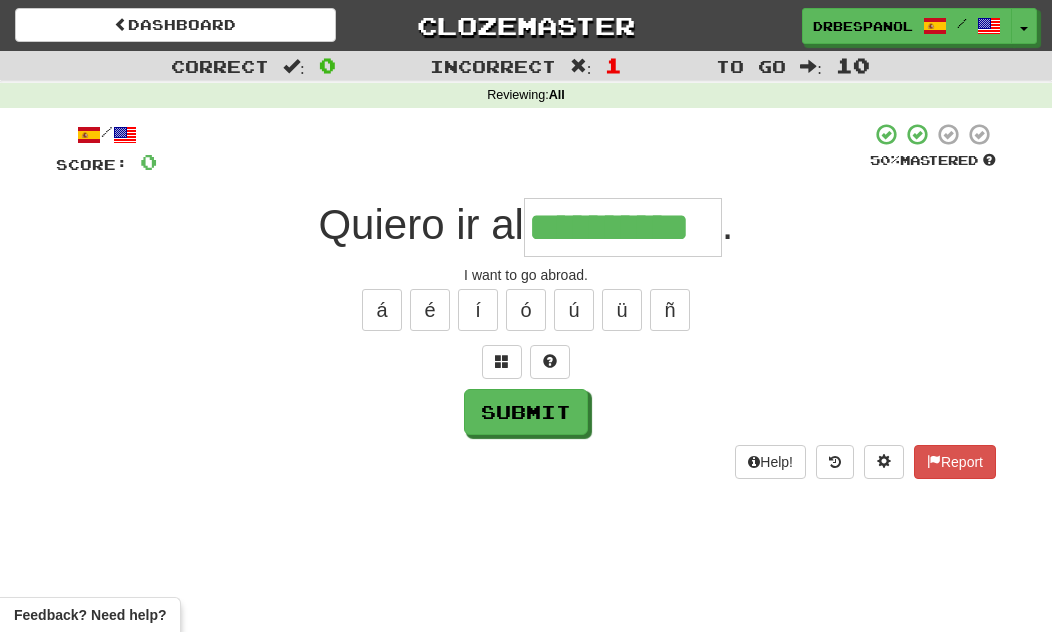type on "**********" 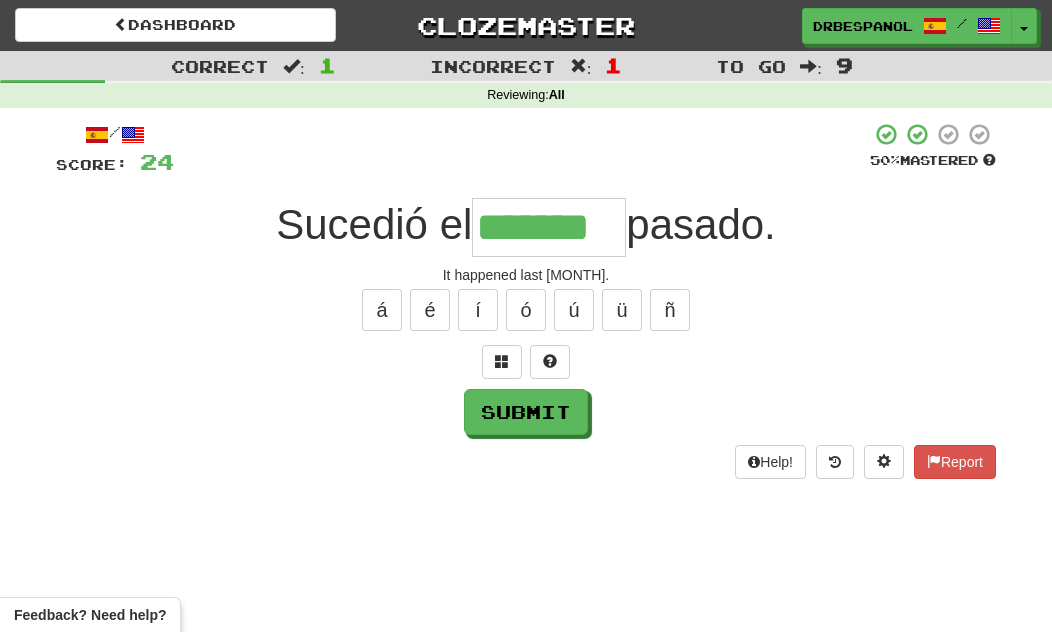 type on "*******" 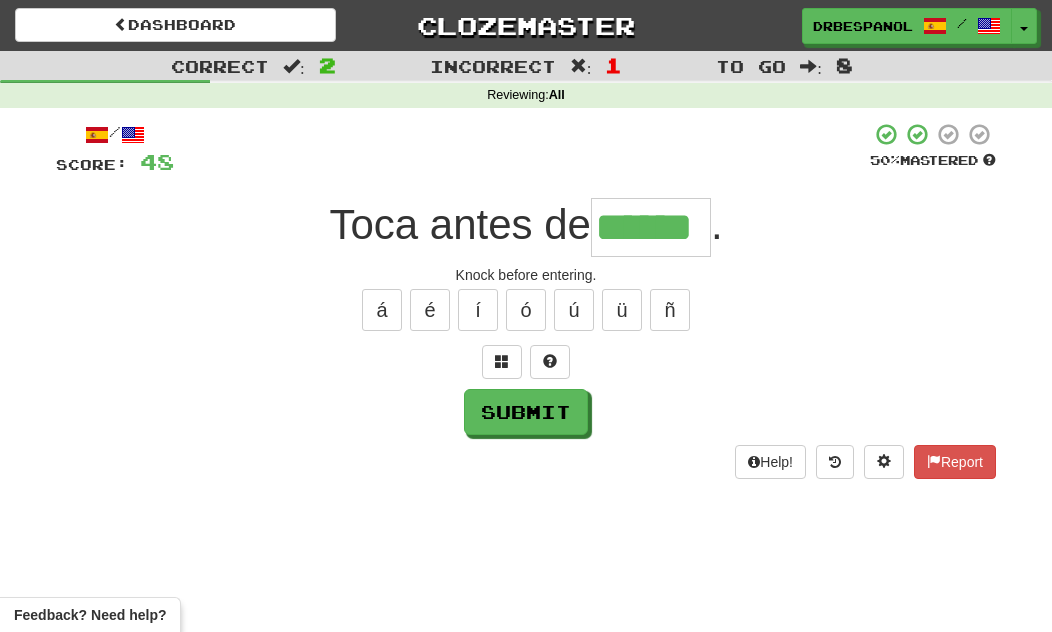 type on "******" 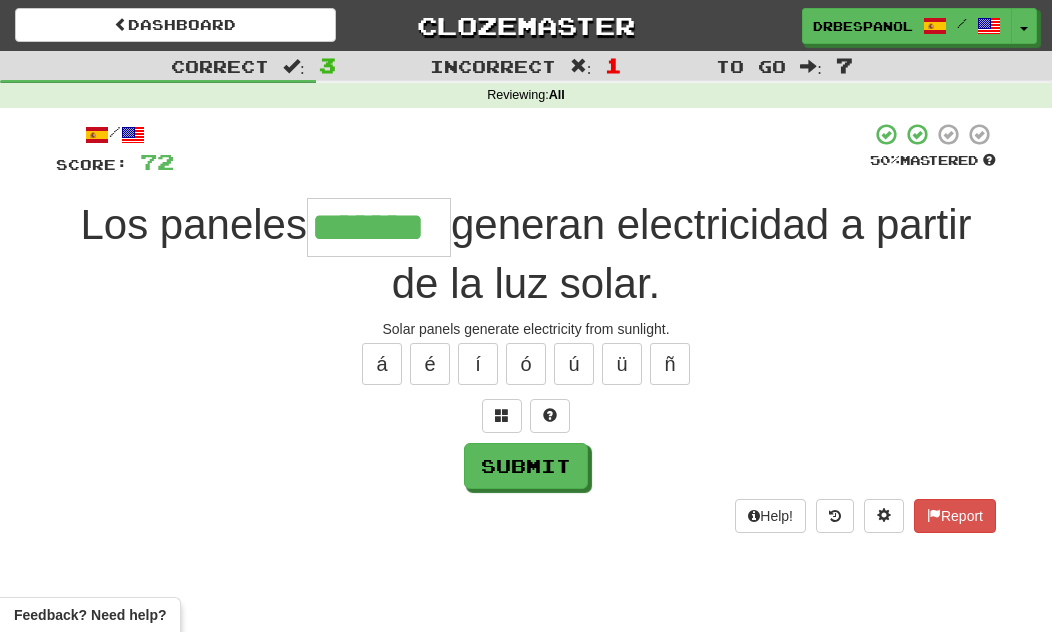type on "*******" 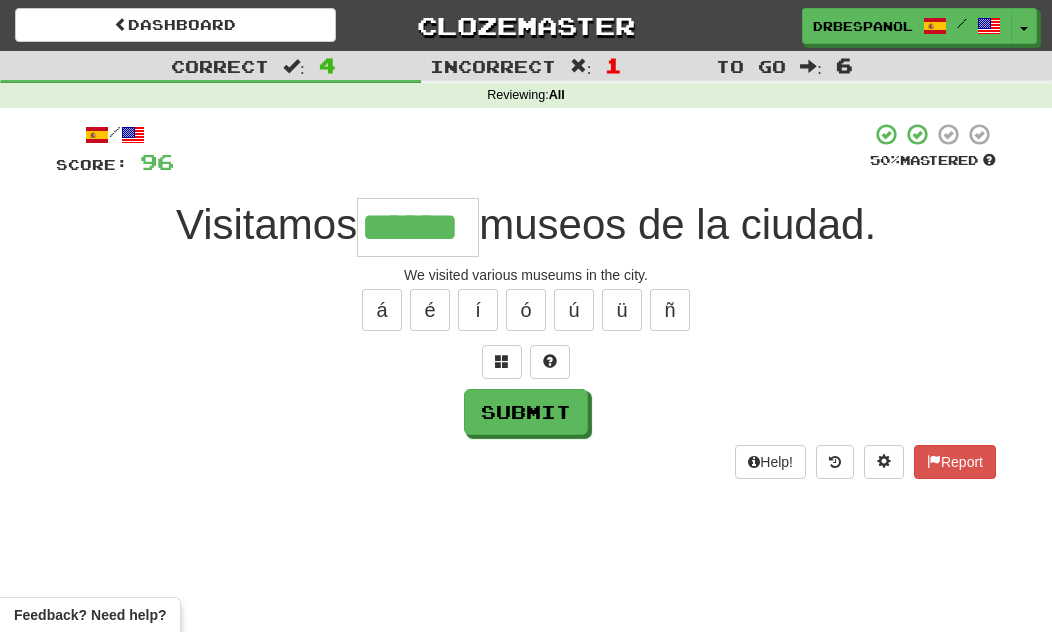 type on "******" 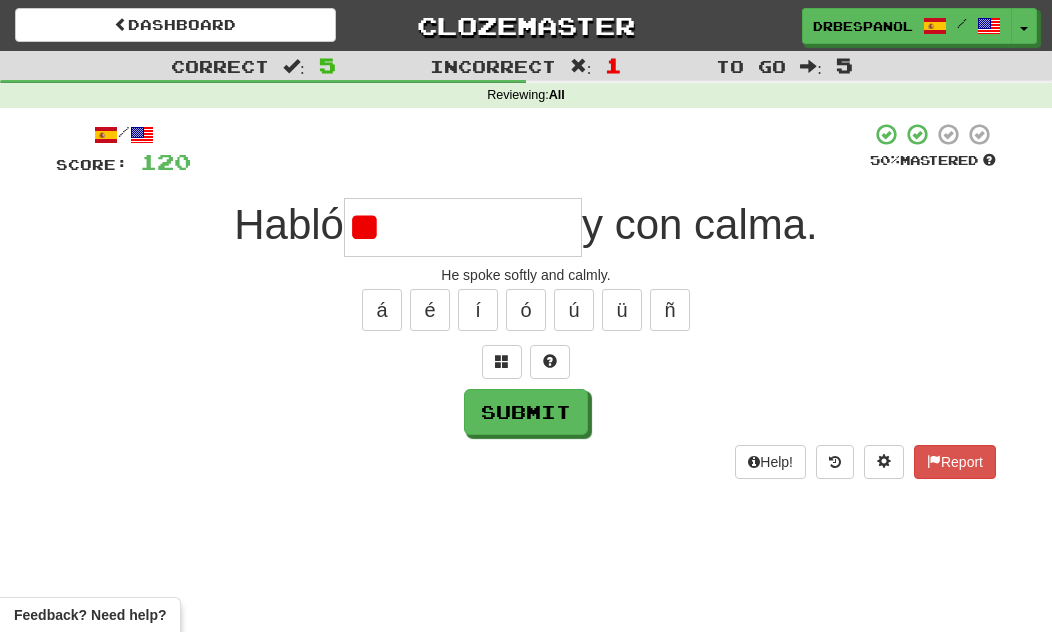 type on "*" 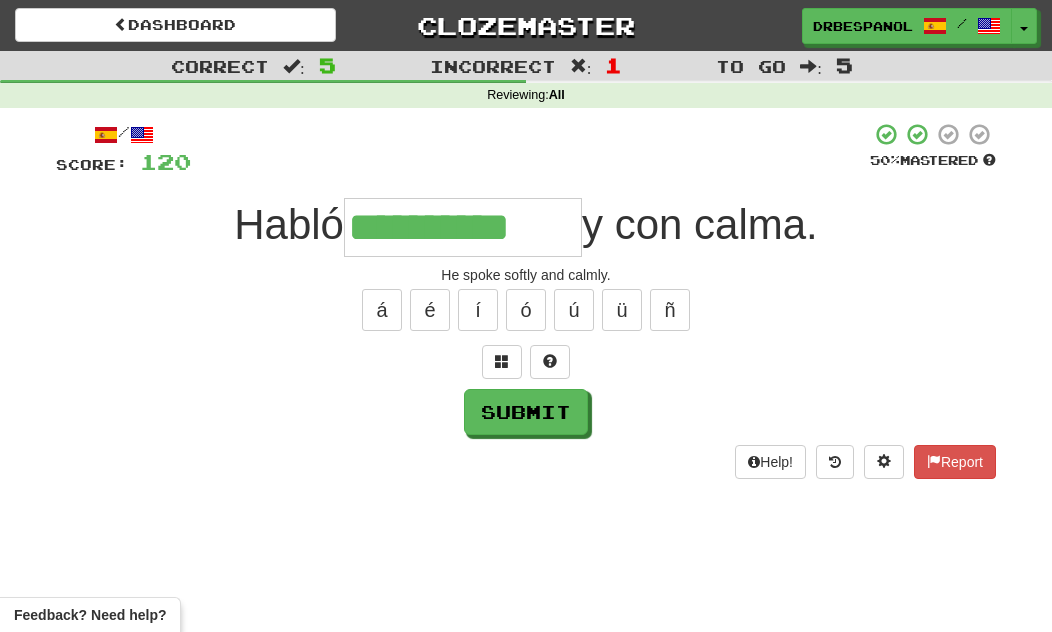type on "**********" 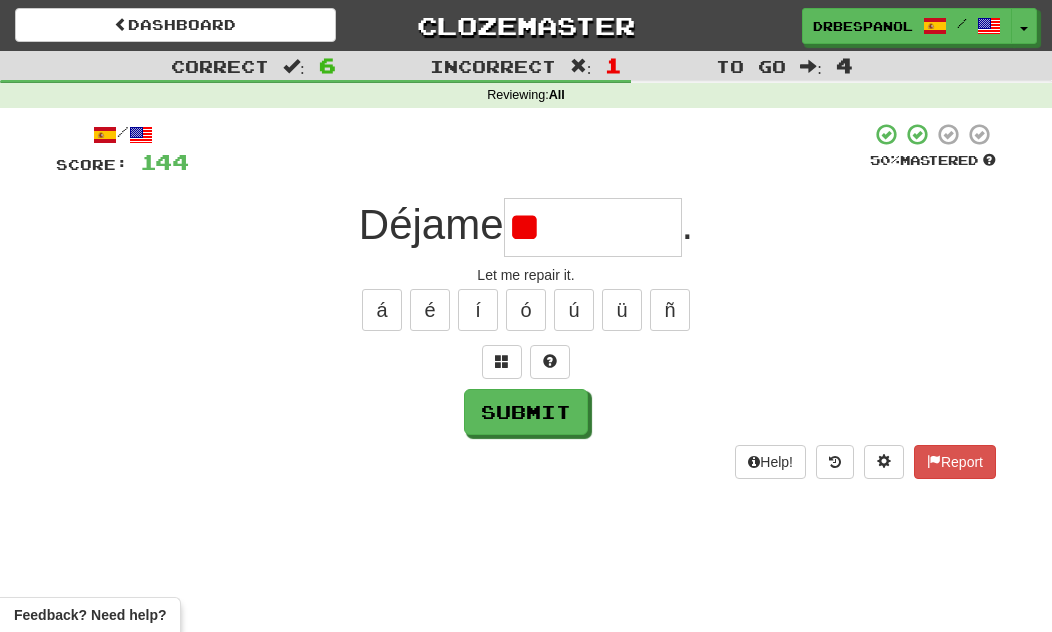 type on "*" 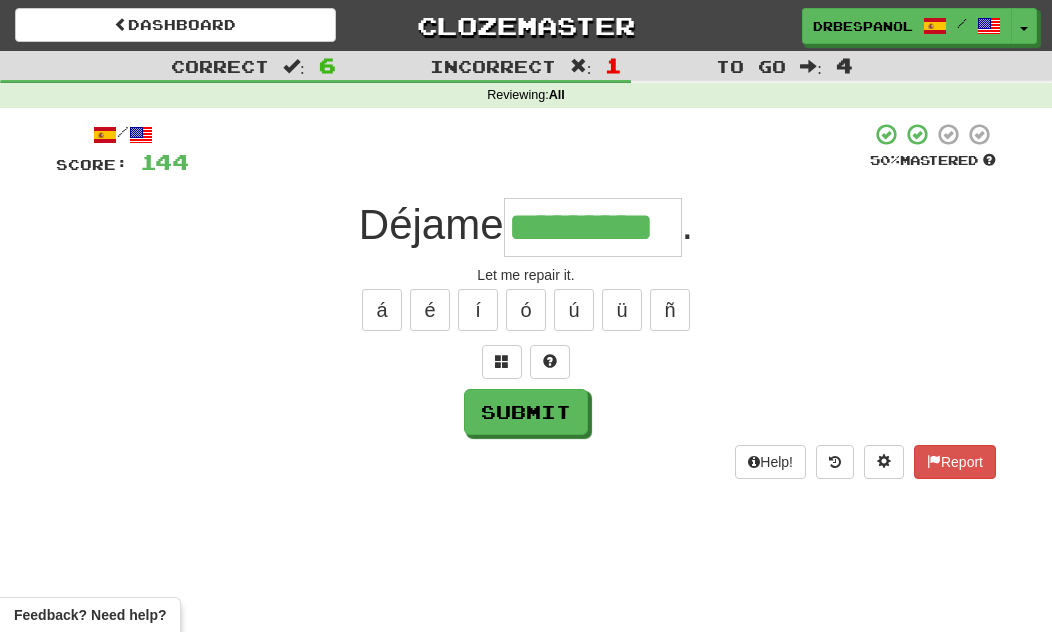 type on "*********" 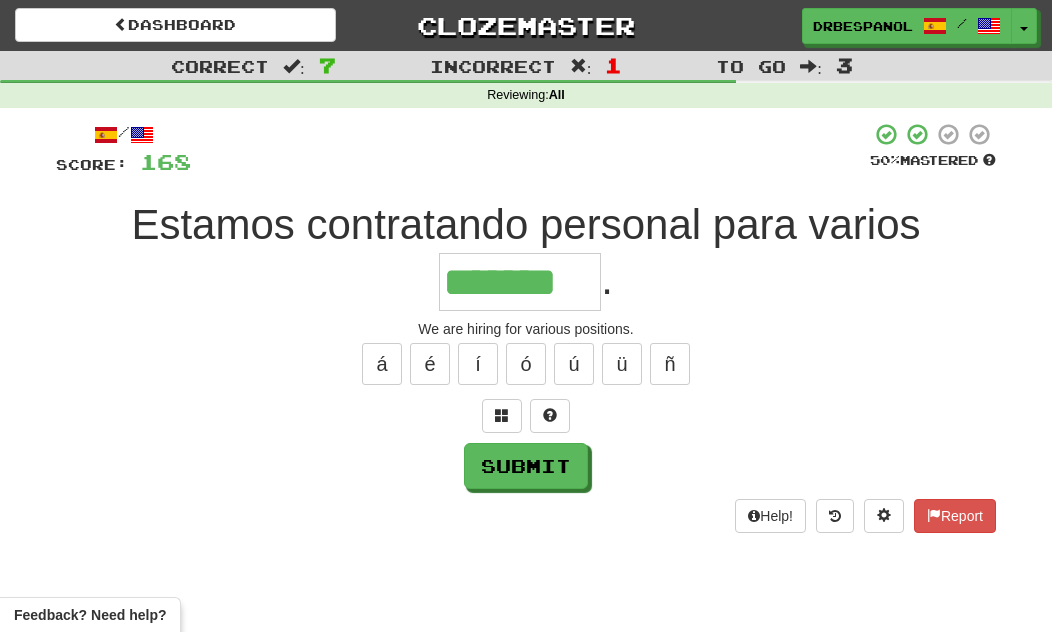 type on "*******" 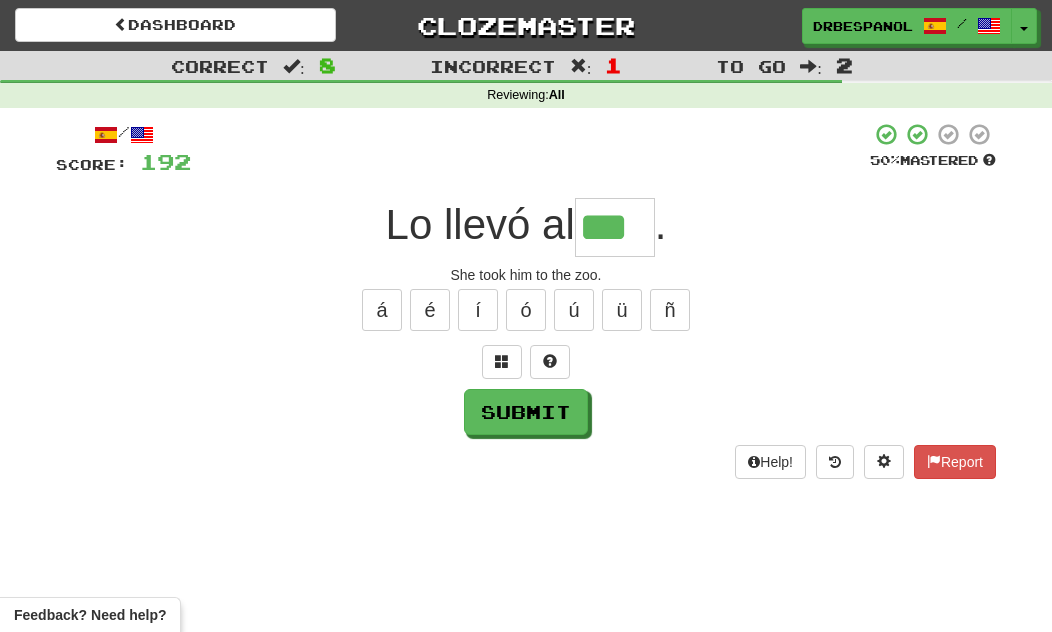type on "***" 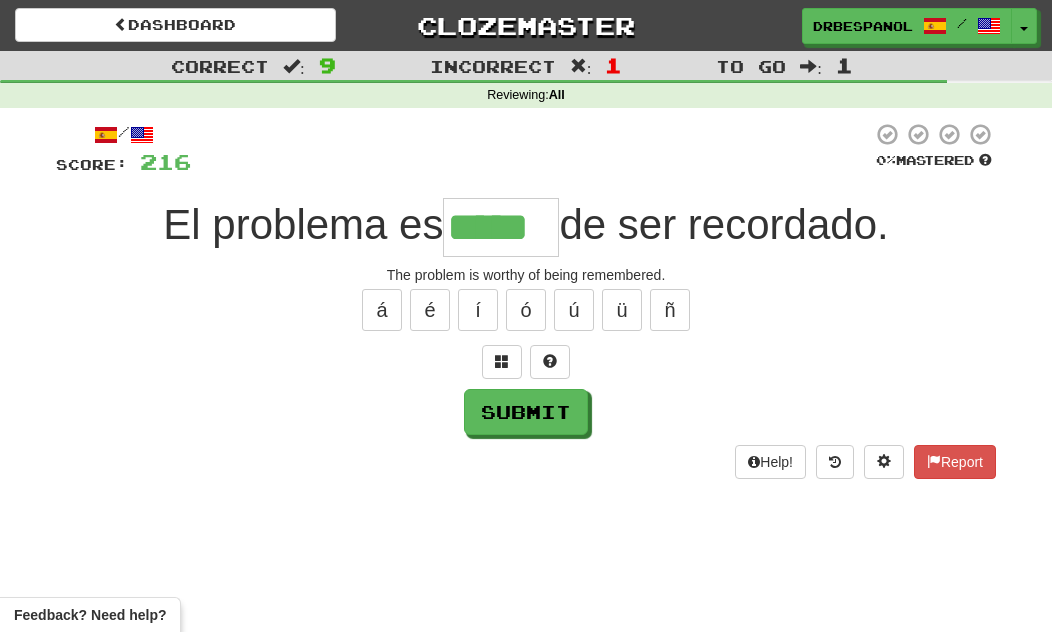 type on "*****" 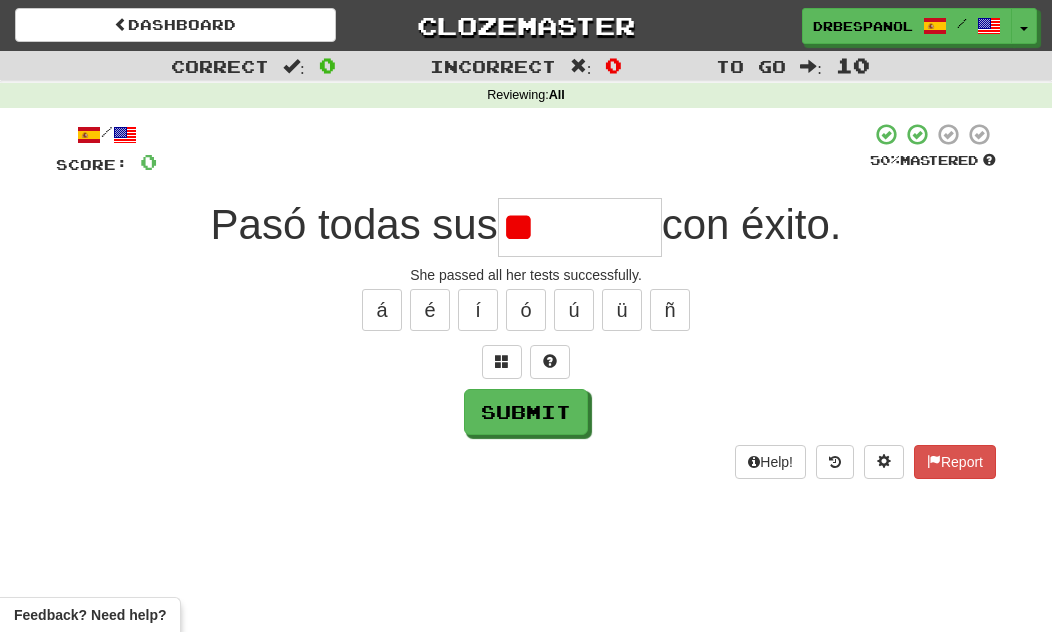 type on "*" 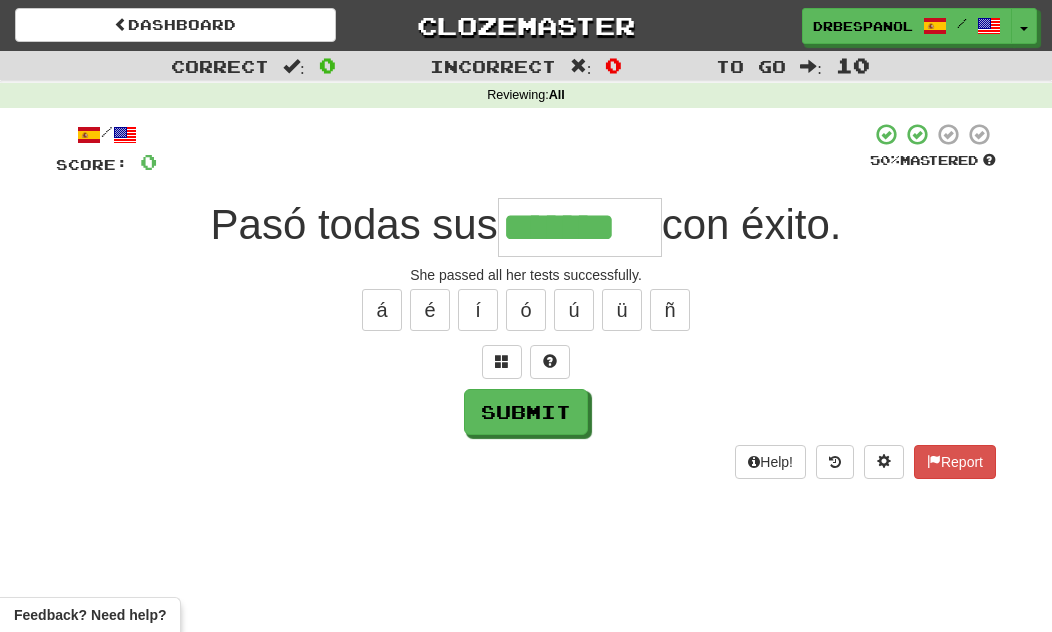 type on "*******" 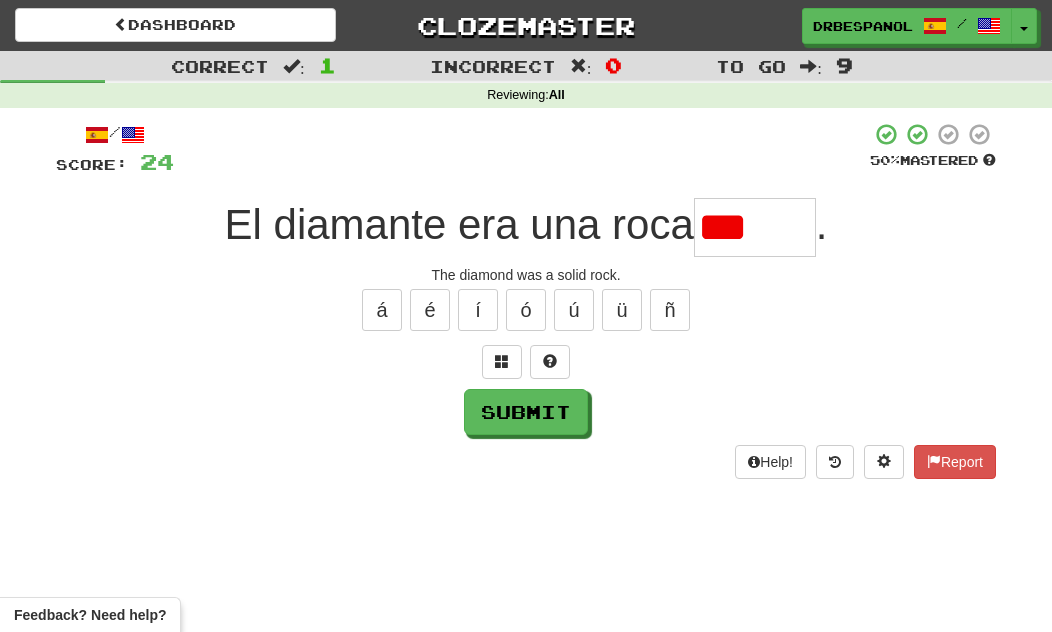 type on "**" 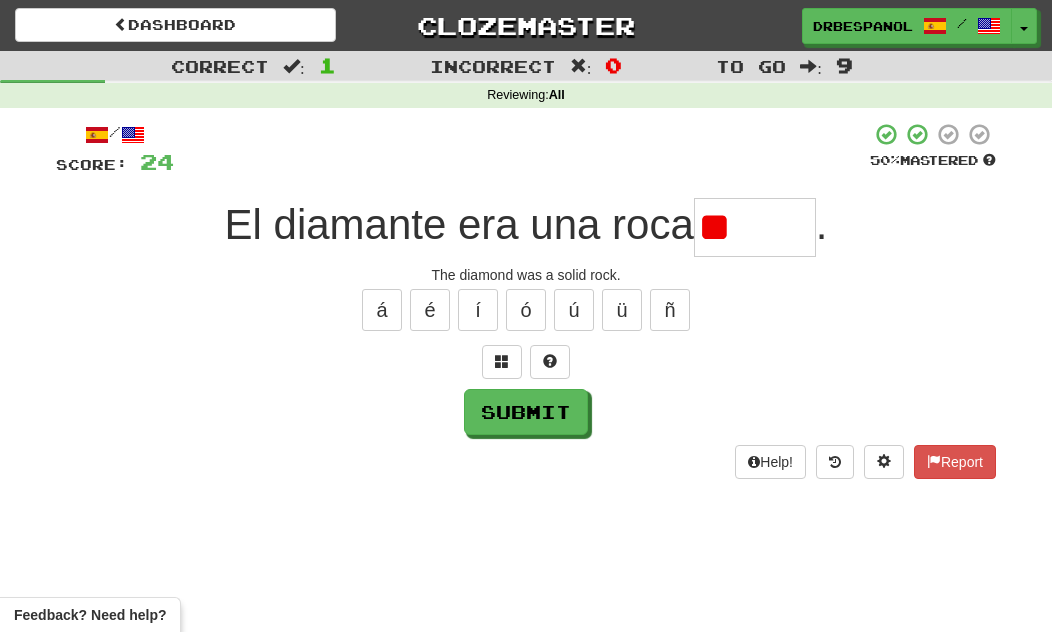 type on "*" 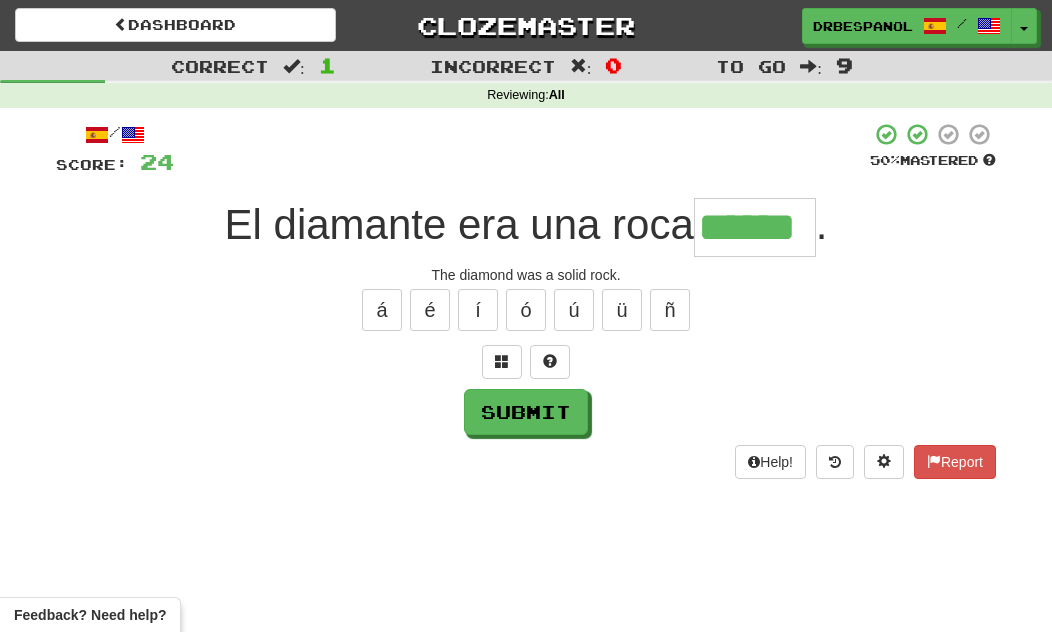 type on "******" 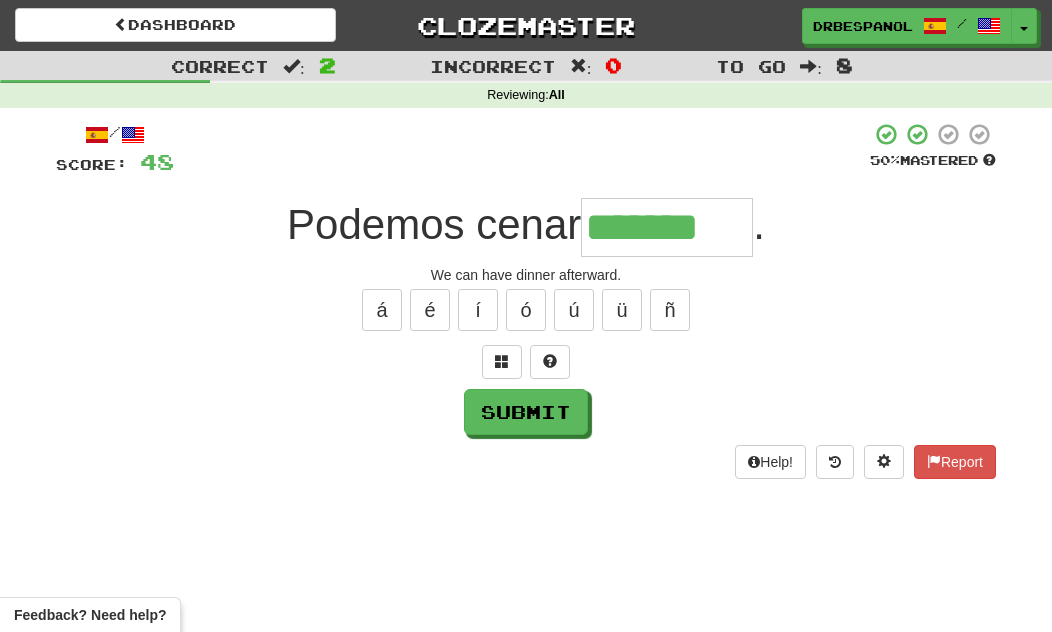 type on "*******" 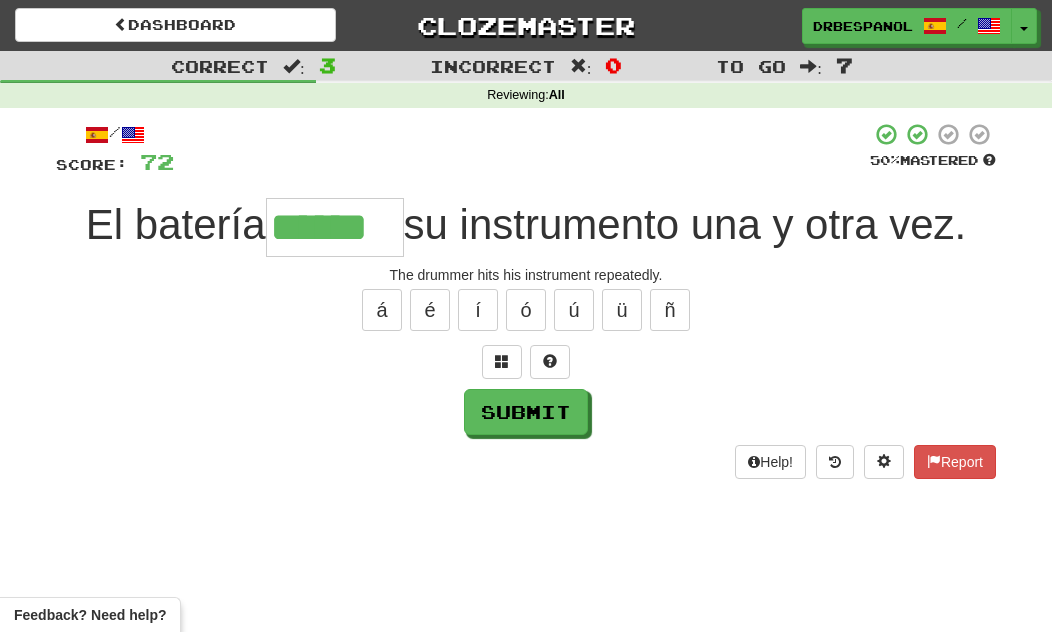 type on "******" 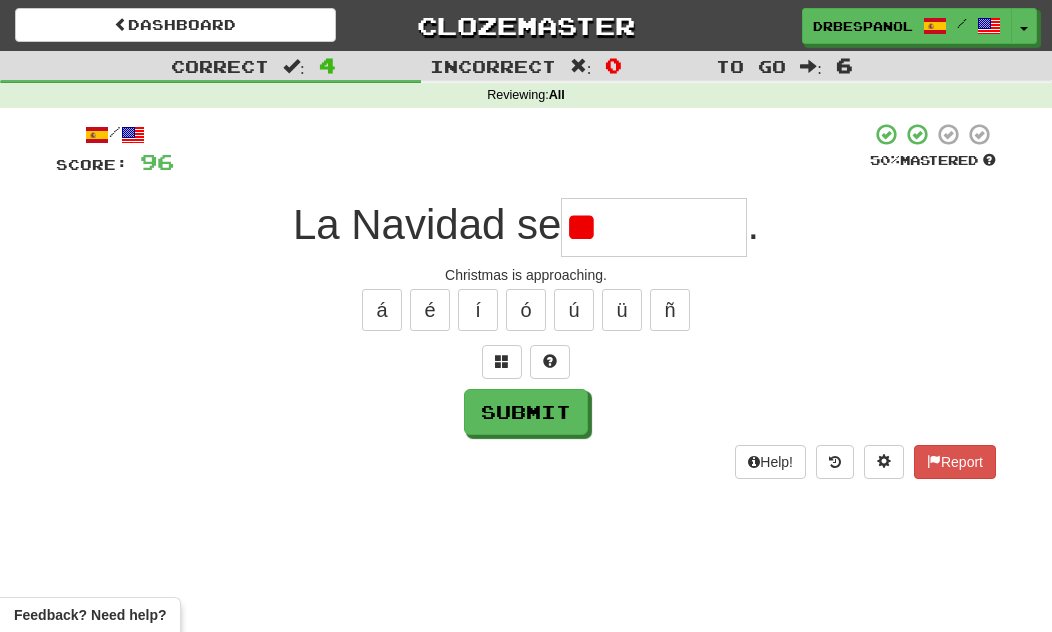 type on "*" 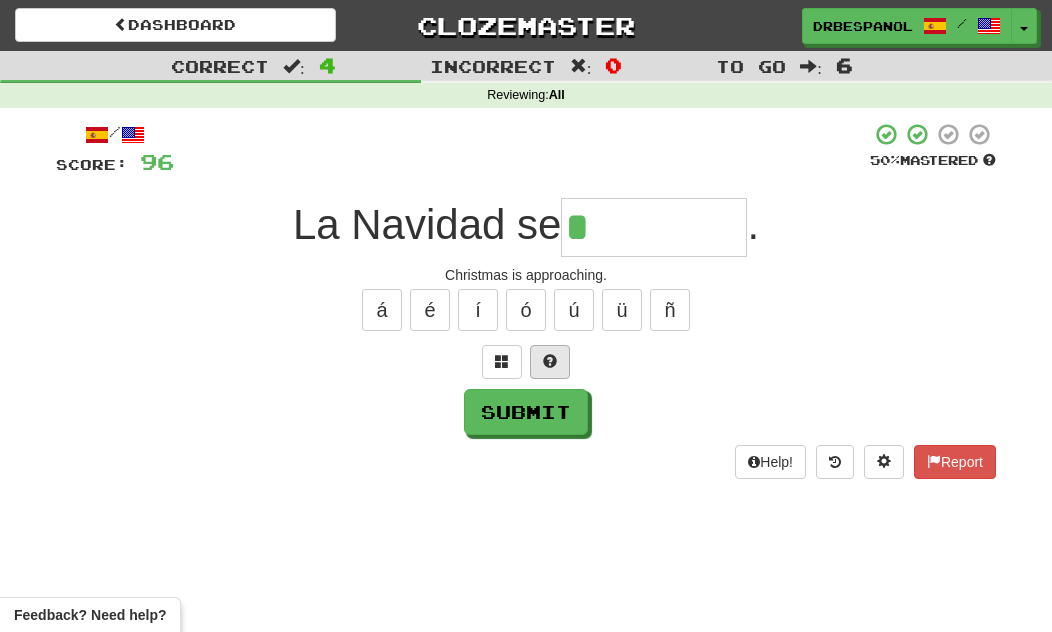 click at bounding box center (550, 362) 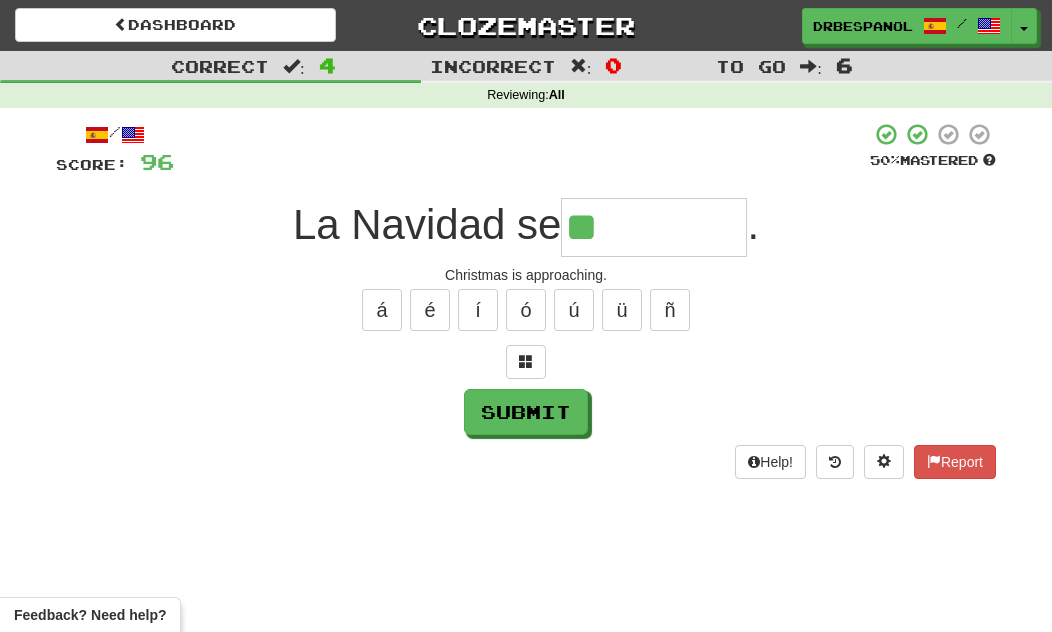 type on "********" 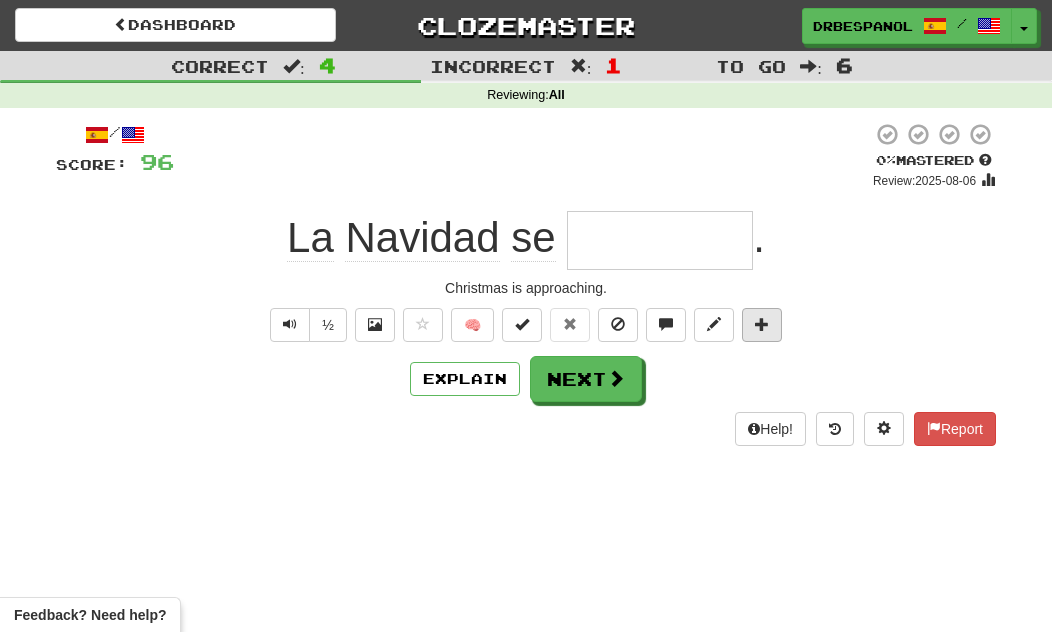 click at bounding box center [762, 324] 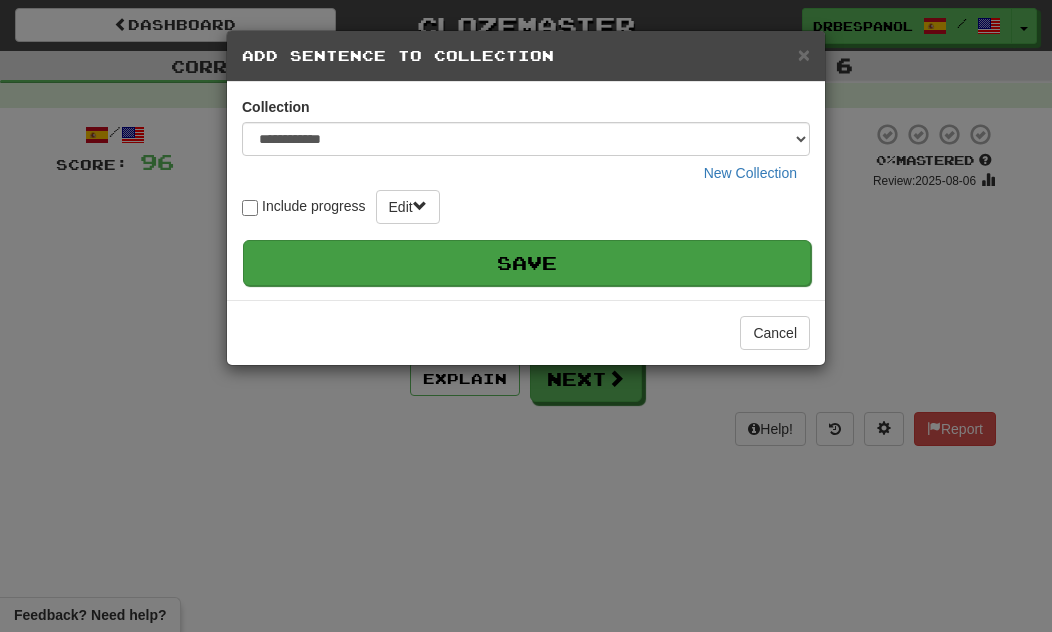 click on "Save" at bounding box center [527, 263] 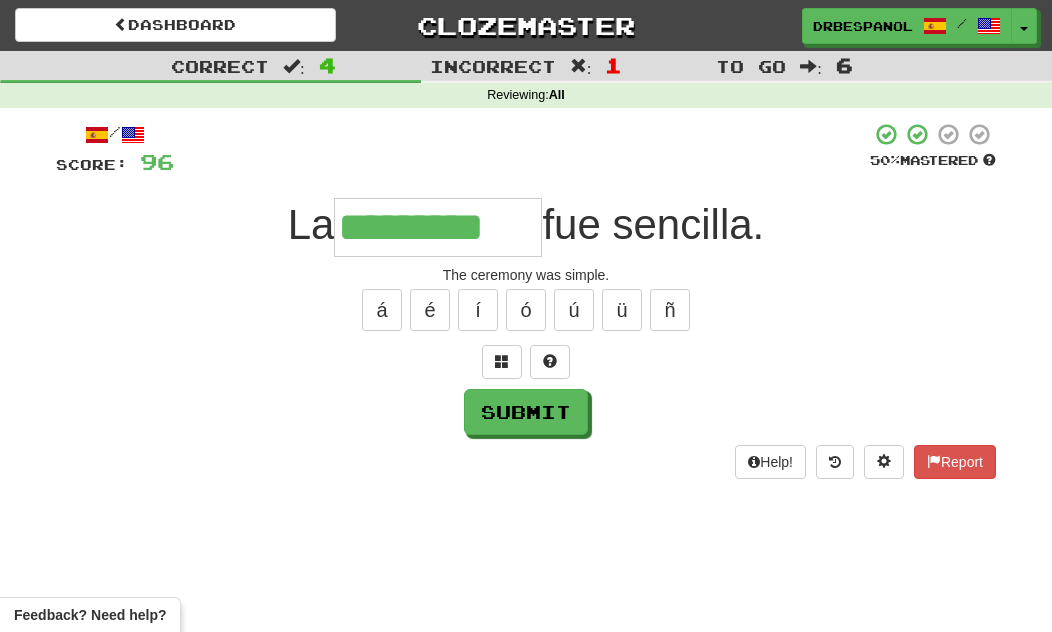 type on "*********" 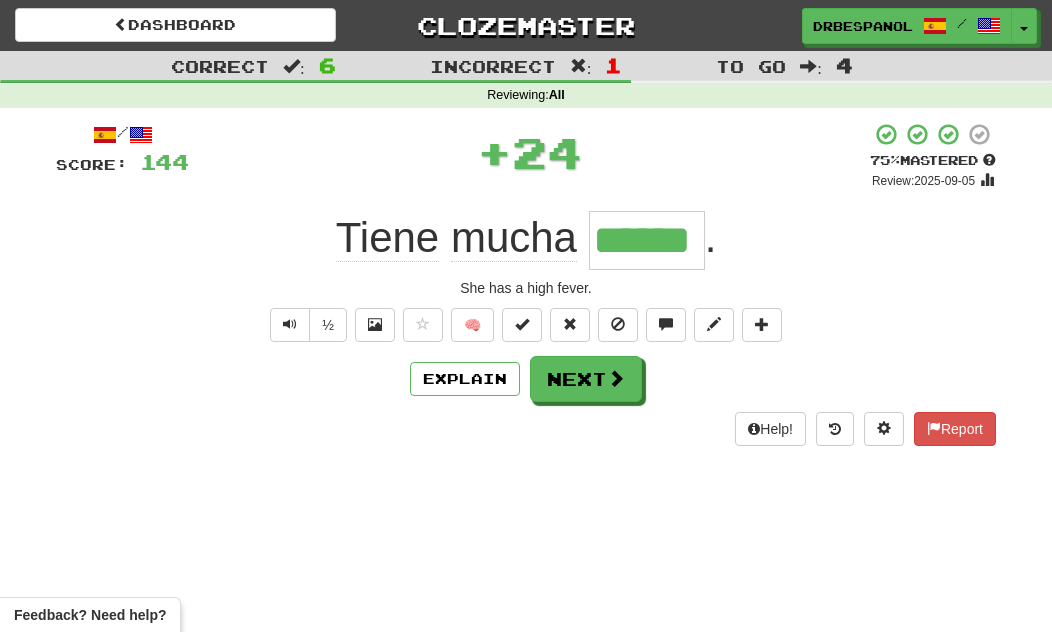 type on "******" 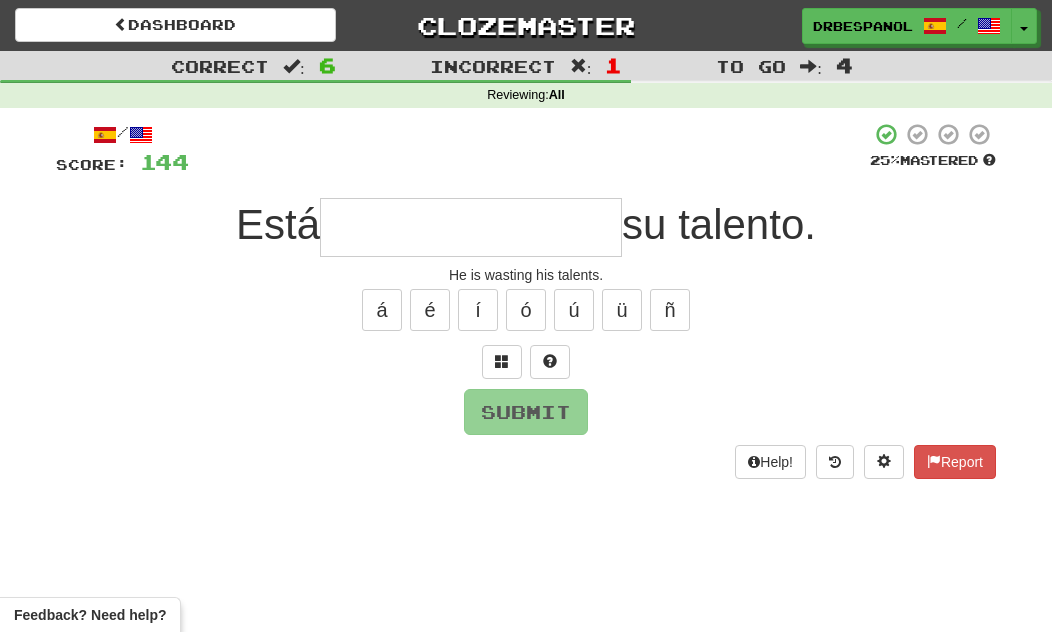type on "*" 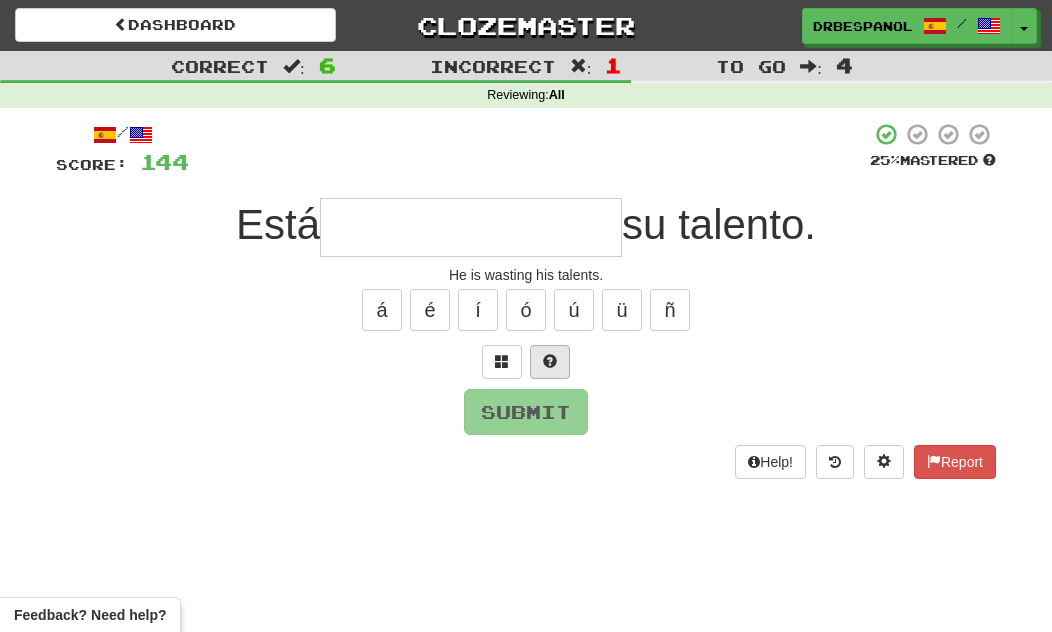 click at bounding box center (550, 362) 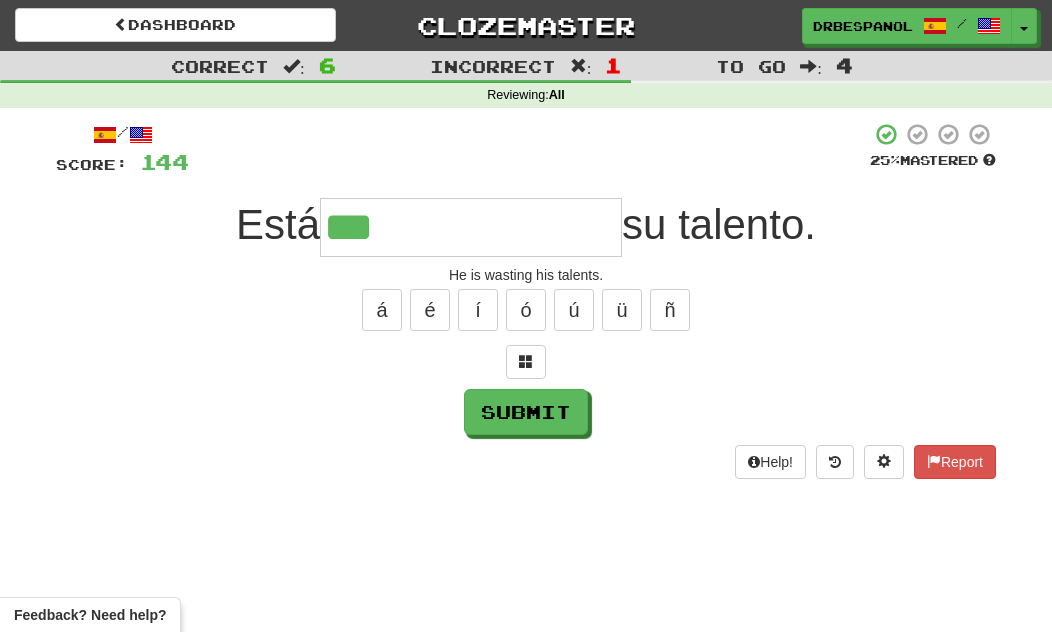 type on "**********" 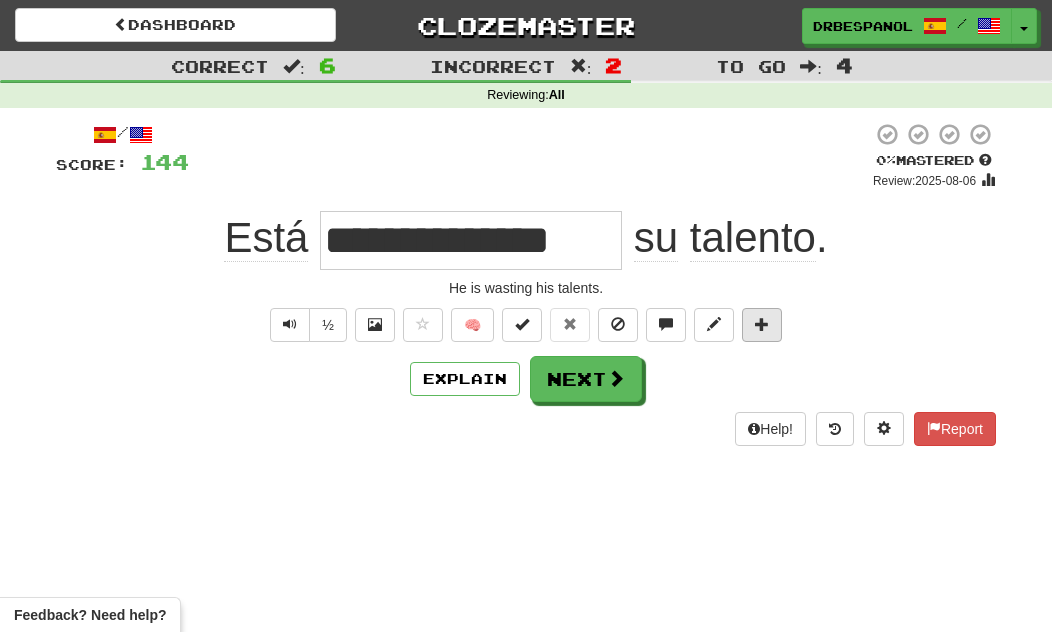 click at bounding box center [762, 324] 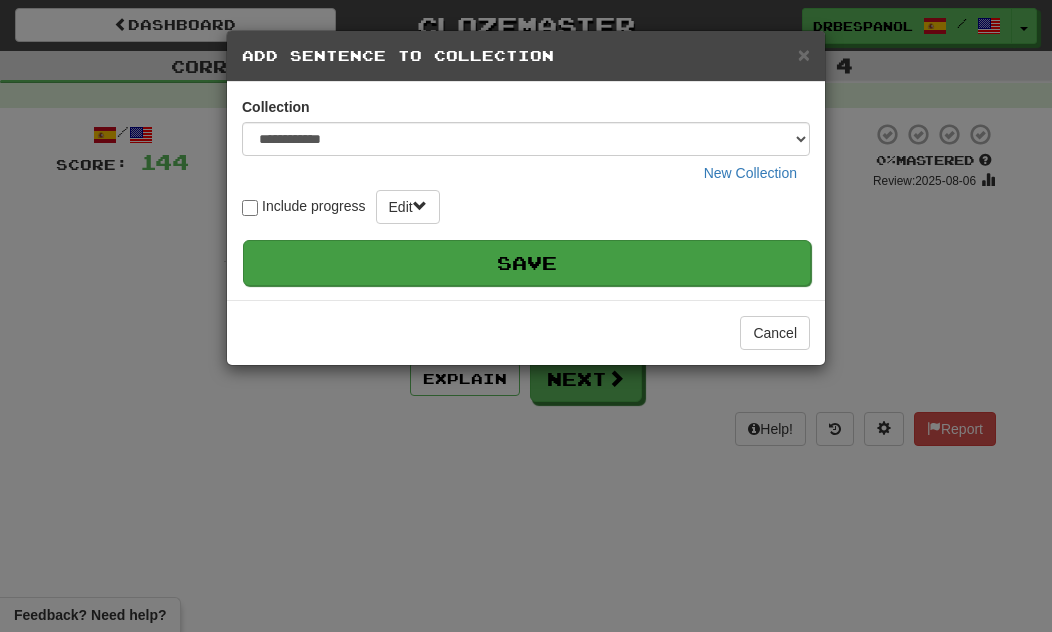click on "Save" at bounding box center [527, 263] 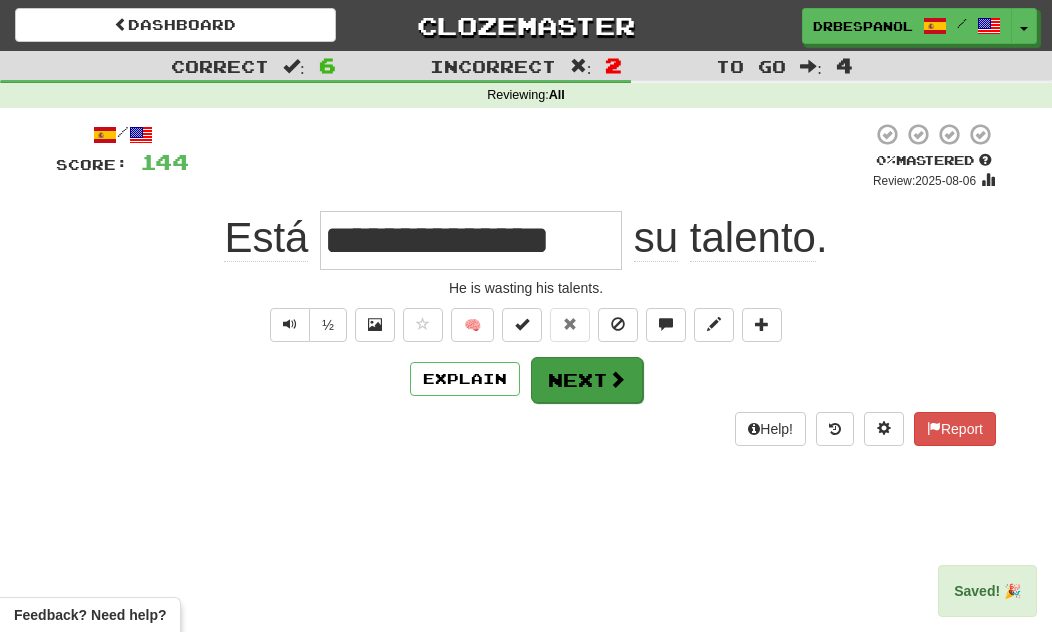 click at bounding box center (617, 379) 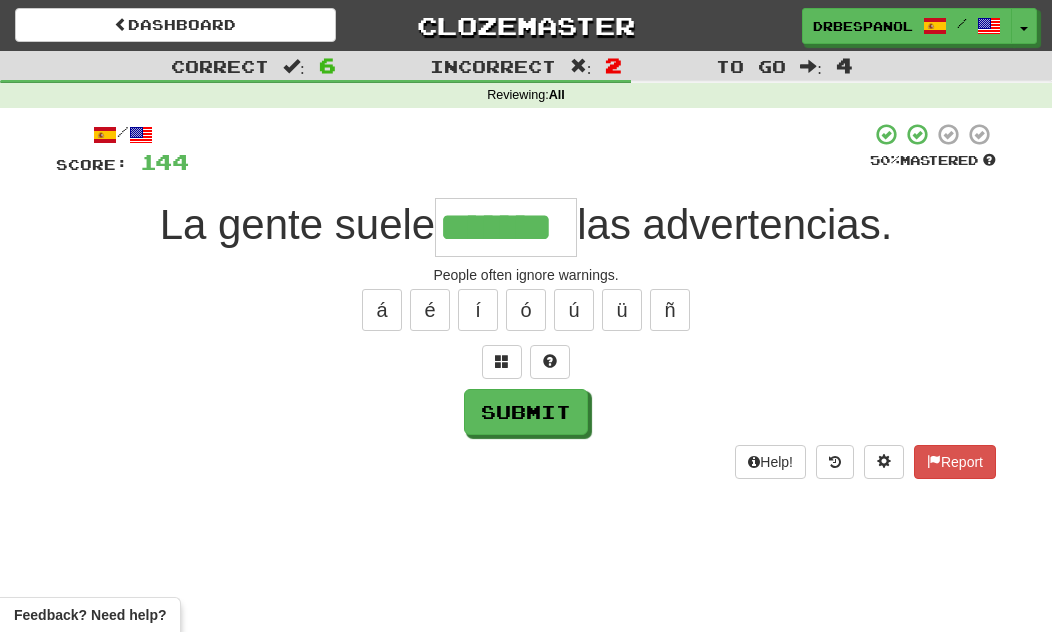 type on "*******" 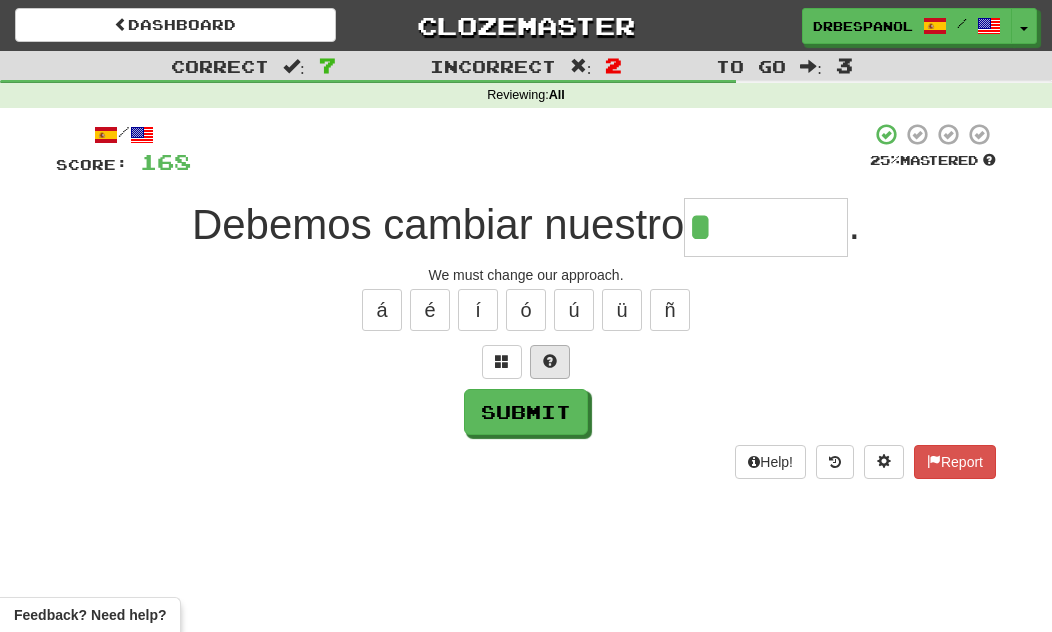 click at bounding box center [550, 362] 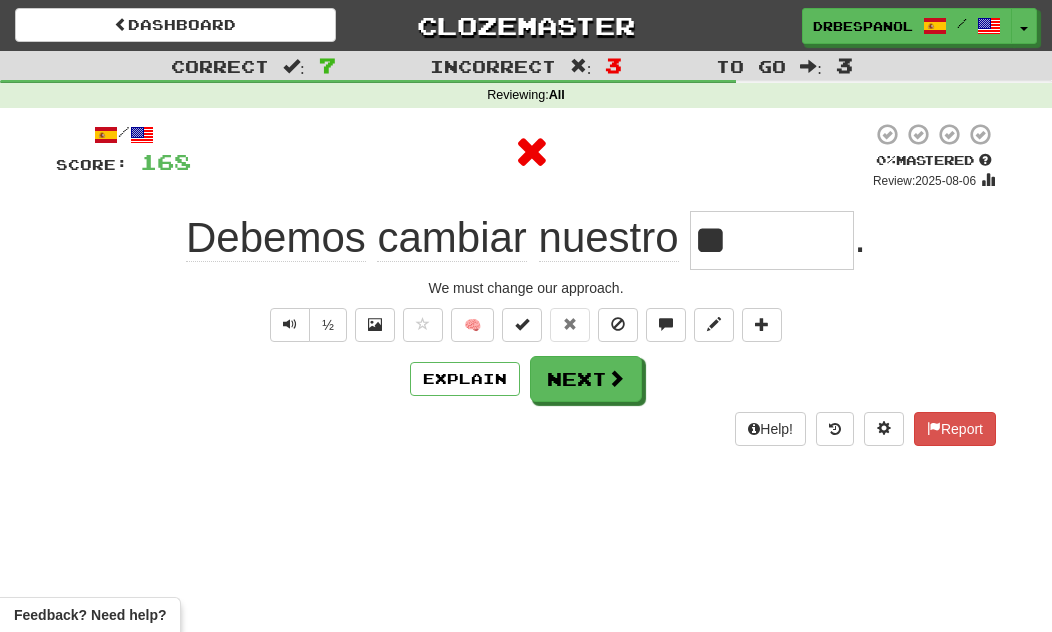 type on "*******" 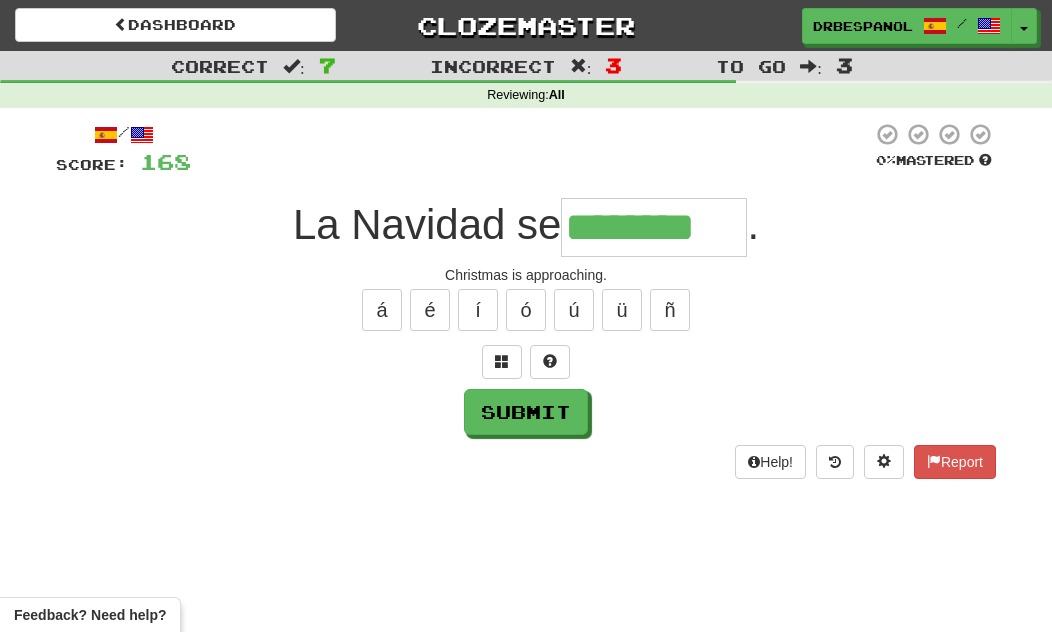 type on "********" 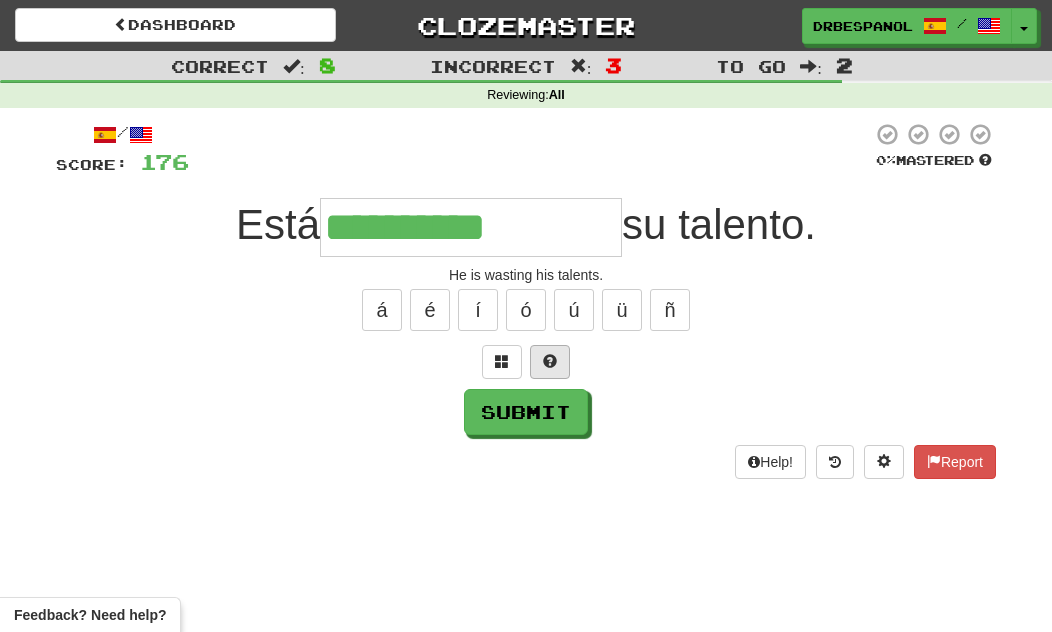click at bounding box center [550, 361] 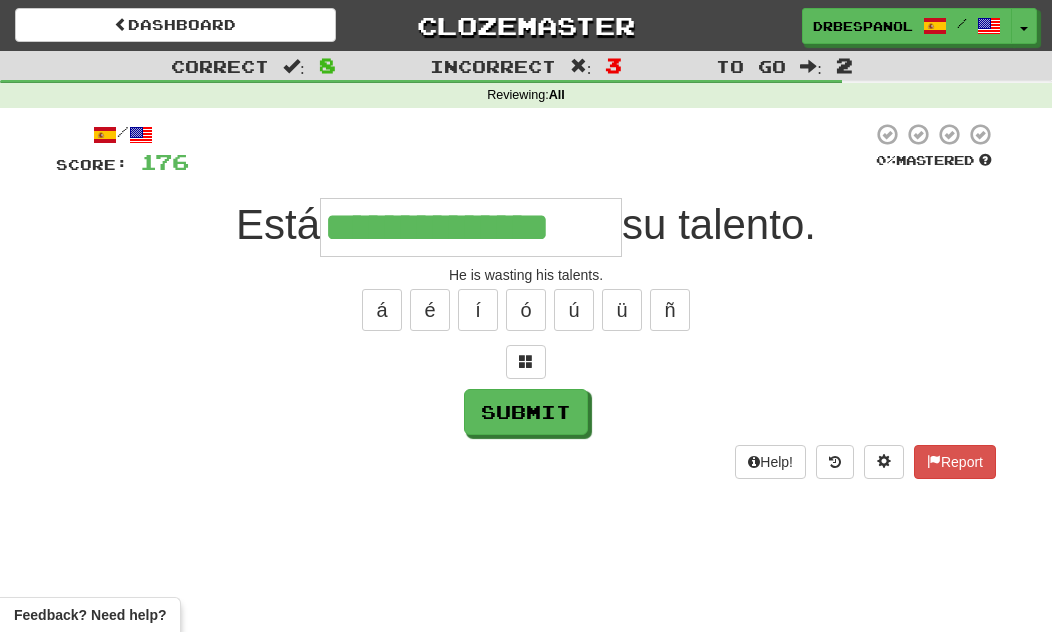 type on "**********" 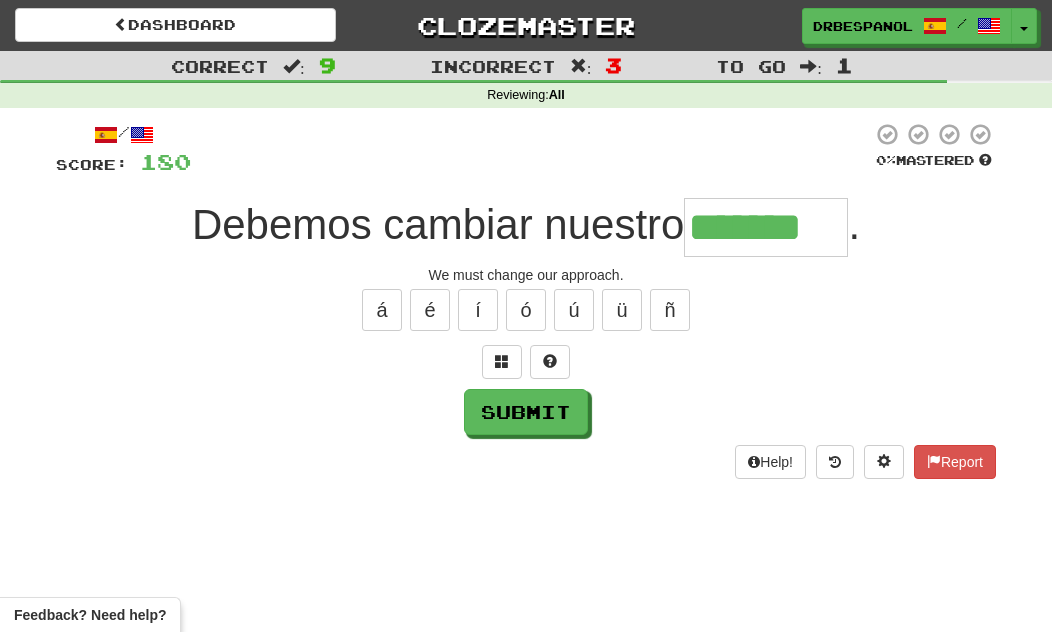 type on "*******" 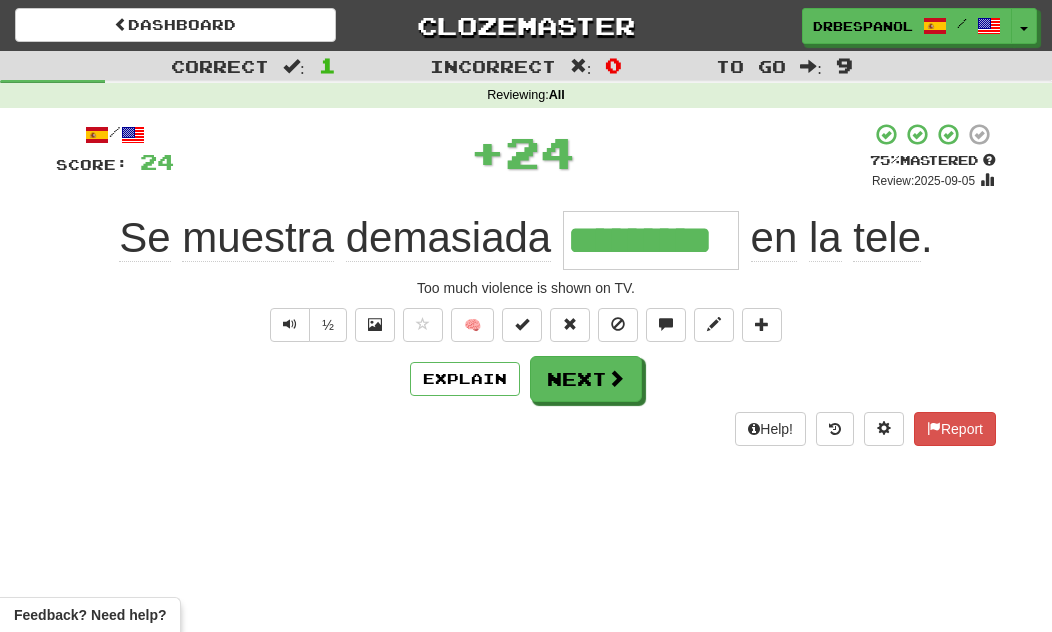 type on "*********" 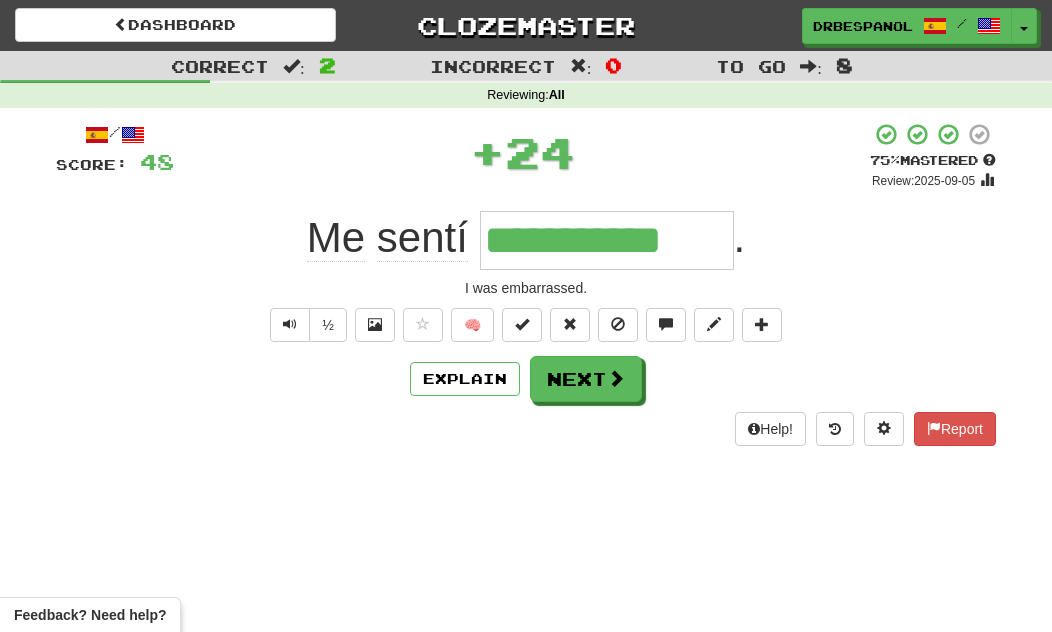 type on "**********" 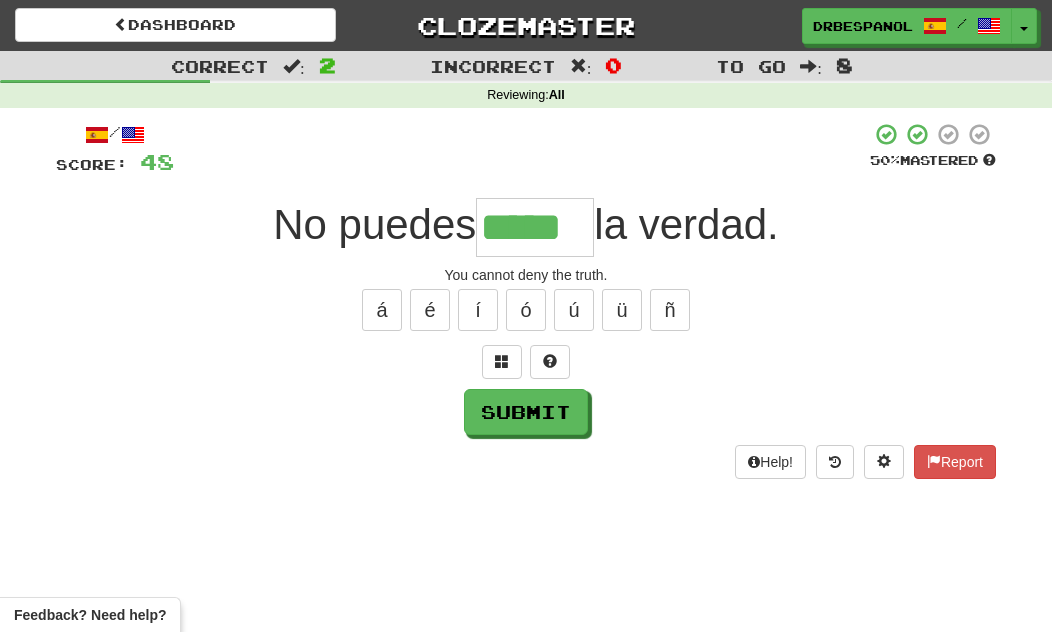 type on "*****" 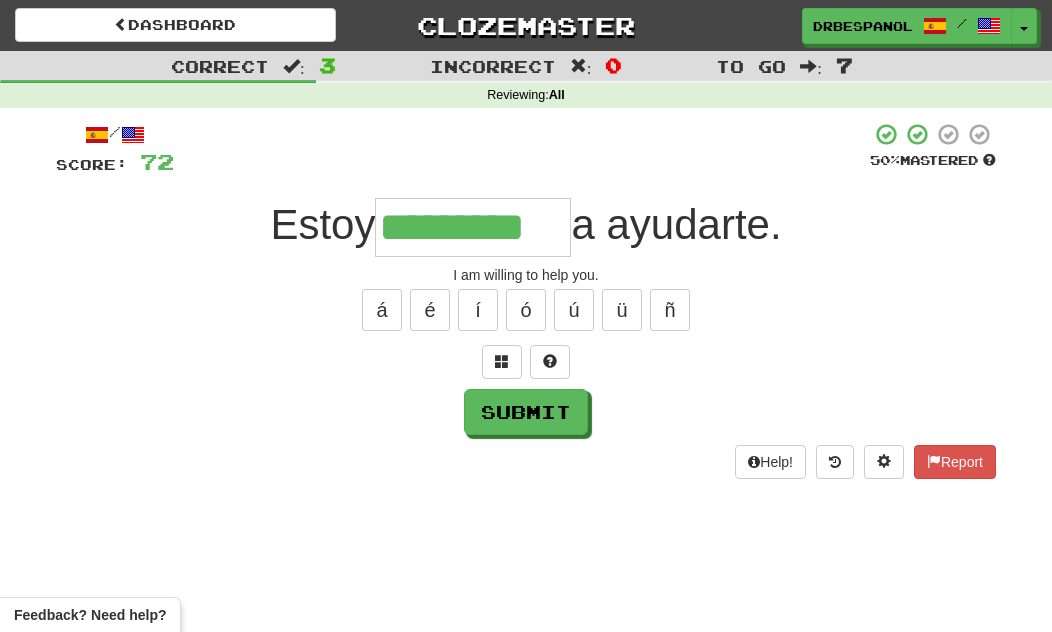 type on "*********" 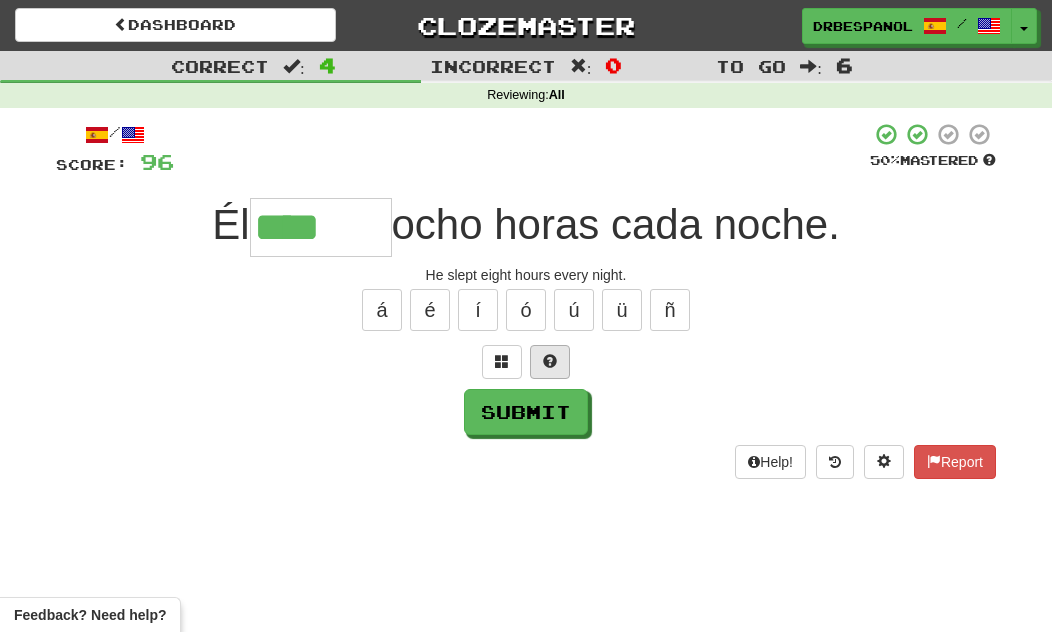click at bounding box center (550, 362) 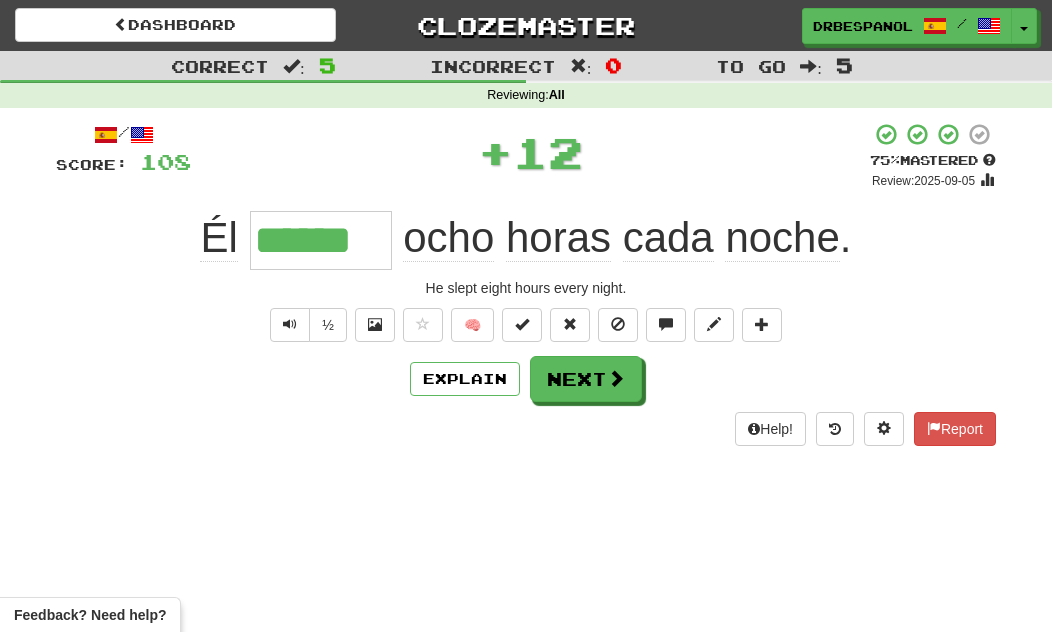 type on "******" 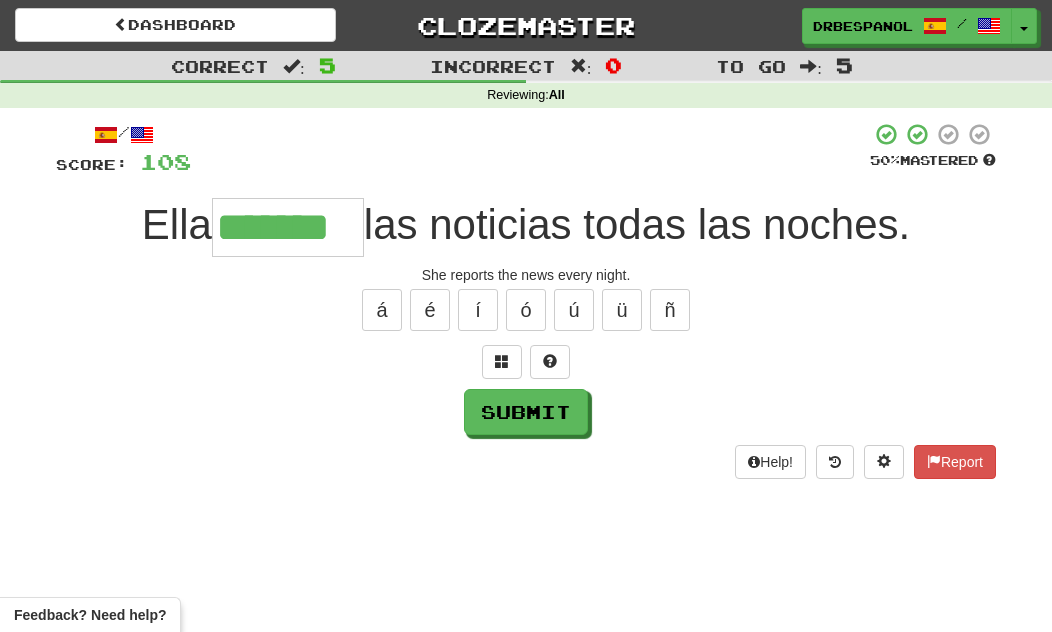 type on "*******" 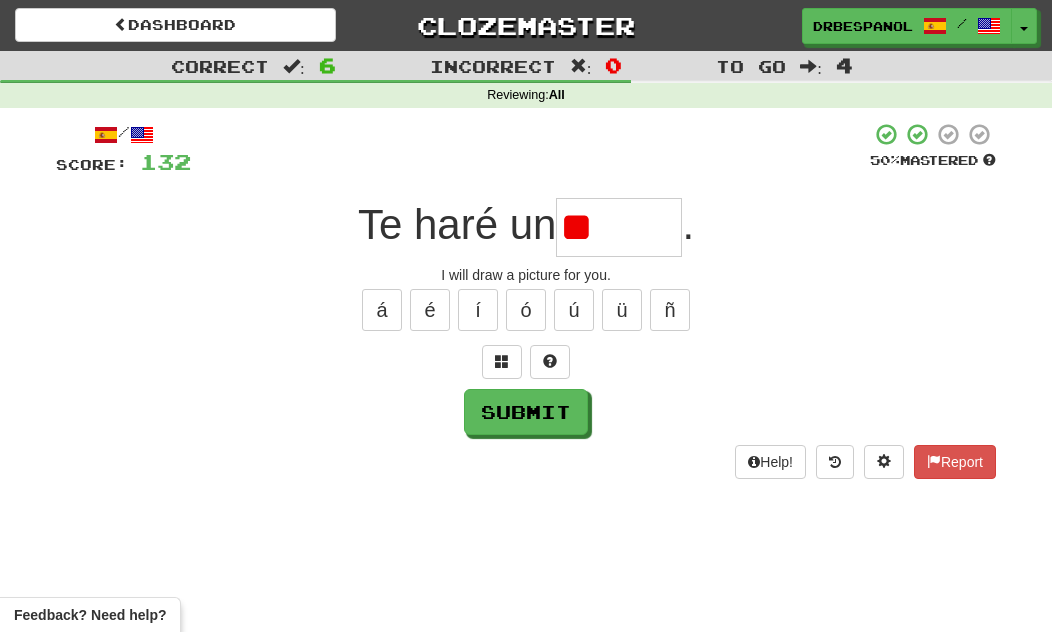 type on "*" 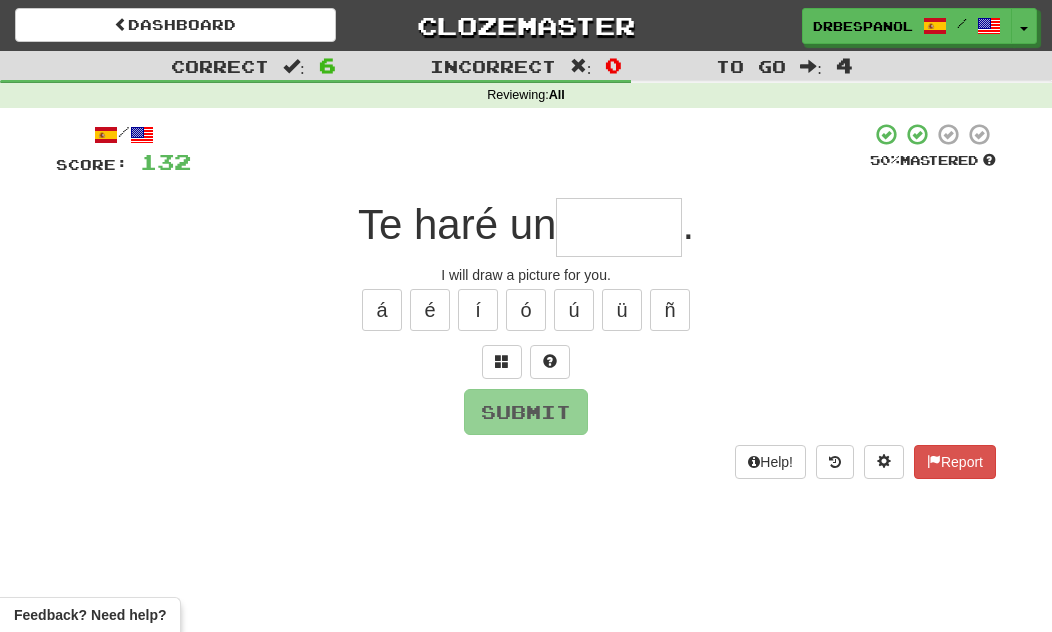 type on "*" 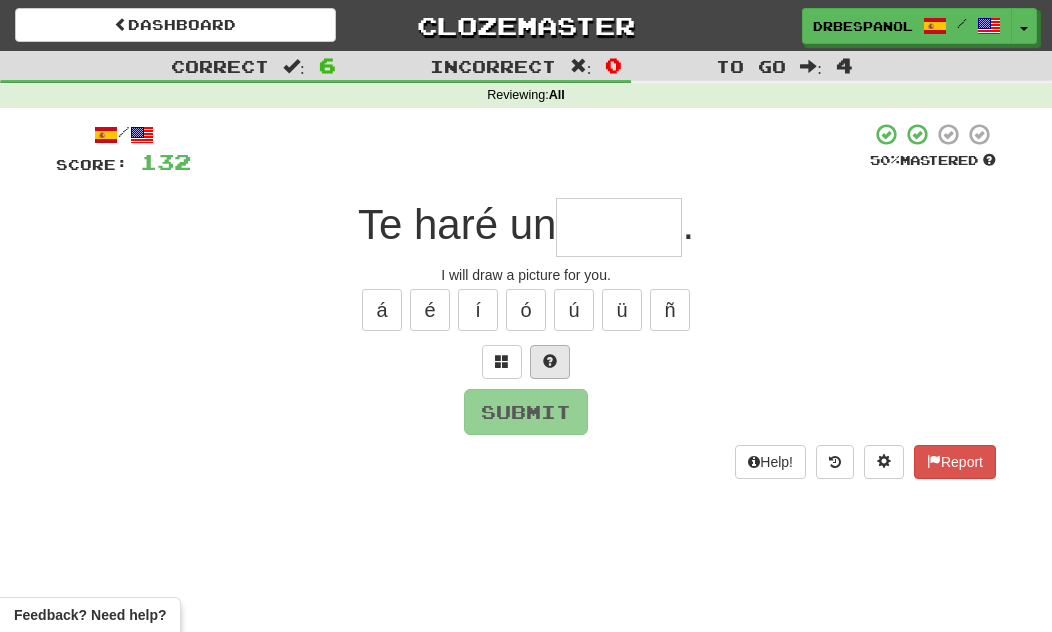 click at bounding box center (550, 361) 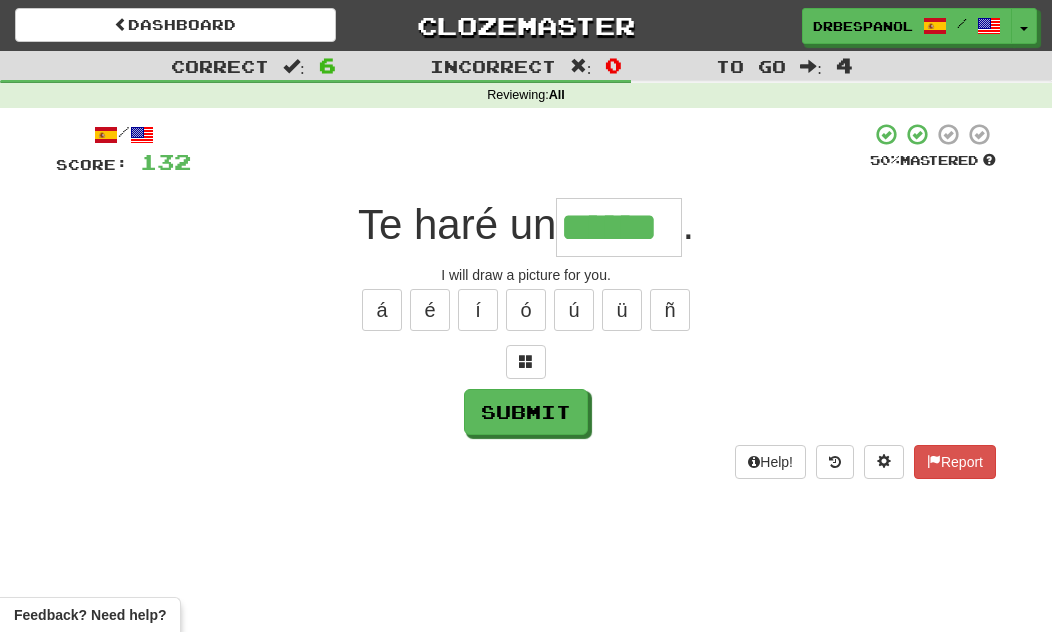 type on "******" 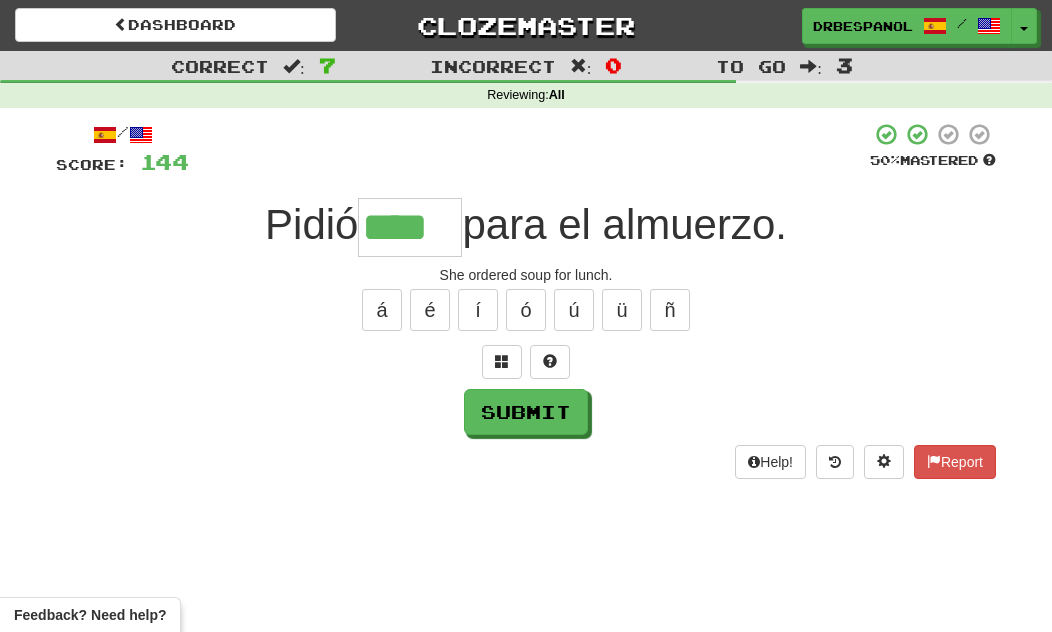 type on "****" 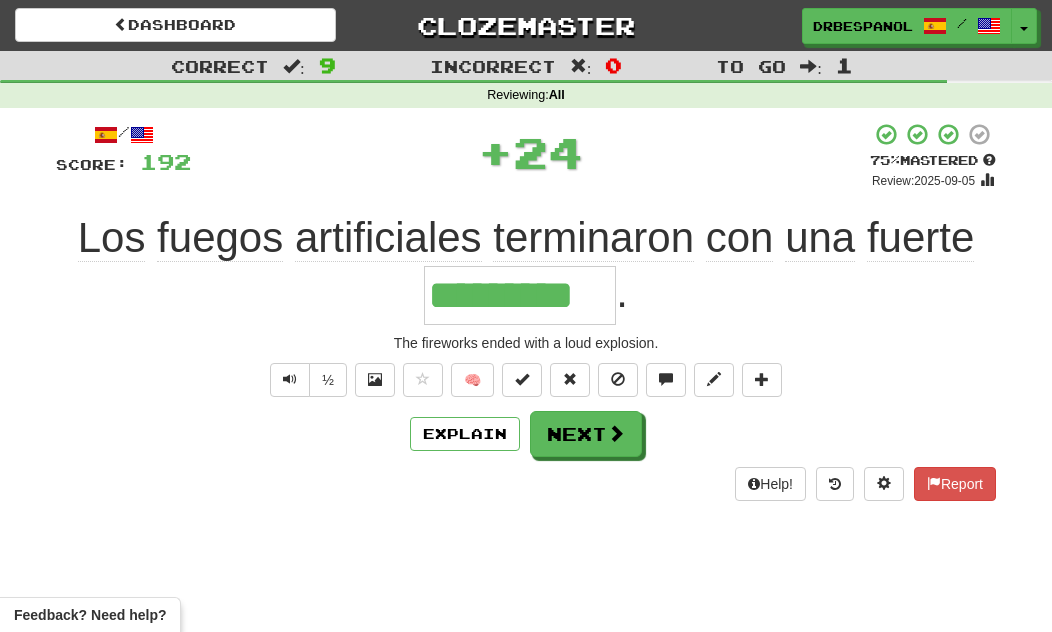 type on "*********" 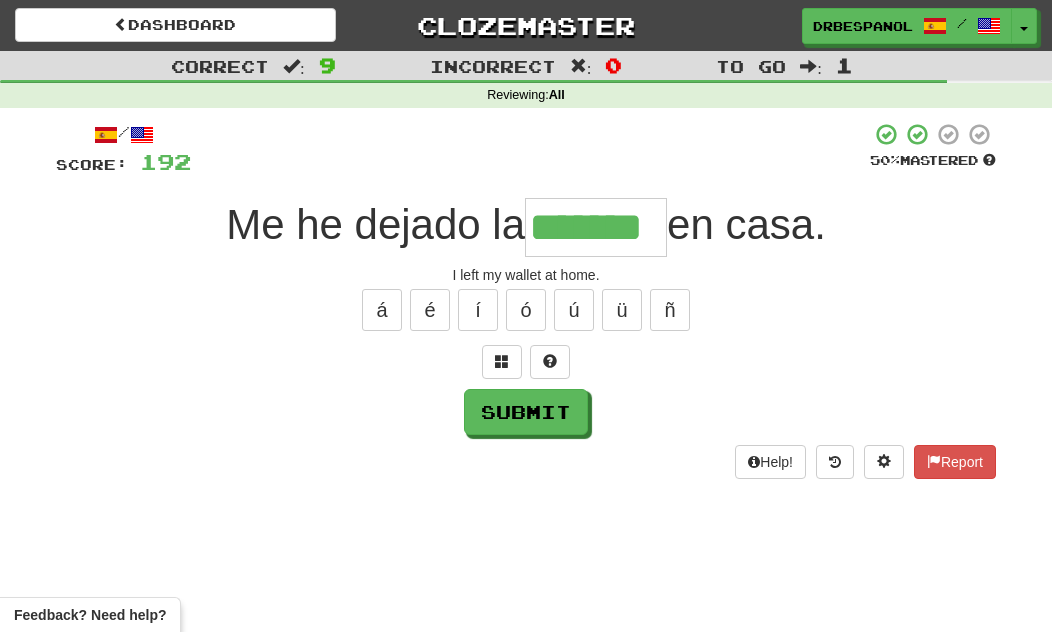 type on "*******" 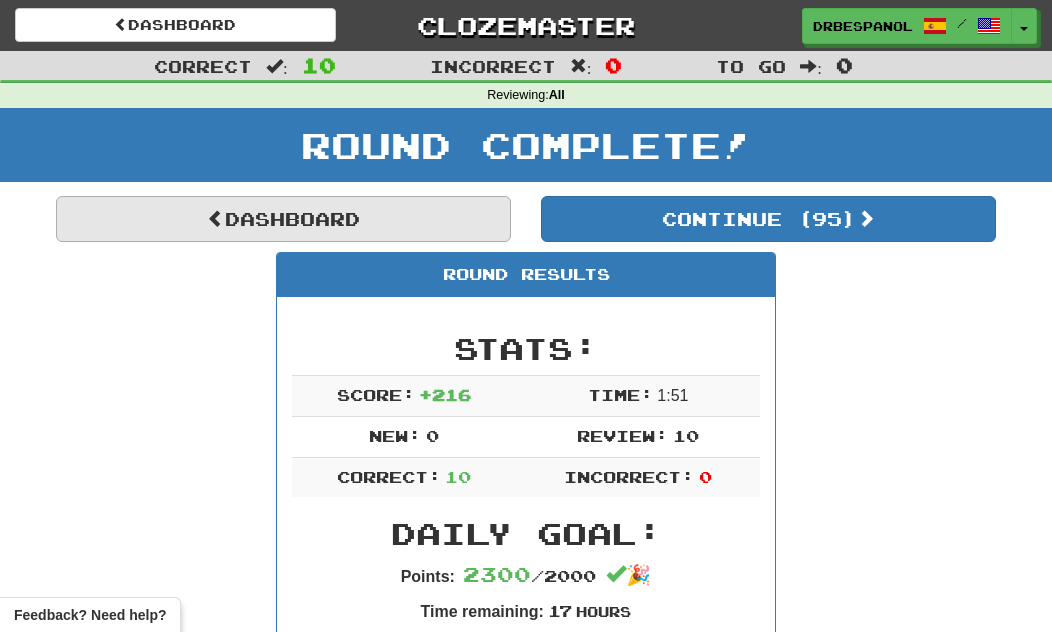 click on "Dashboard" at bounding box center [283, 219] 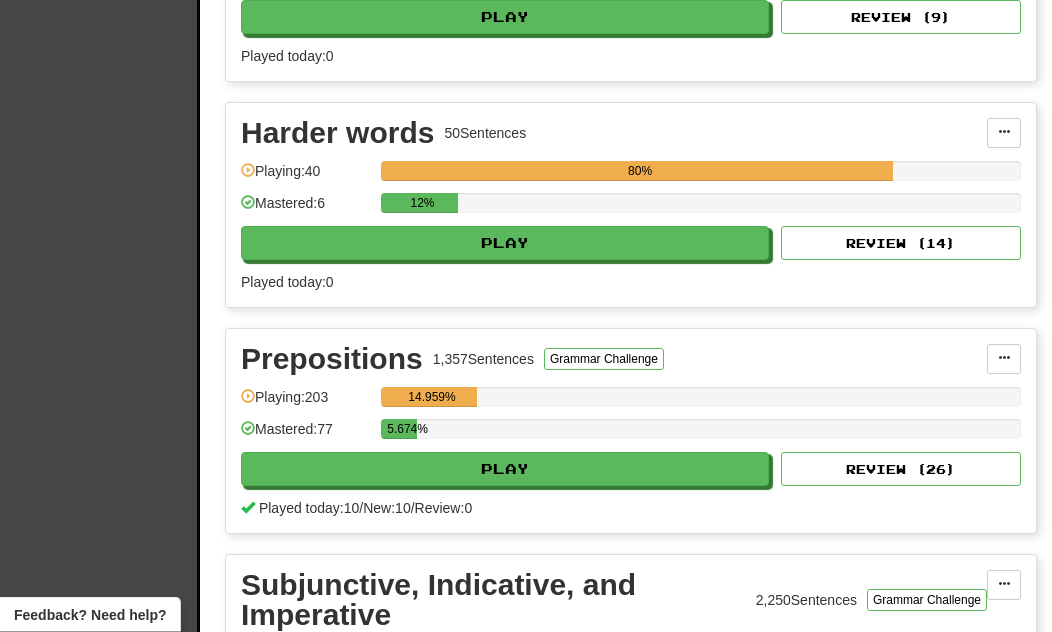 scroll, scrollTop: 1300, scrollLeft: 0, axis: vertical 